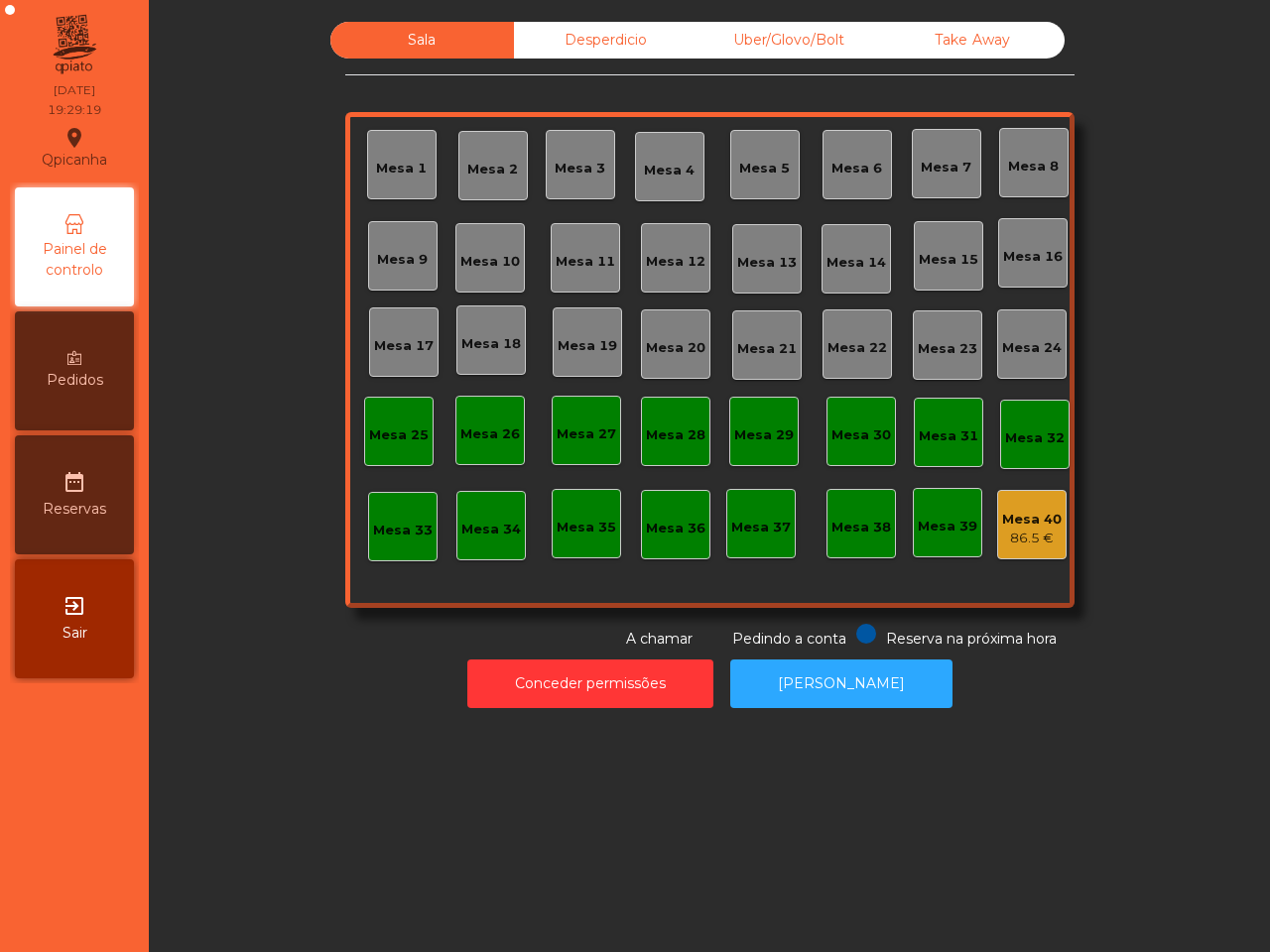 scroll, scrollTop: 0, scrollLeft: 0, axis: both 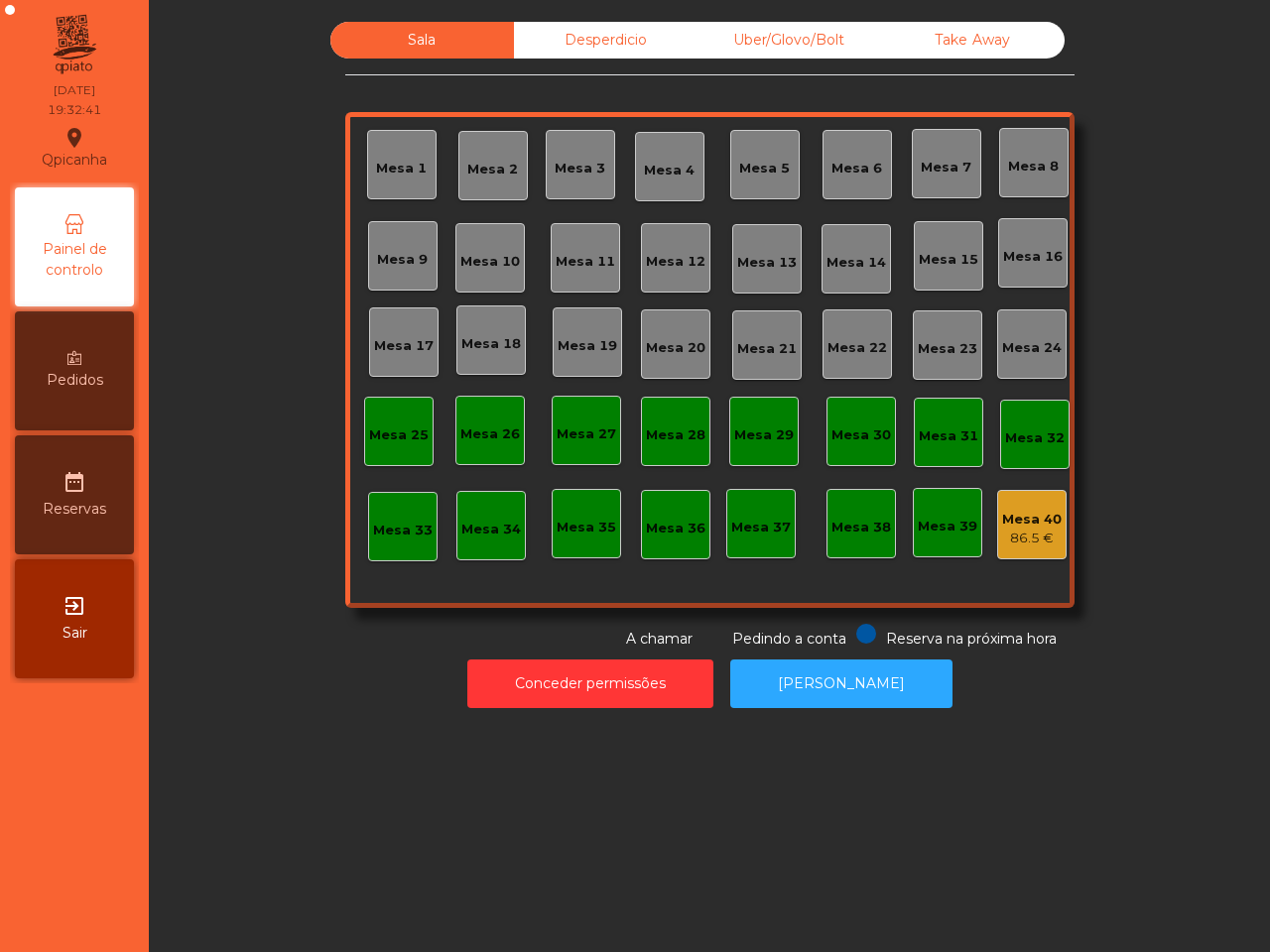 click on "Uber/Glovo/Bolt" 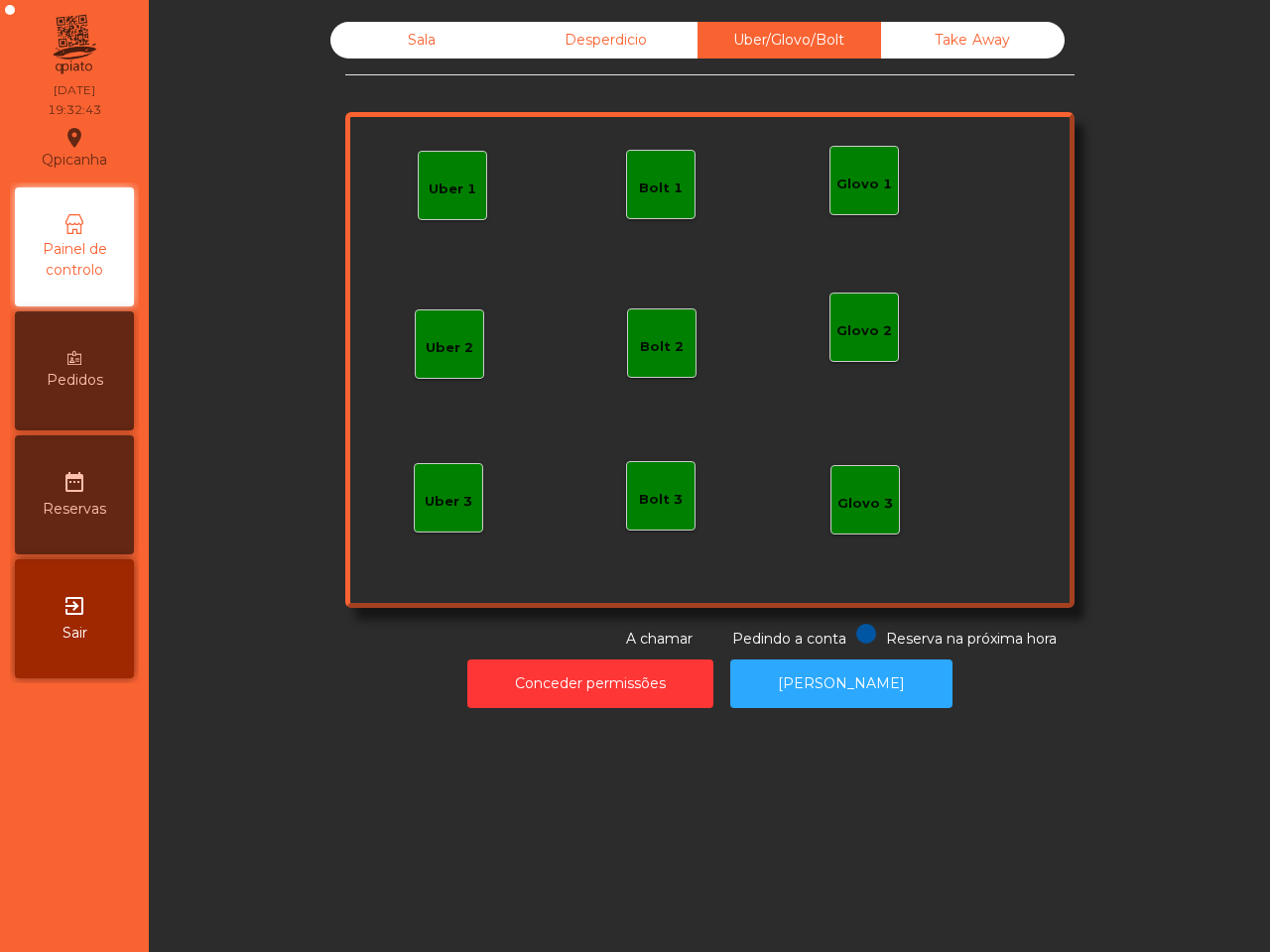 click on "Bolt 1" 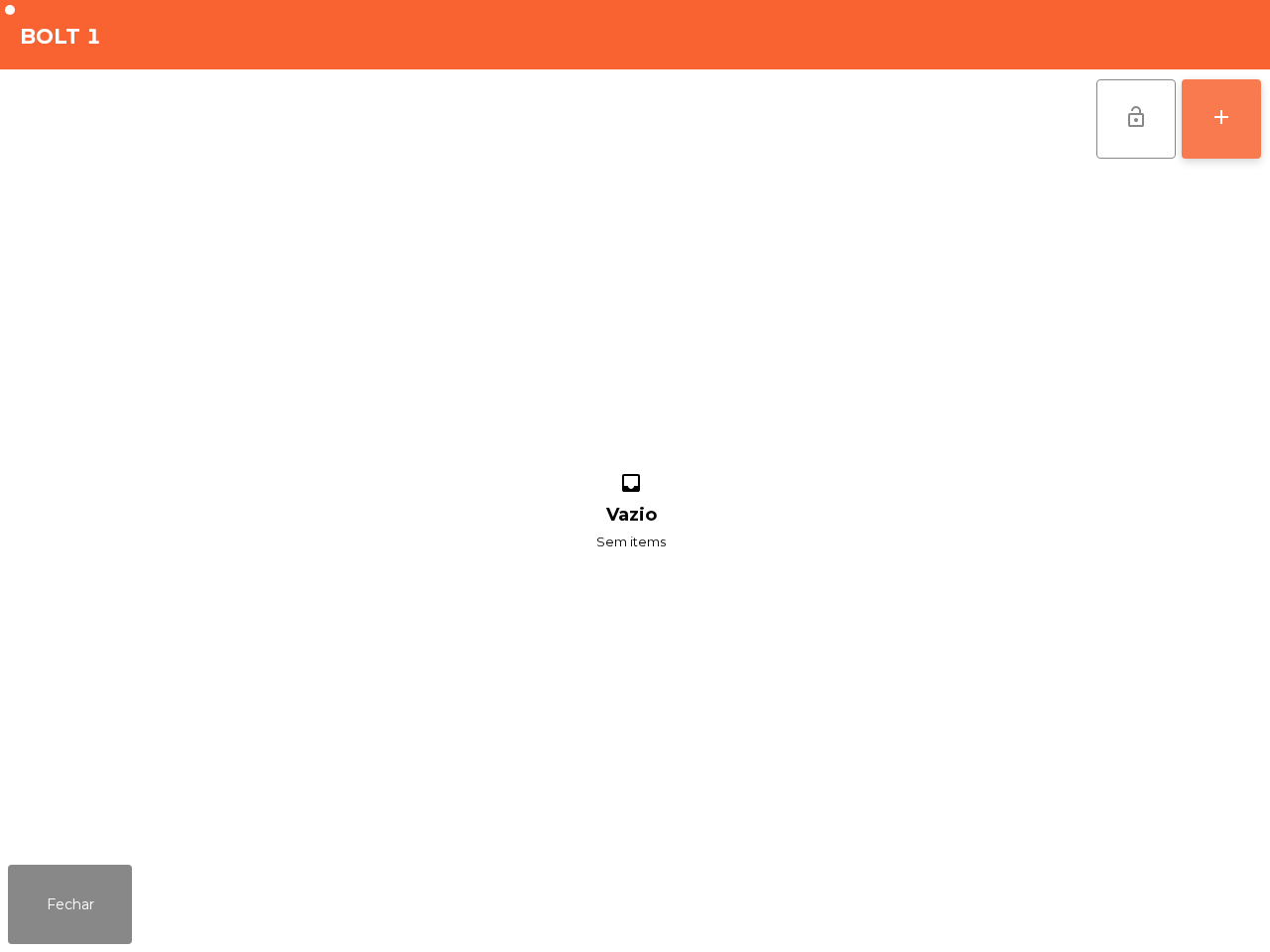 click on "add" 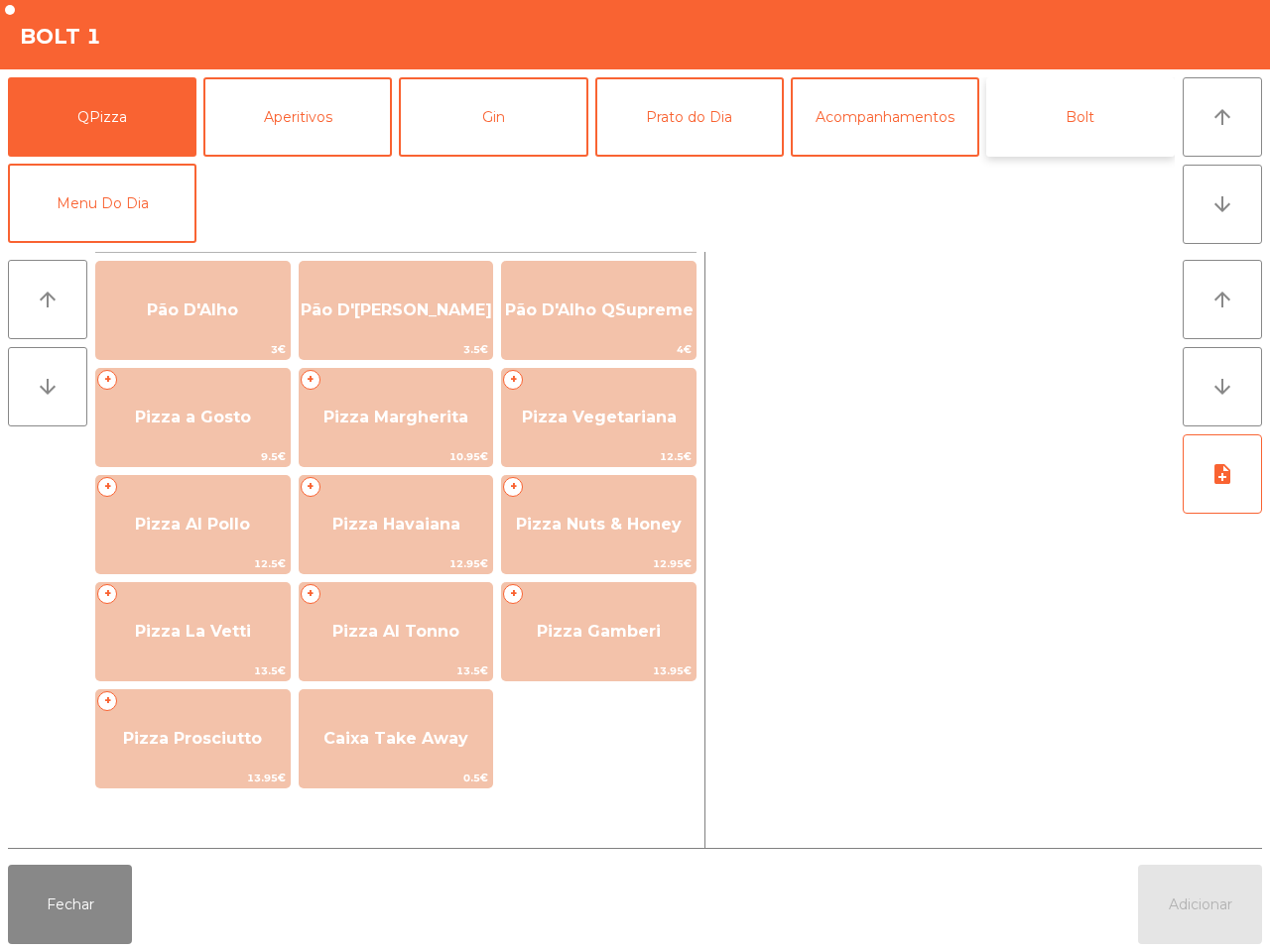click on "Bolt" 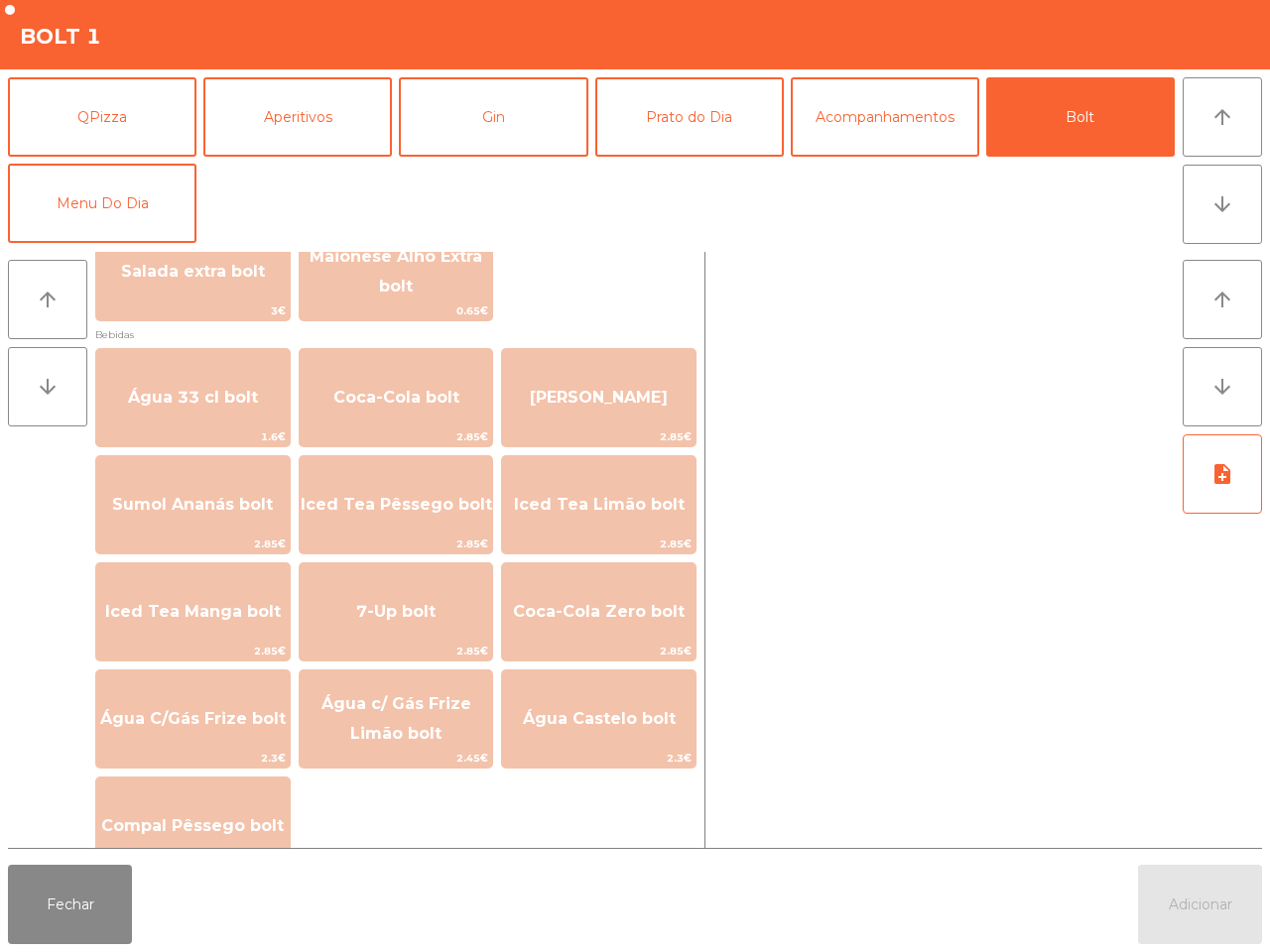 scroll, scrollTop: 0, scrollLeft: 0, axis: both 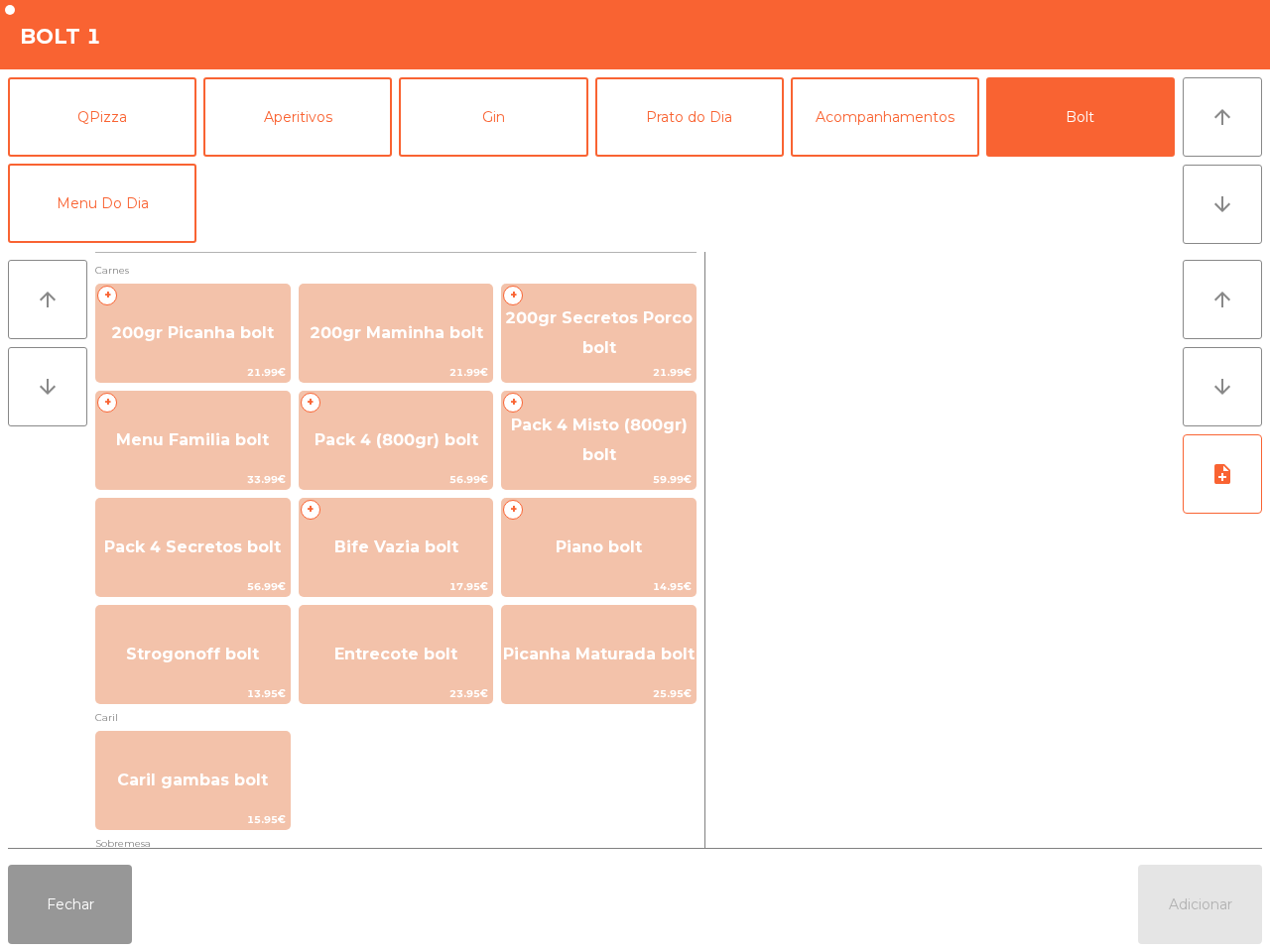 click on "Fechar" 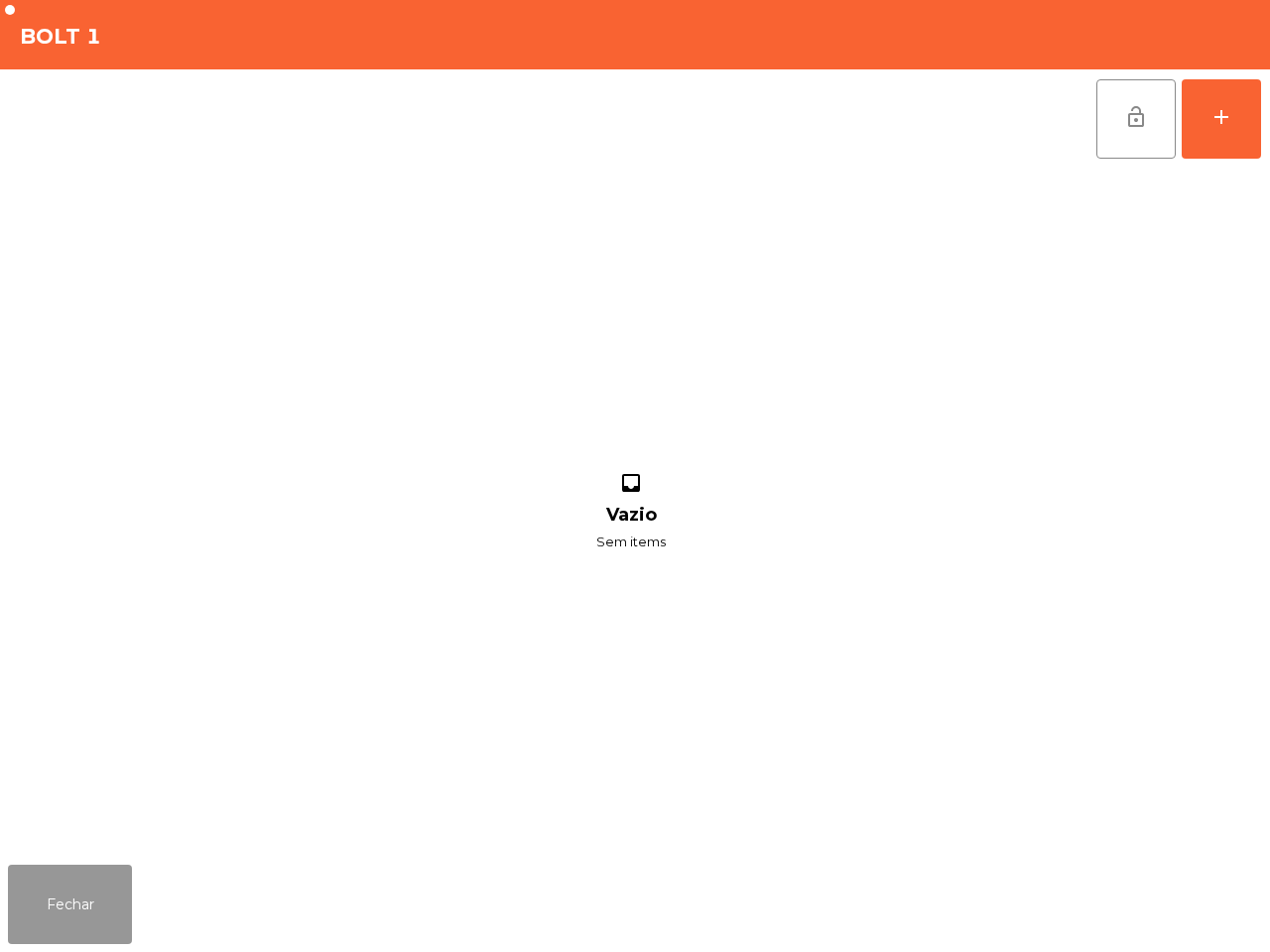 drag, startPoint x: 99, startPoint y: 881, endPoint x: 102, endPoint y: 893, distance: 12.369317 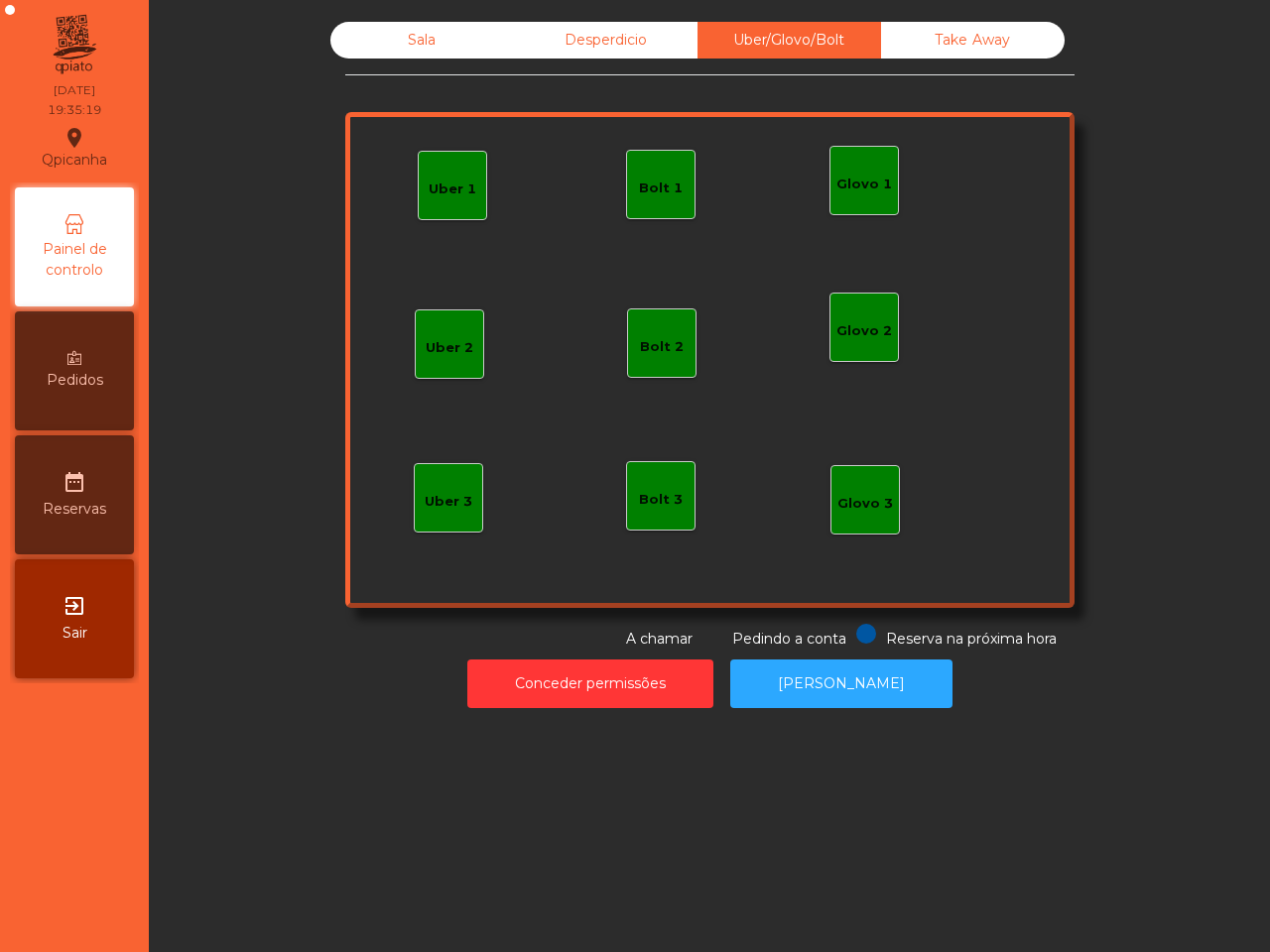 click on "Glovo 1" 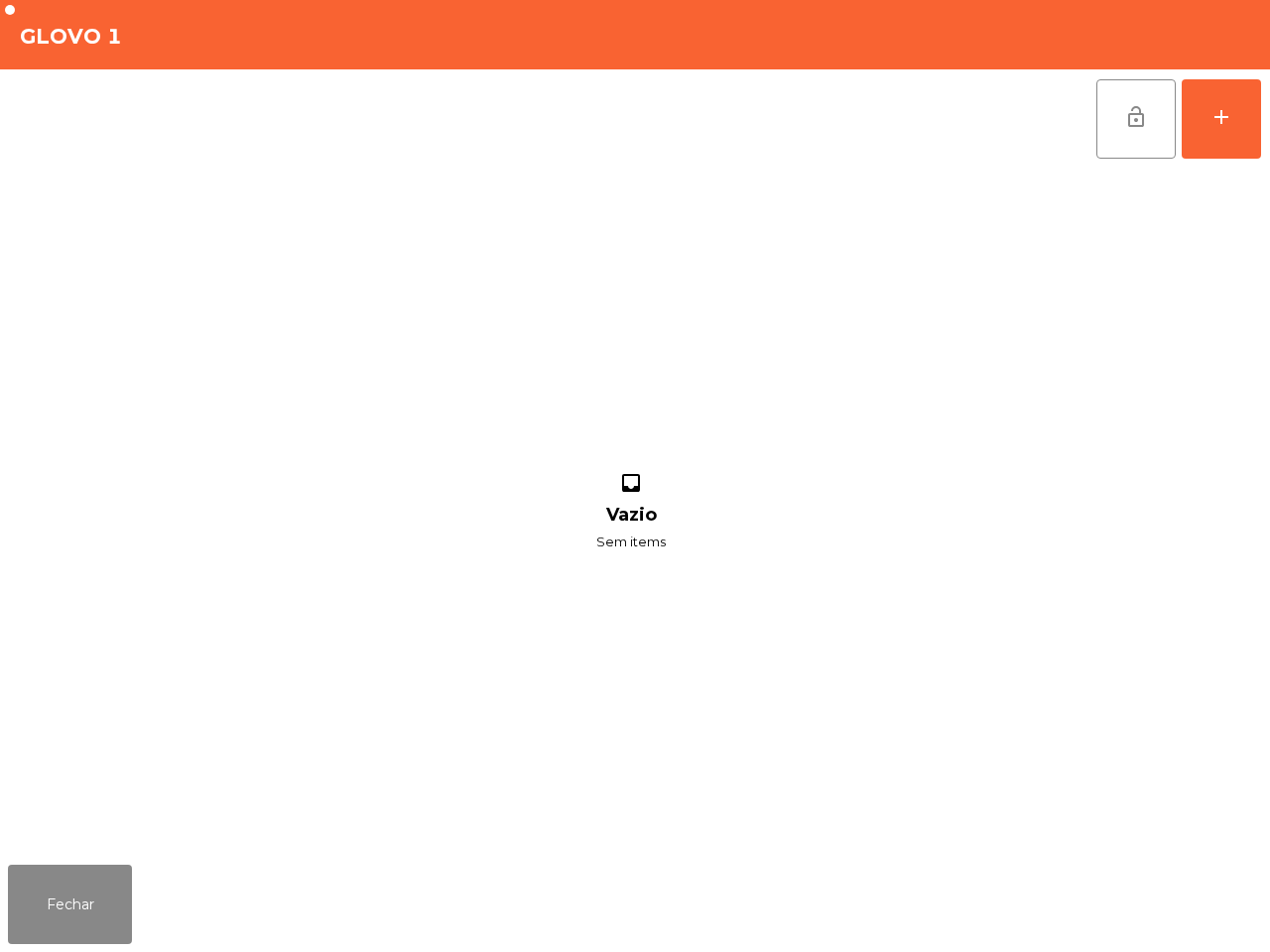 drag, startPoint x: 865, startPoint y: 51, endPoint x: 883, endPoint y: 104, distance: 55.973208 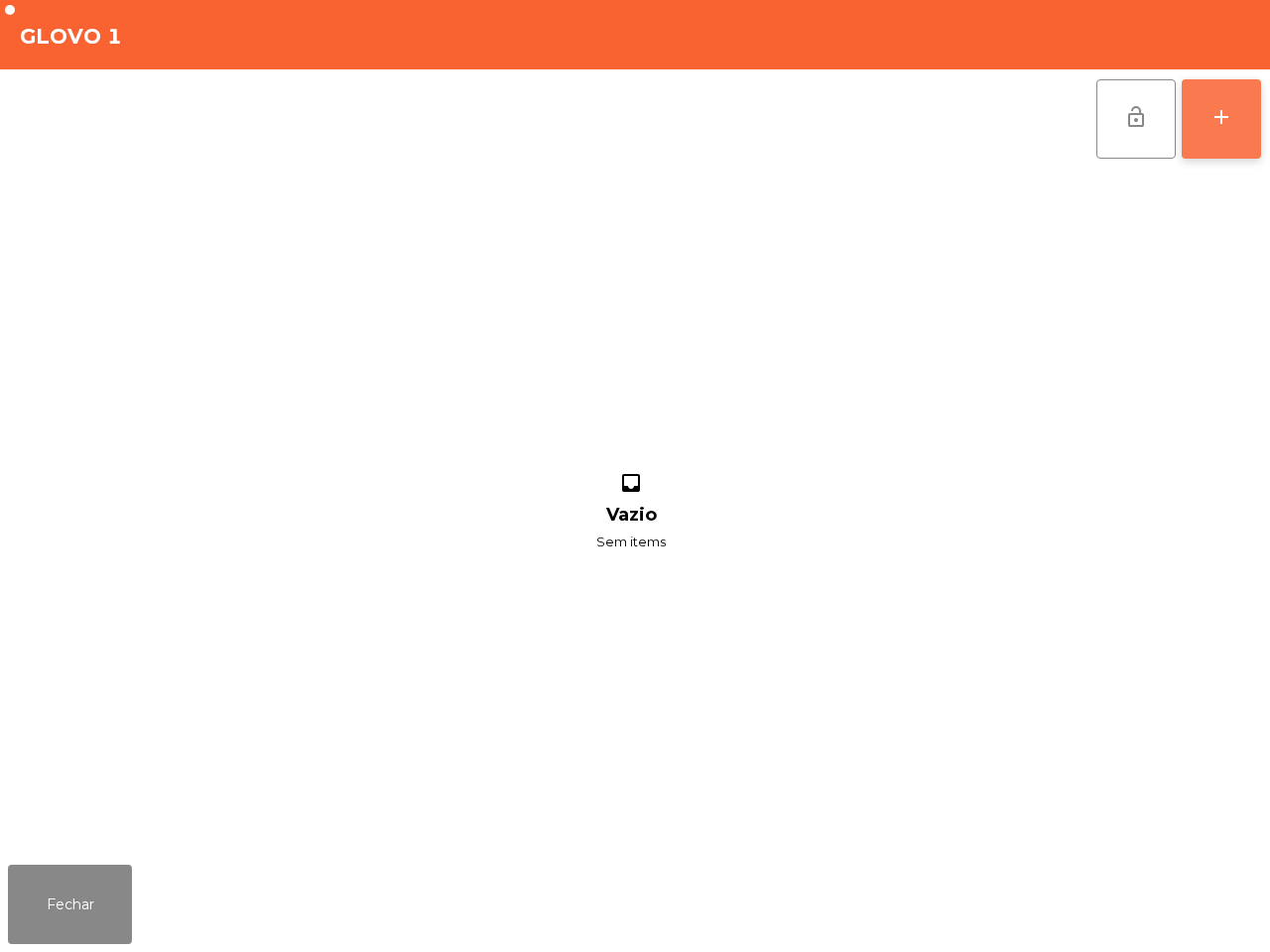 click on "add" 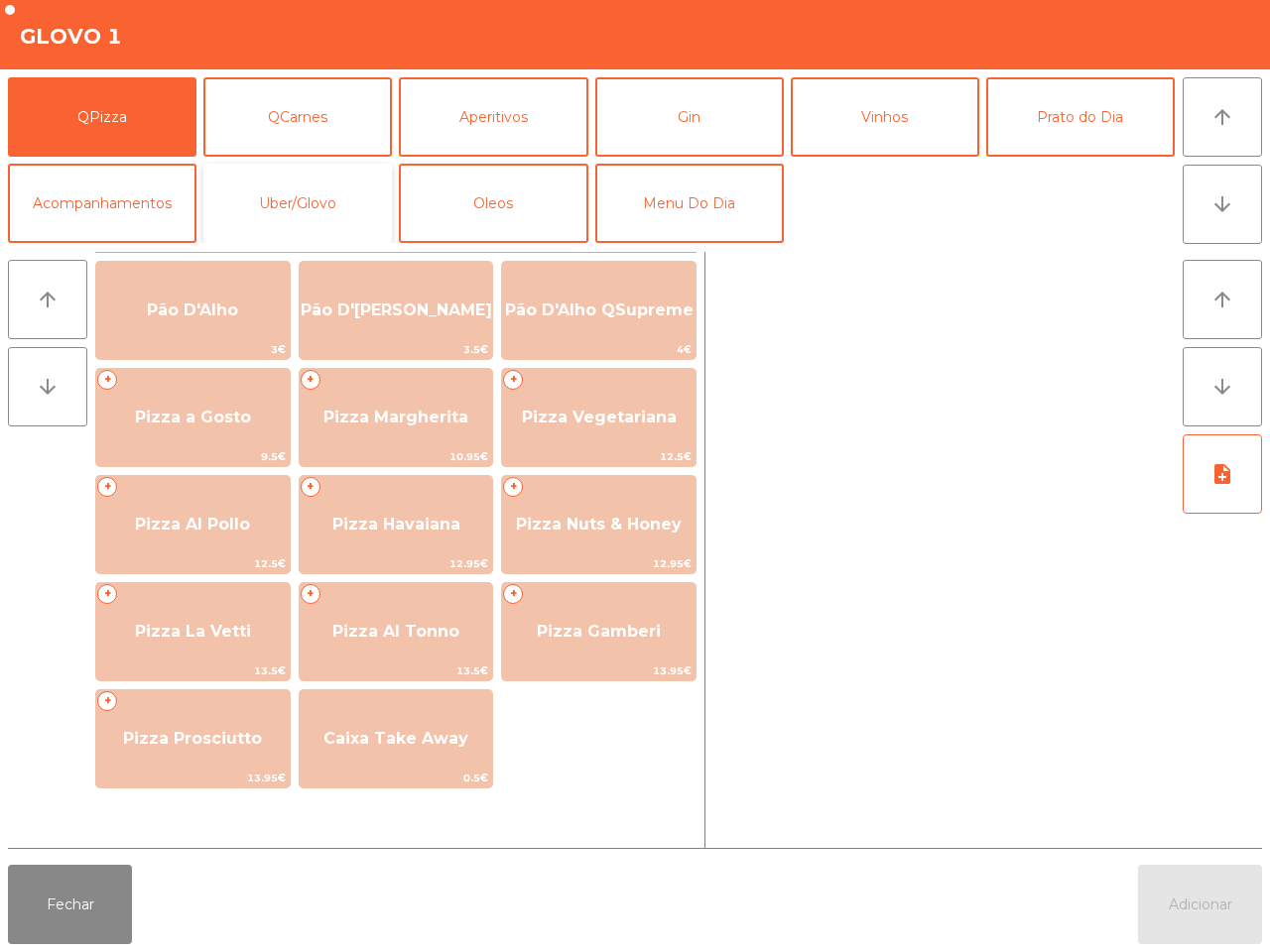click on "Uber/Glovo" 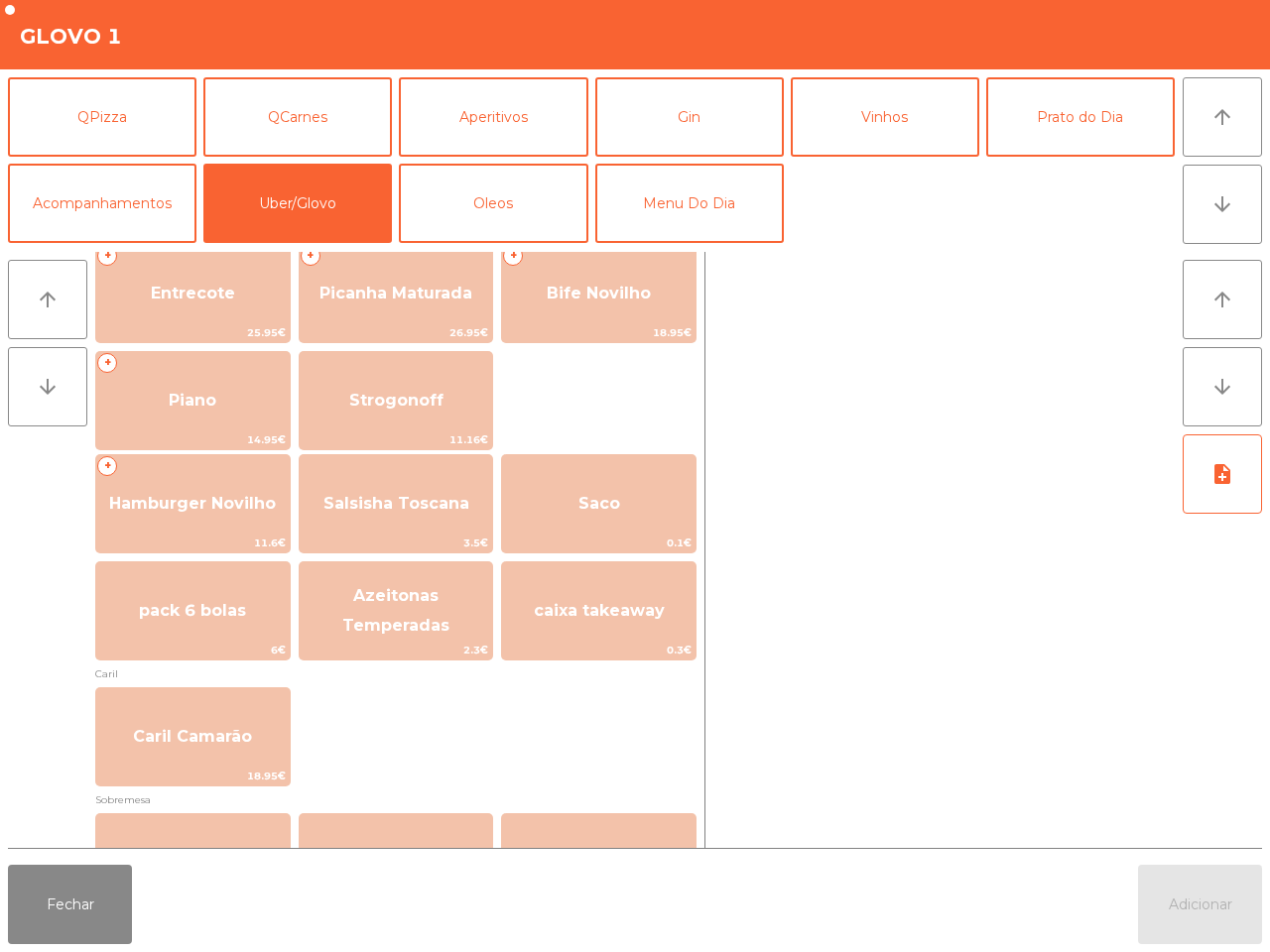 scroll, scrollTop: 0, scrollLeft: 0, axis: both 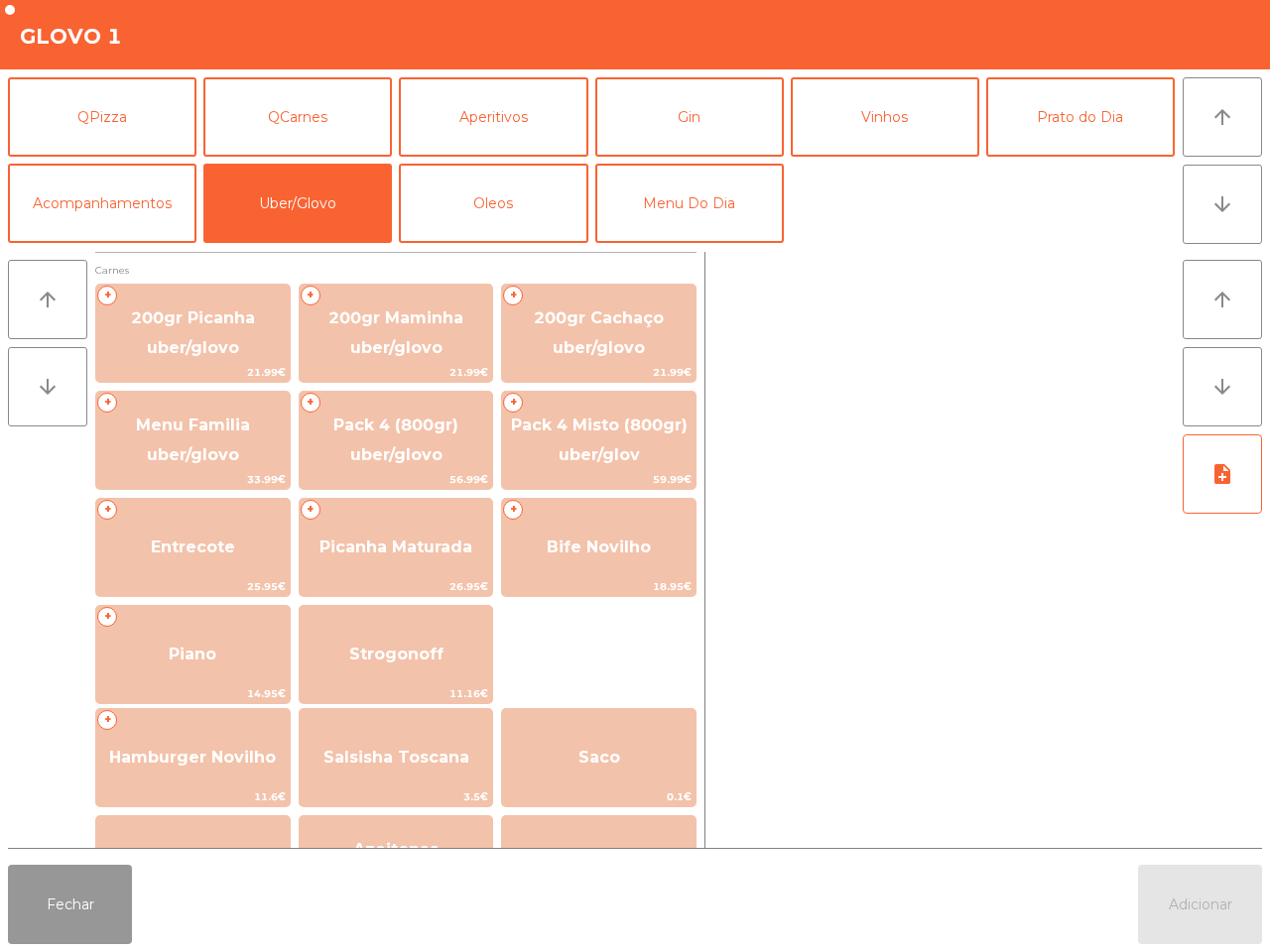 click on "Fechar" 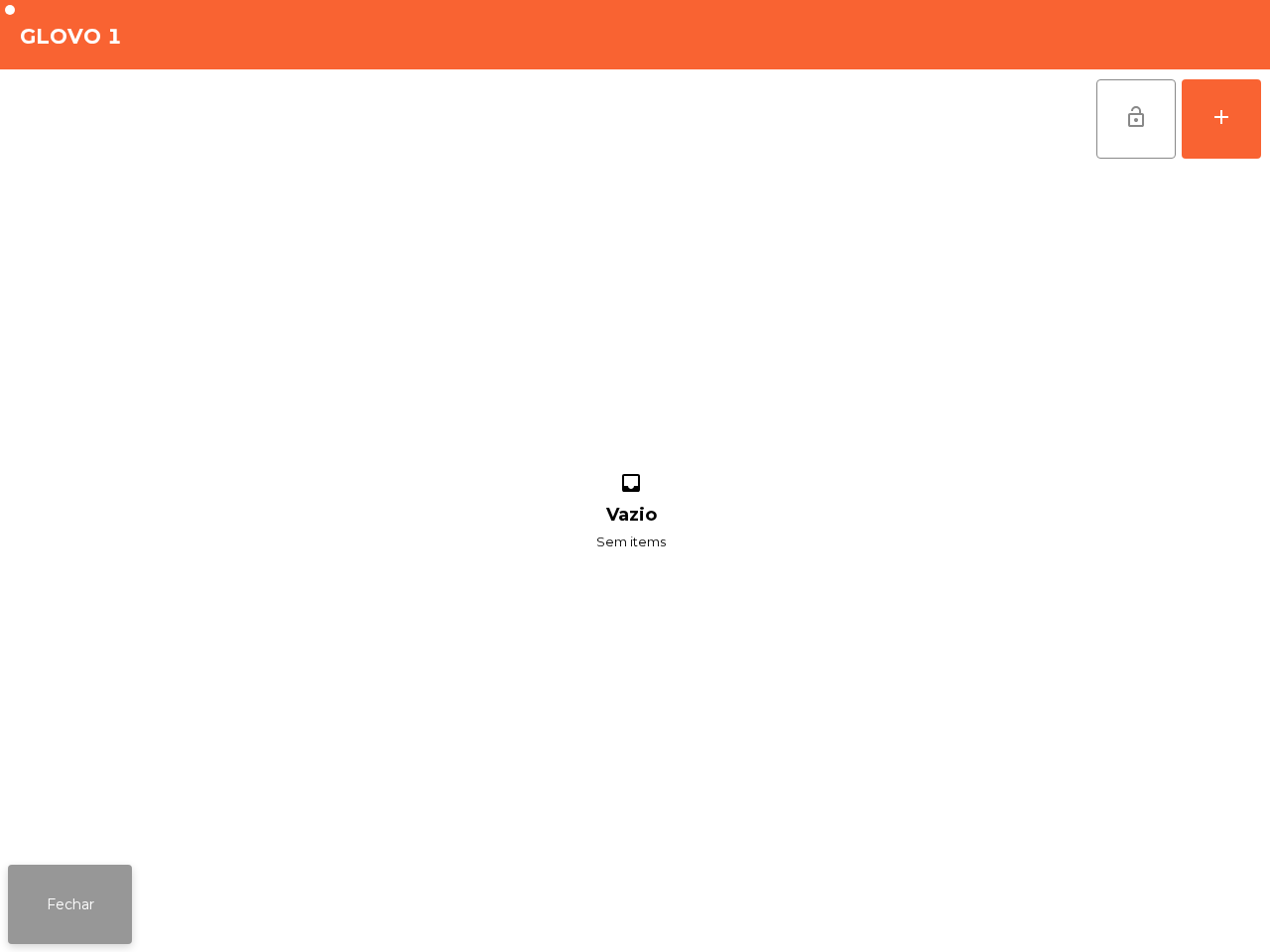 click on "Fechar" 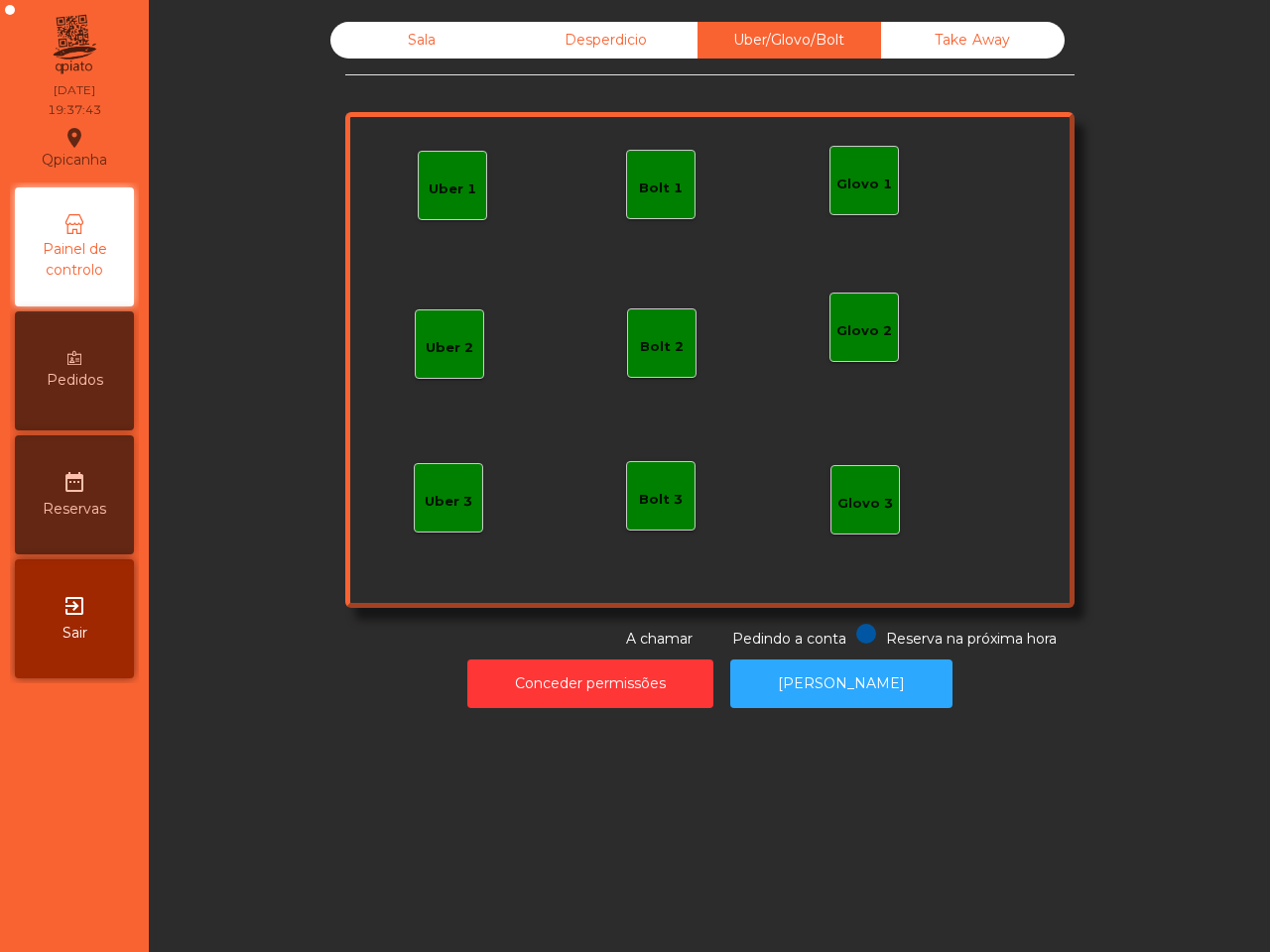 click on "Sala" 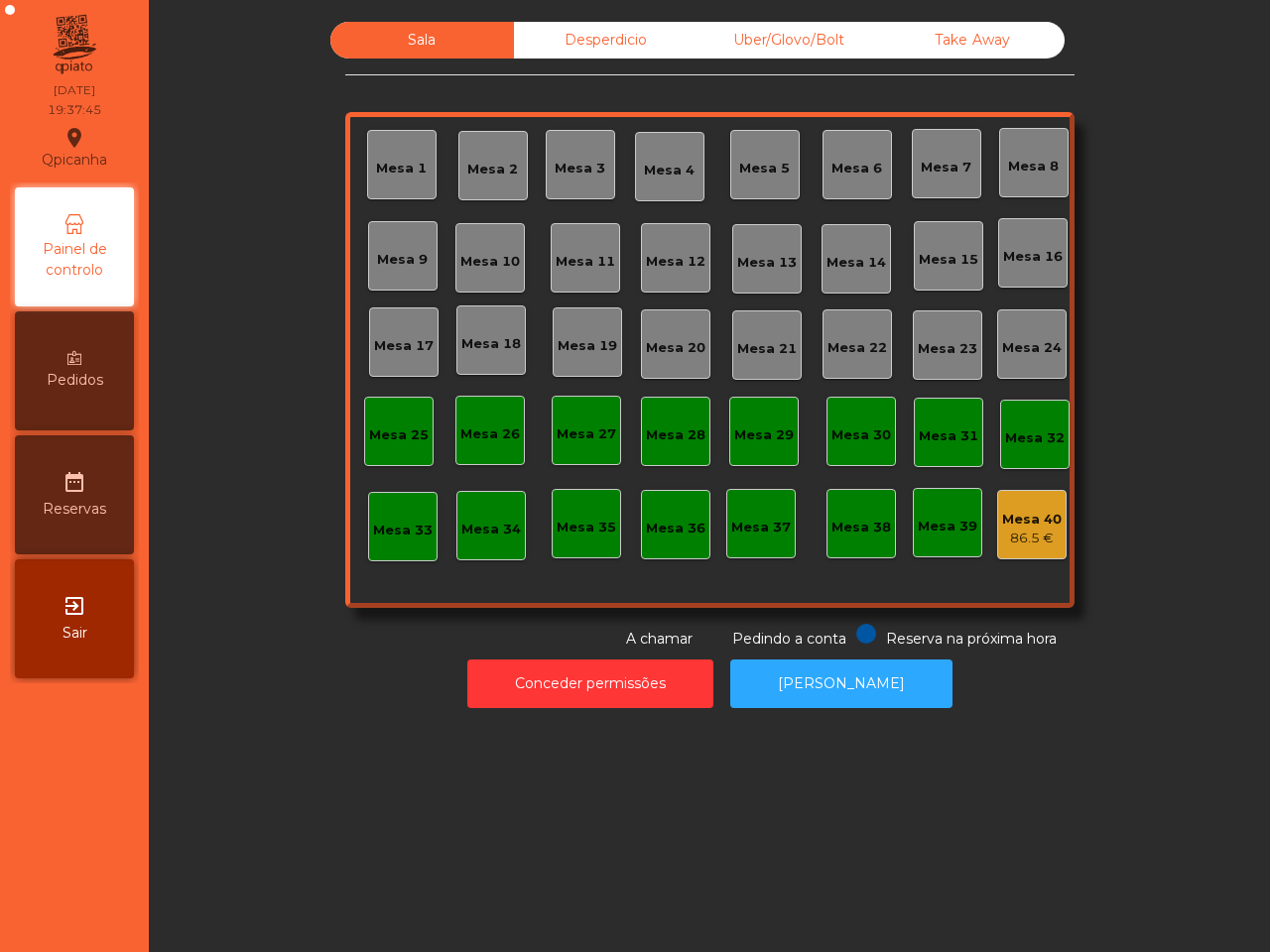 click on "86.5 €" 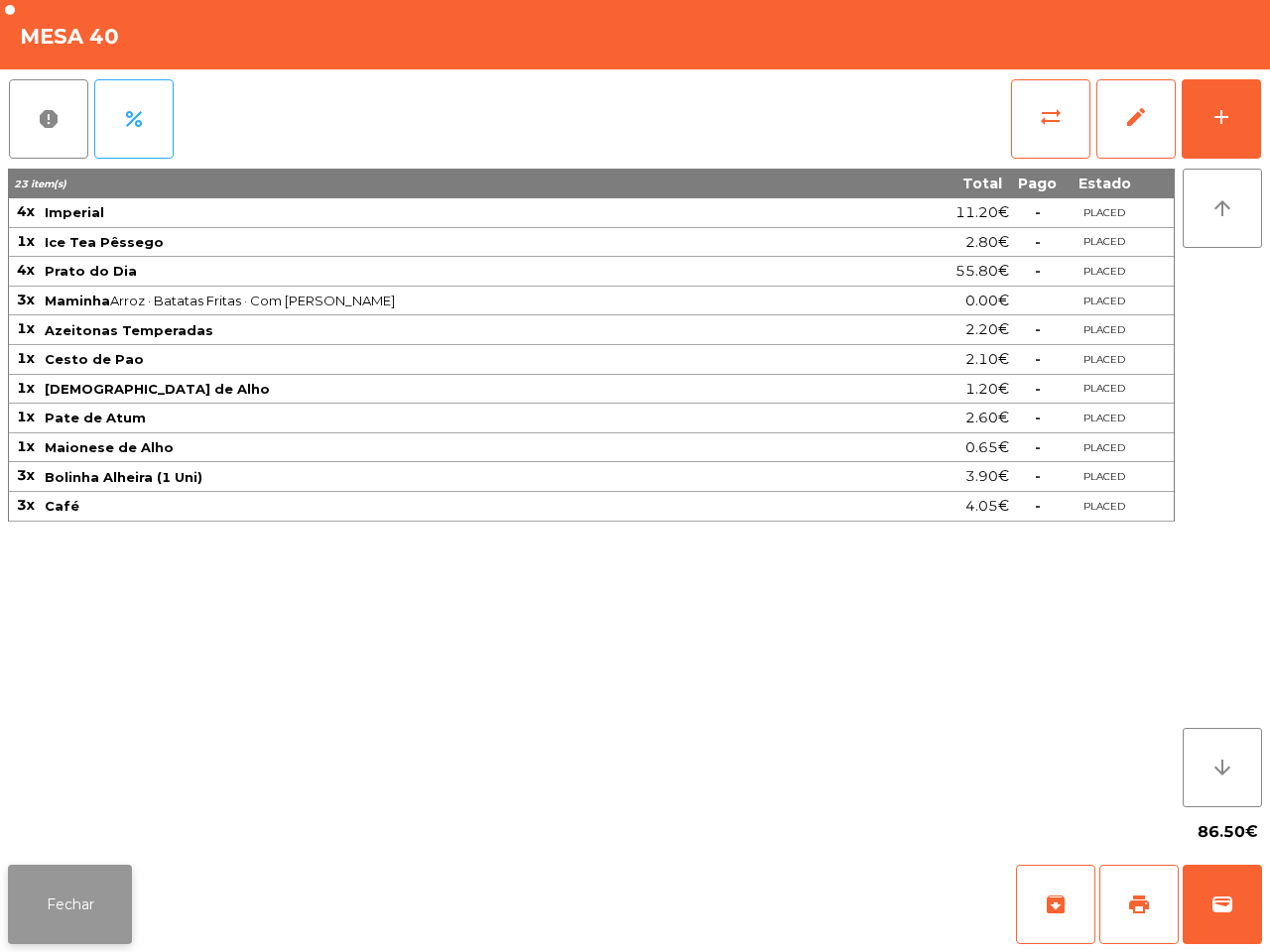 click on "Fechar" 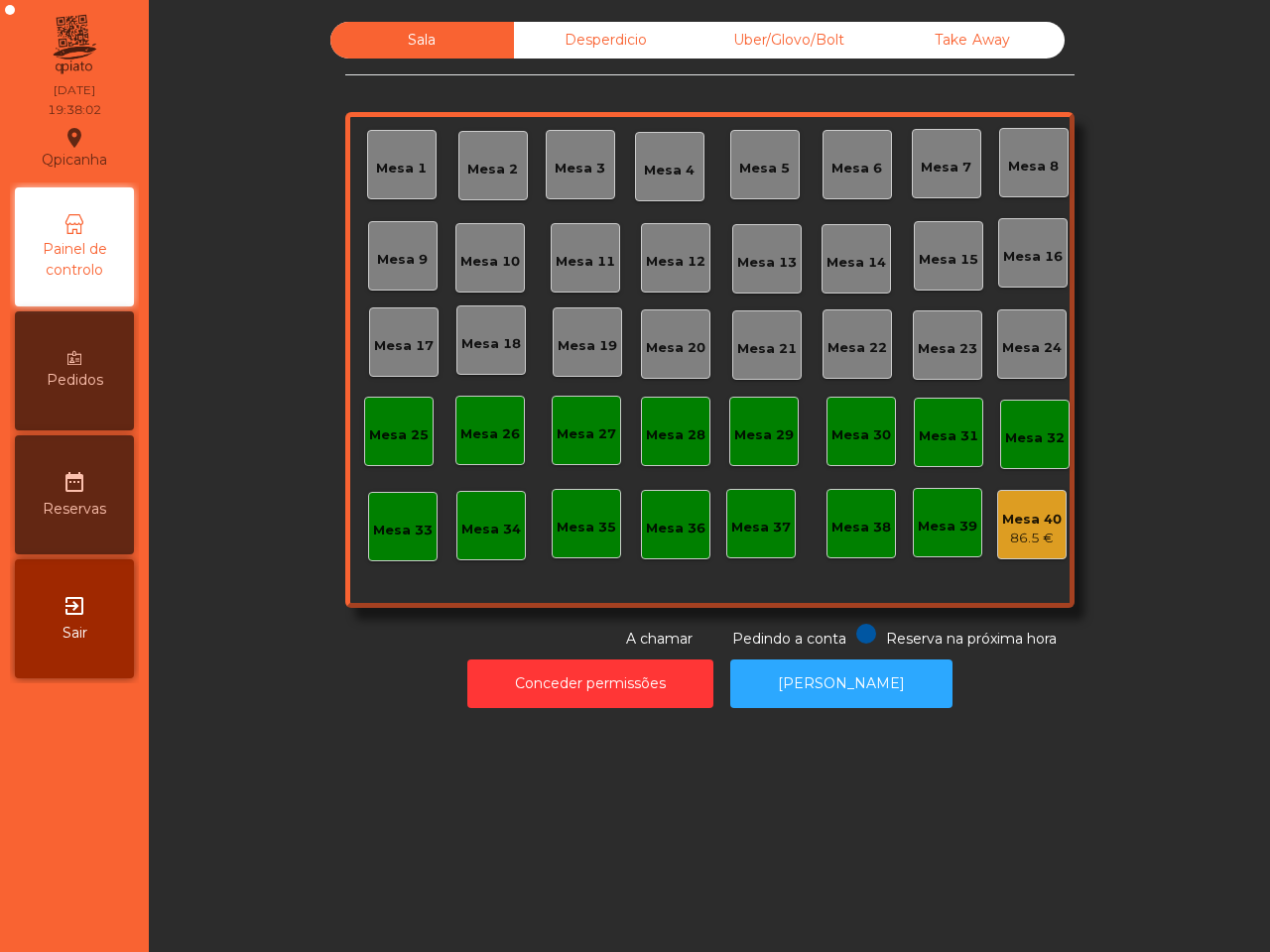 click on "Sala   Desperdicio   Uber/Glovo/Bolt   Take Away   Mesa 1   Mesa 2   Mesa 3   Mesa 4   Mesa 5   Mesa 6   [GEOGRAPHIC_DATA] 8   [GEOGRAPHIC_DATA] 10   [GEOGRAPHIC_DATA] 12   [GEOGRAPHIC_DATA] [GEOGRAPHIC_DATA] 15   [GEOGRAPHIC_DATA] 17   [GEOGRAPHIC_DATA] 19   [GEOGRAPHIC_DATA] [GEOGRAPHIC_DATA] [GEOGRAPHIC_DATA] 22   [GEOGRAPHIC_DATA] 24   [GEOGRAPHIC_DATA] 26   [GEOGRAPHIC_DATA] 28   [GEOGRAPHIC_DATA] 30   [GEOGRAPHIC_DATA] 32   [GEOGRAPHIC_DATA] 34   [GEOGRAPHIC_DATA] [GEOGRAPHIC_DATA] 37   [GEOGRAPHIC_DATA] 40   86.5 €  Reserva na próxima hora Pedindo a conta A chamar  Conceder permissões   Abrir Gaveta" 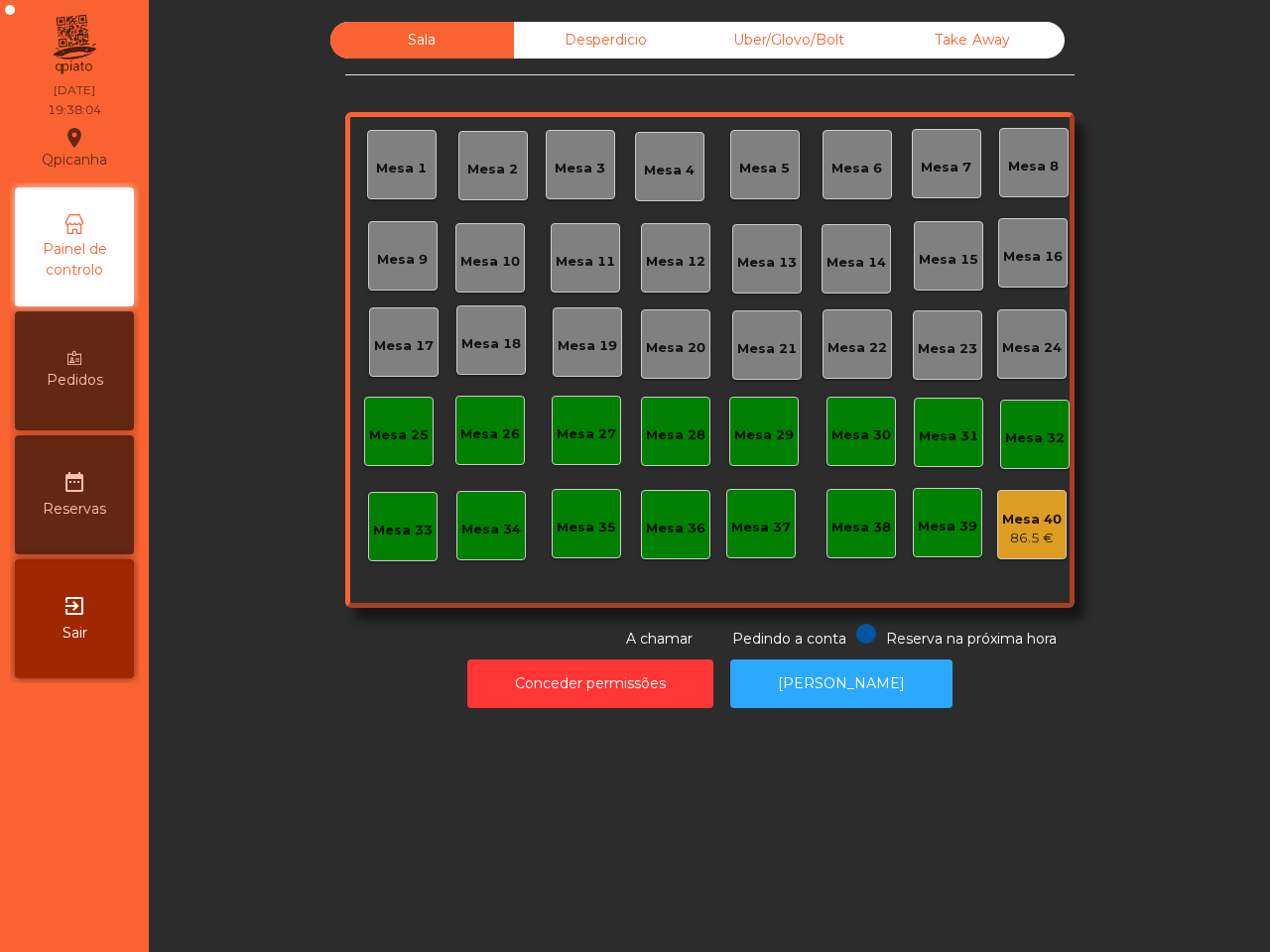 click on "Desperdicio" 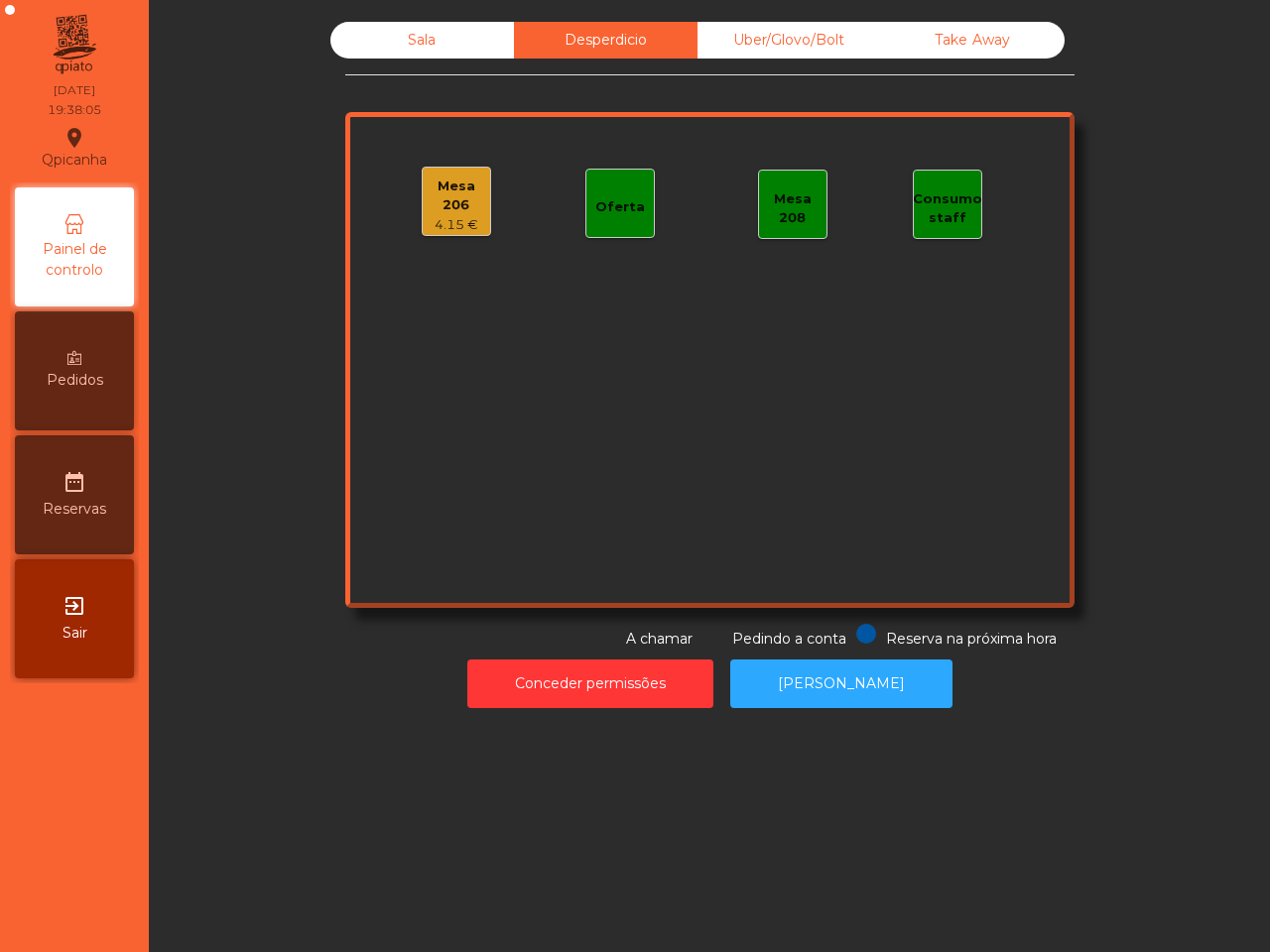 click on "Sala" 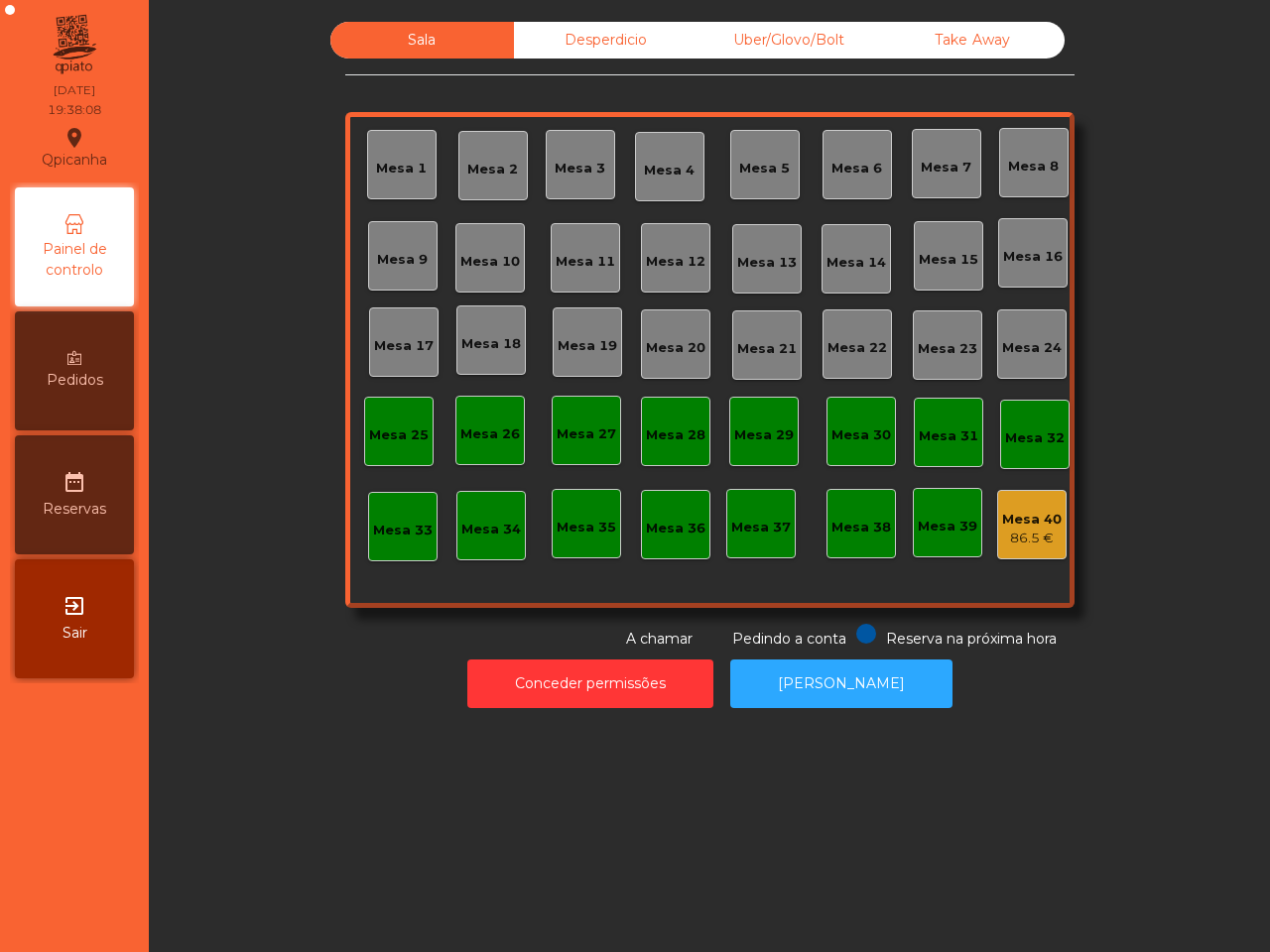 click on "Uber/Glovo/Bolt" 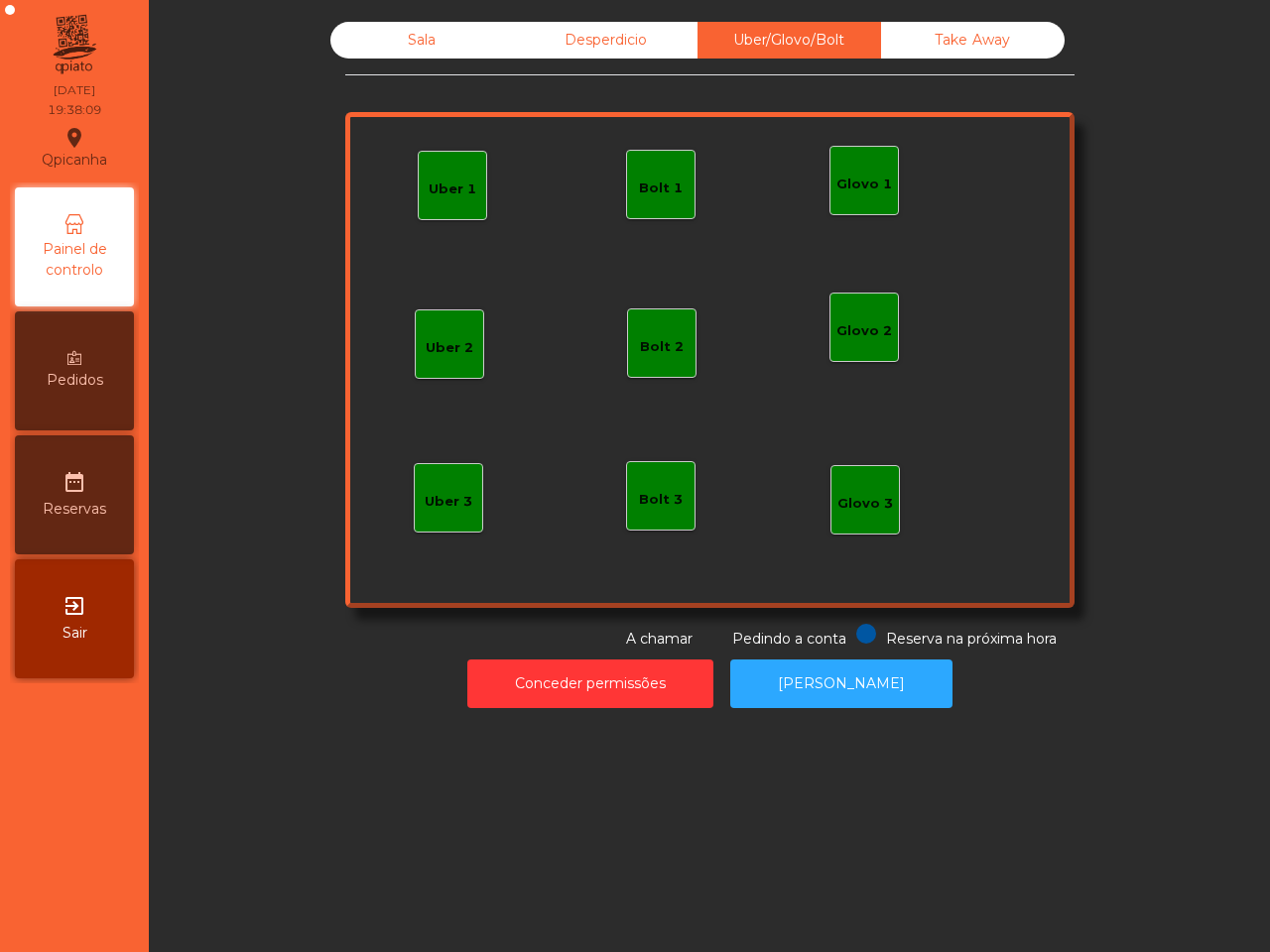 click on "Bolt 1" 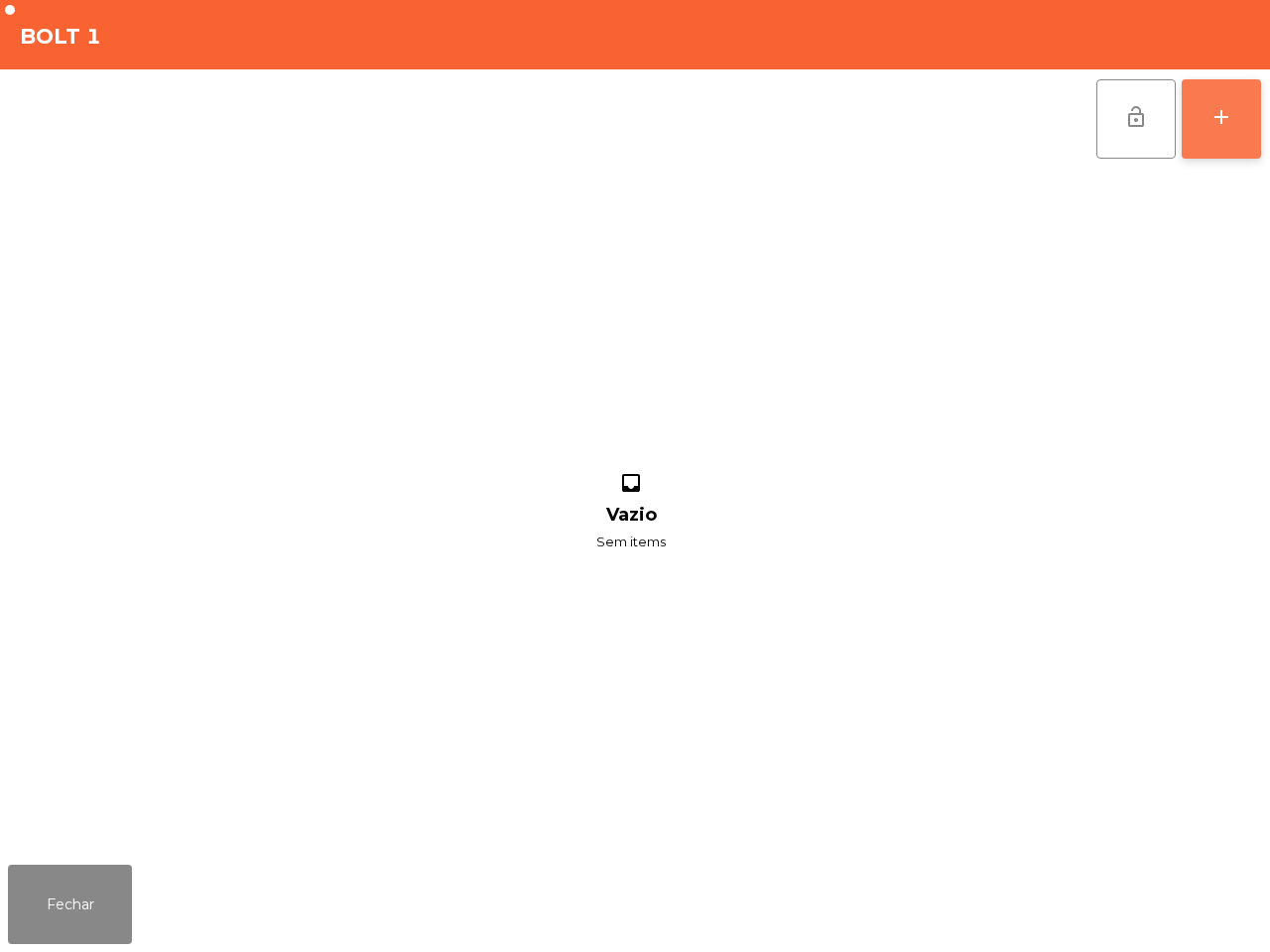 click on "add" 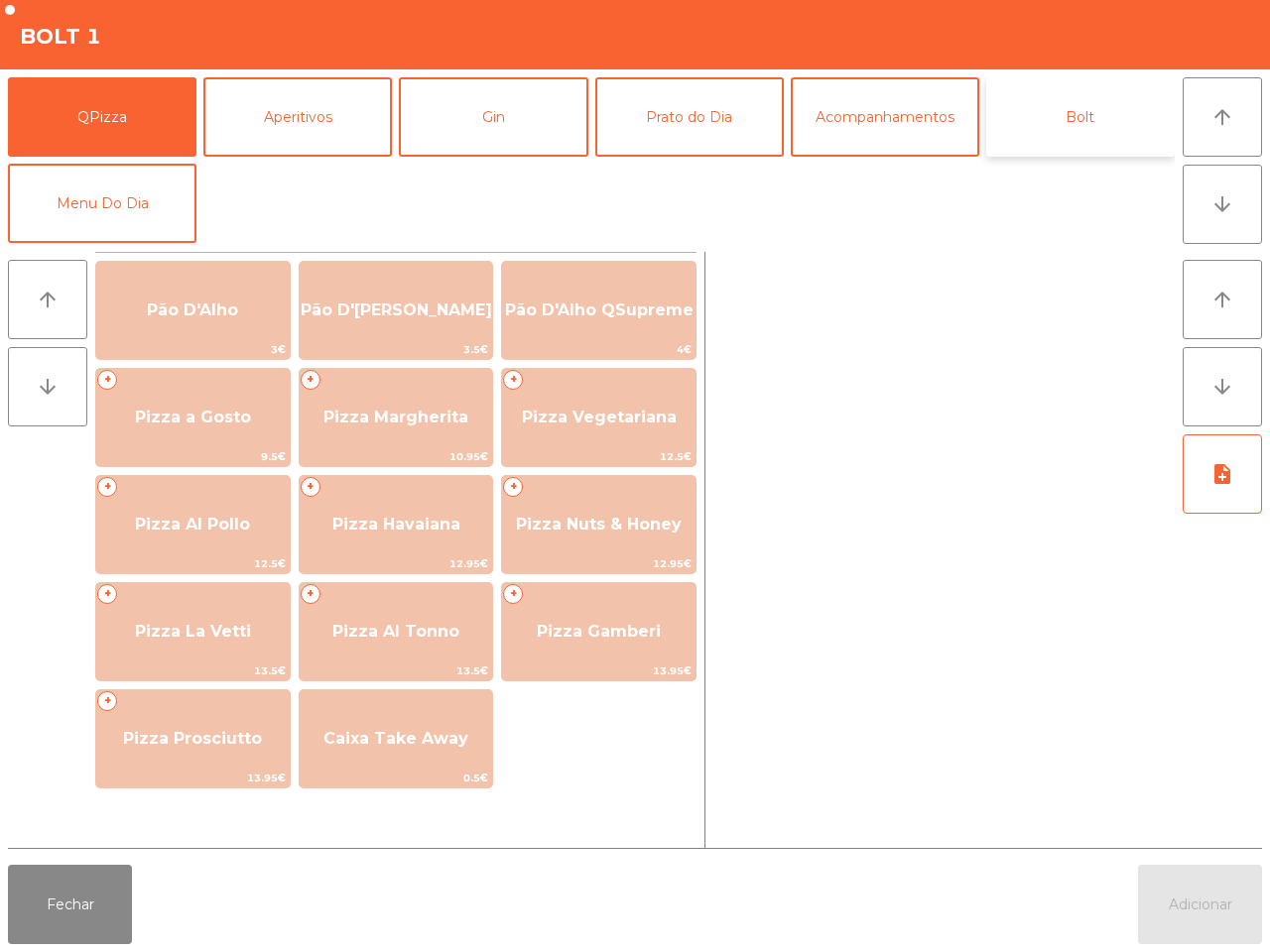 click on "Bolt" 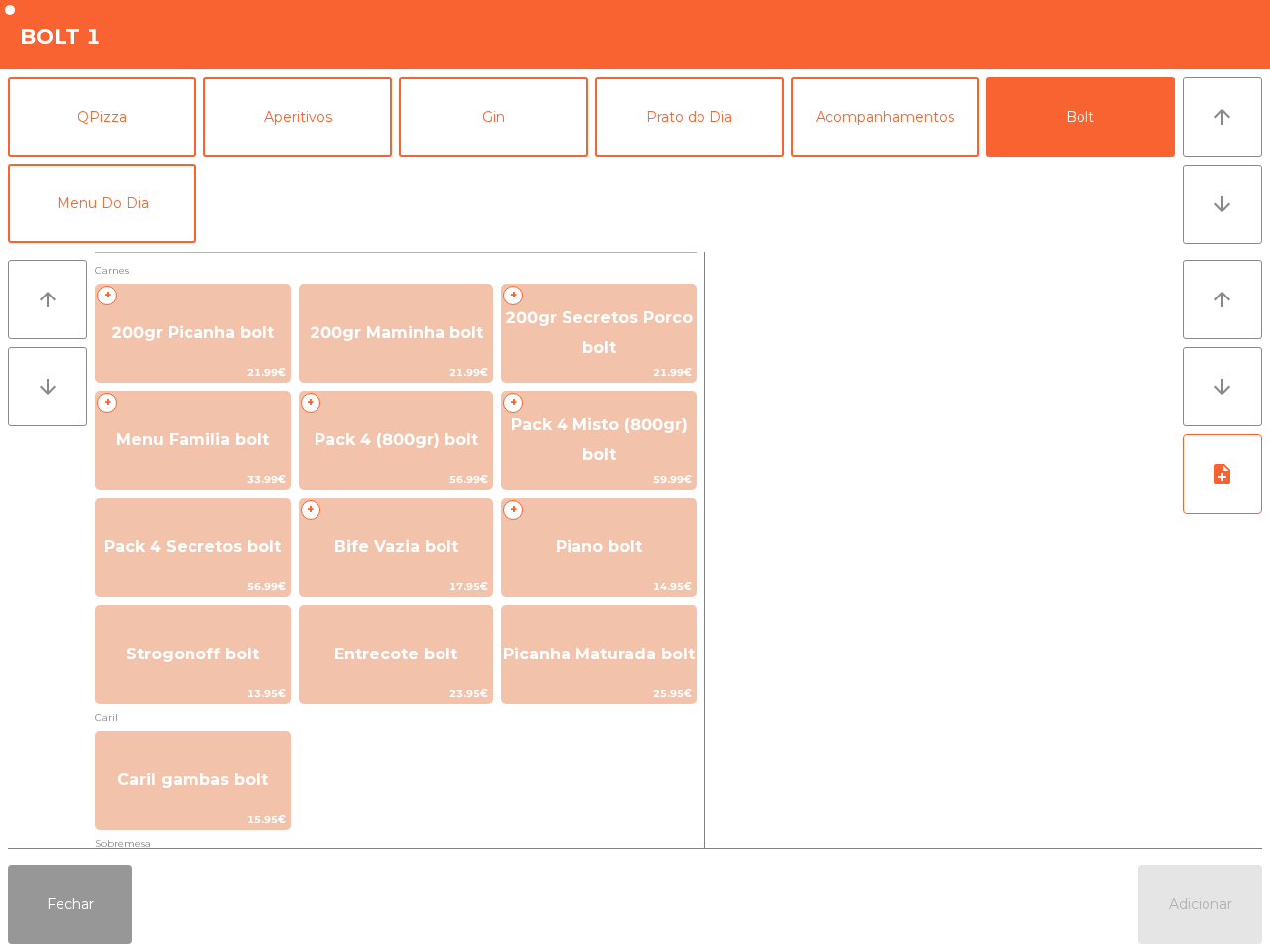 drag, startPoint x: 36, startPoint y: 915, endPoint x: 97, endPoint y: 893, distance: 64.84597 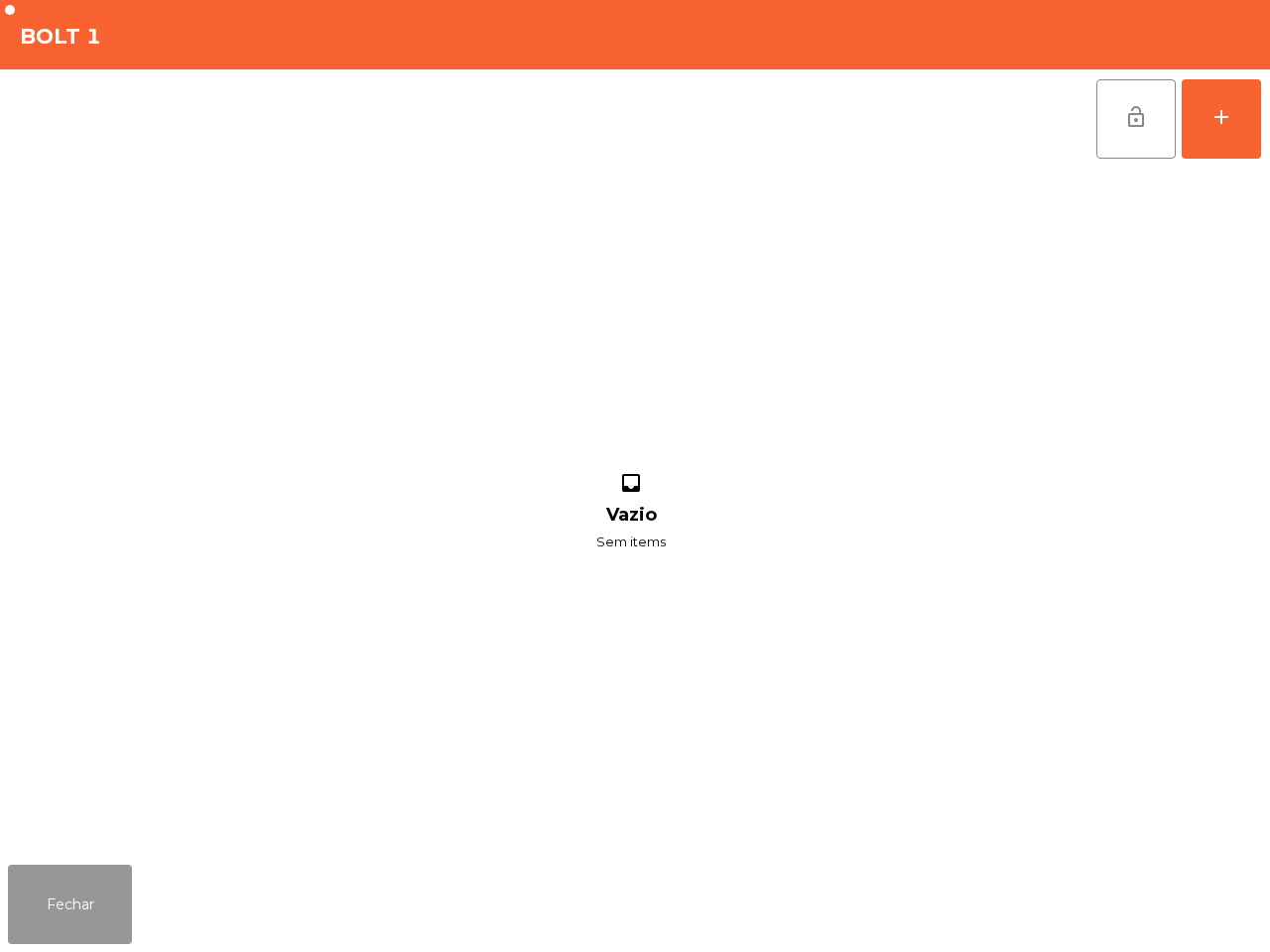 drag, startPoint x: 48, startPoint y: 871, endPoint x: 95, endPoint y: 881, distance: 48.0521 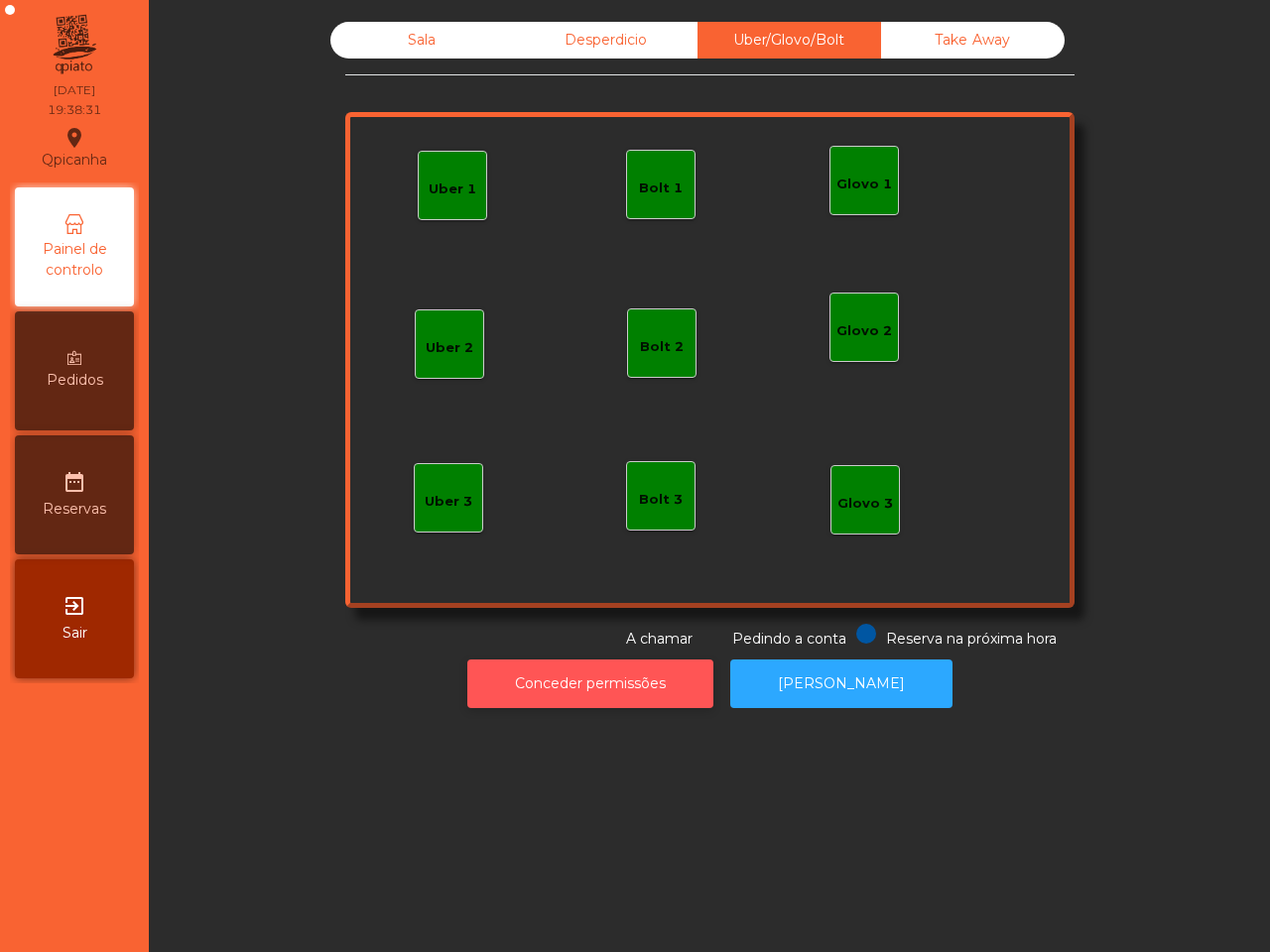 click on "Conceder permissões" 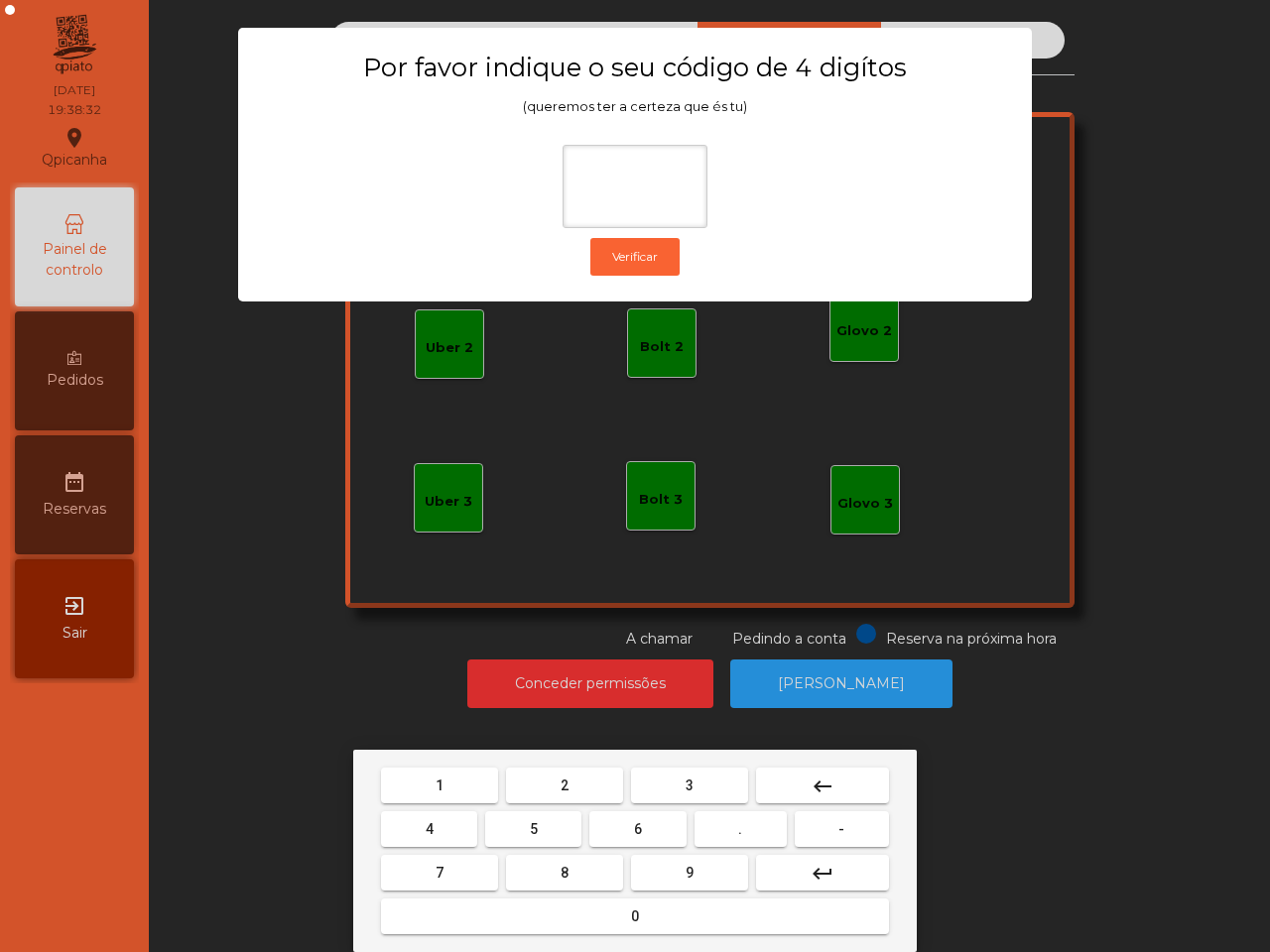 drag, startPoint x: 549, startPoint y: 865, endPoint x: 635, endPoint y: 878, distance: 86.977008 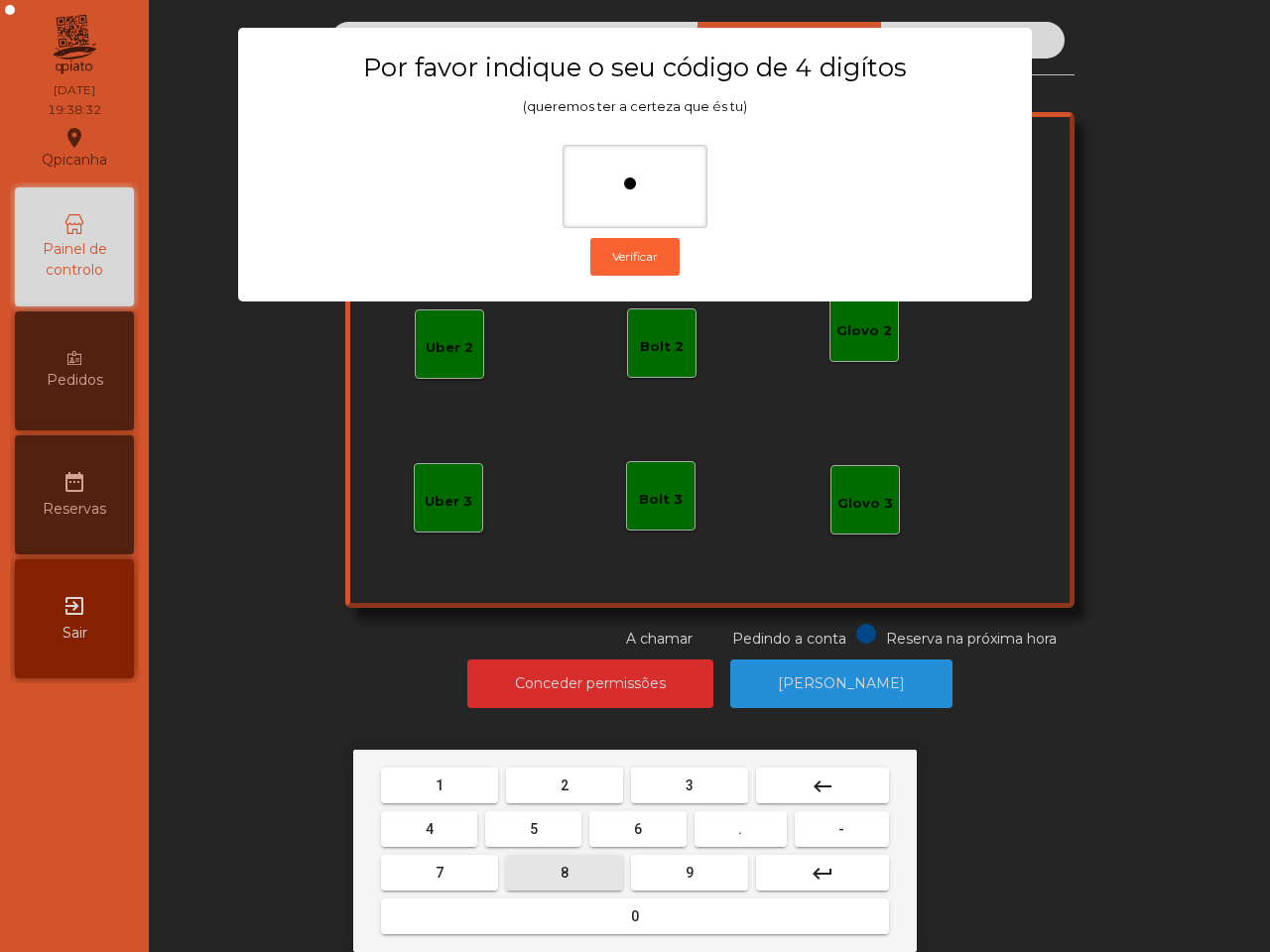 click on "9" at bounding box center [690, 873] 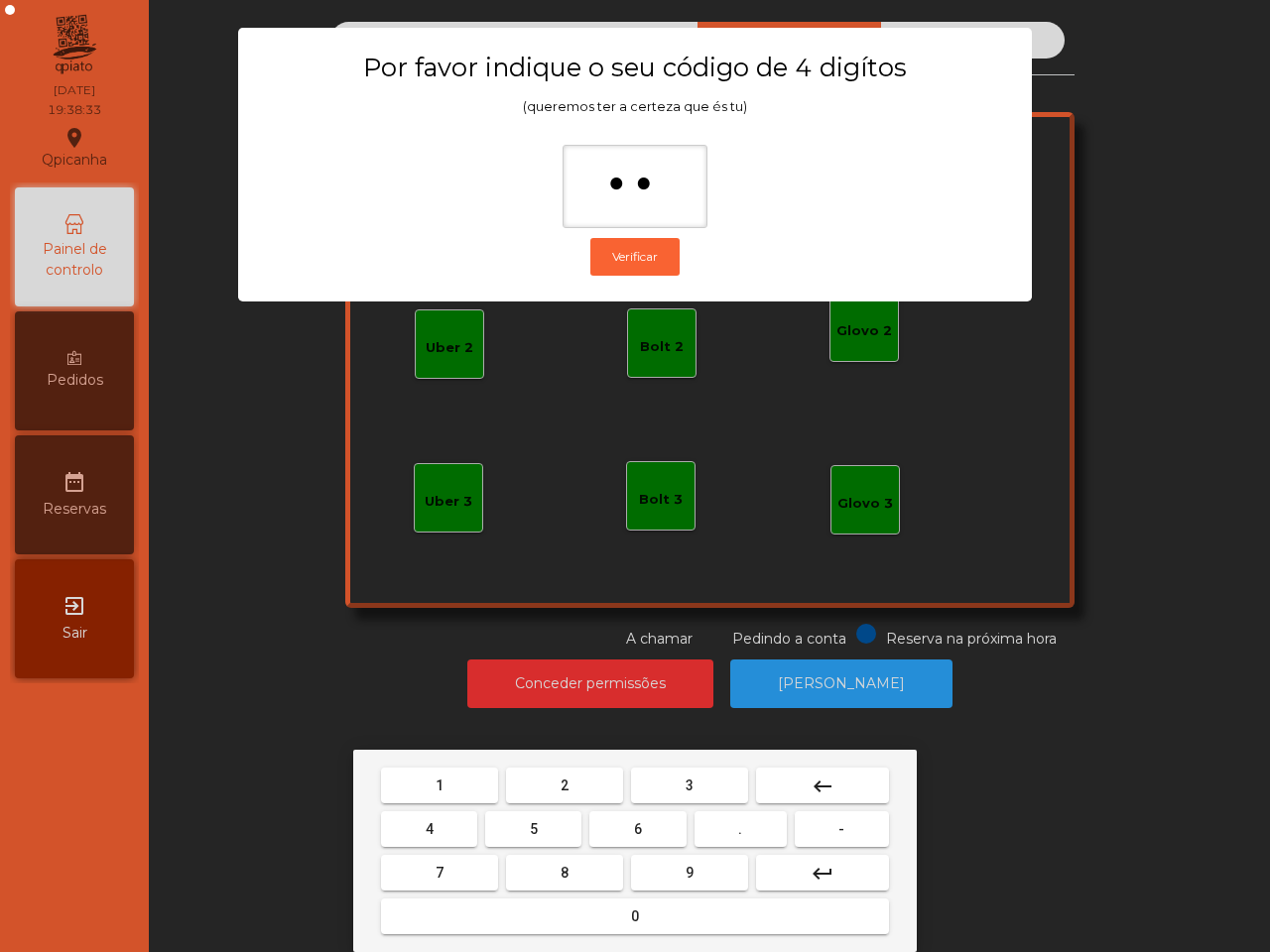 click on "1" at bounding box center [440, 785] 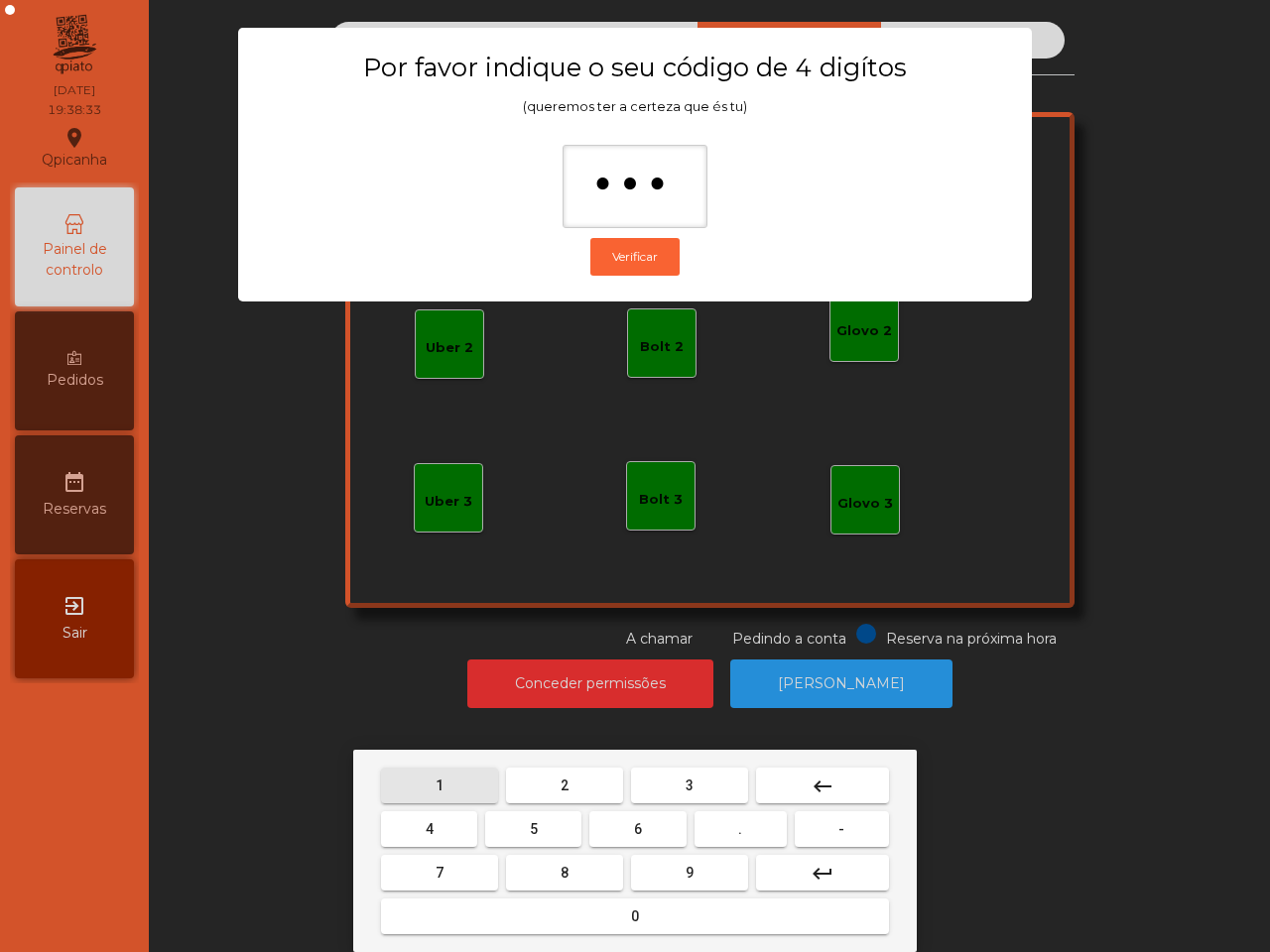 click on "2" at bounding box center (565, 785) 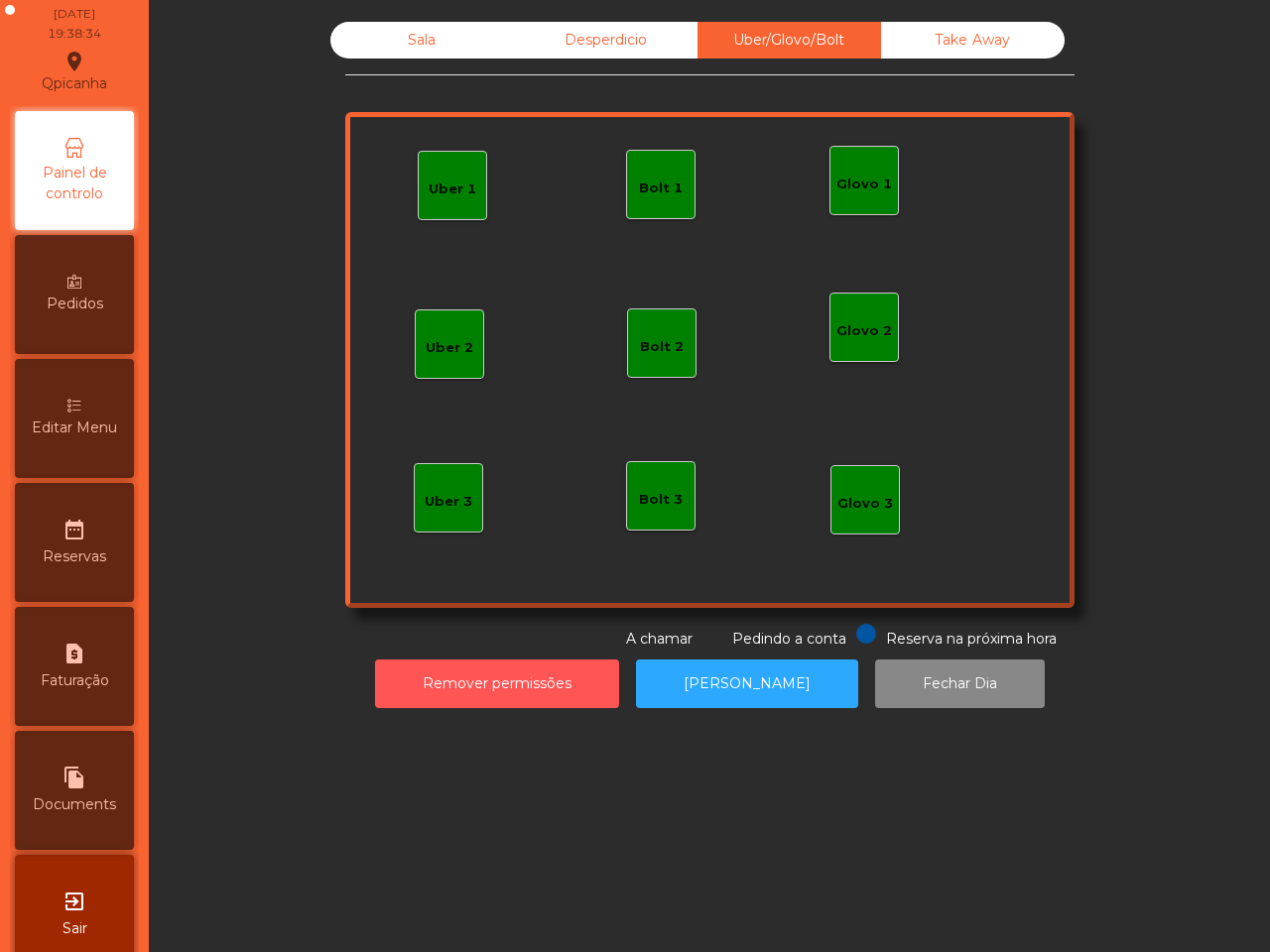 scroll, scrollTop: 134, scrollLeft: 0, axis: vertical 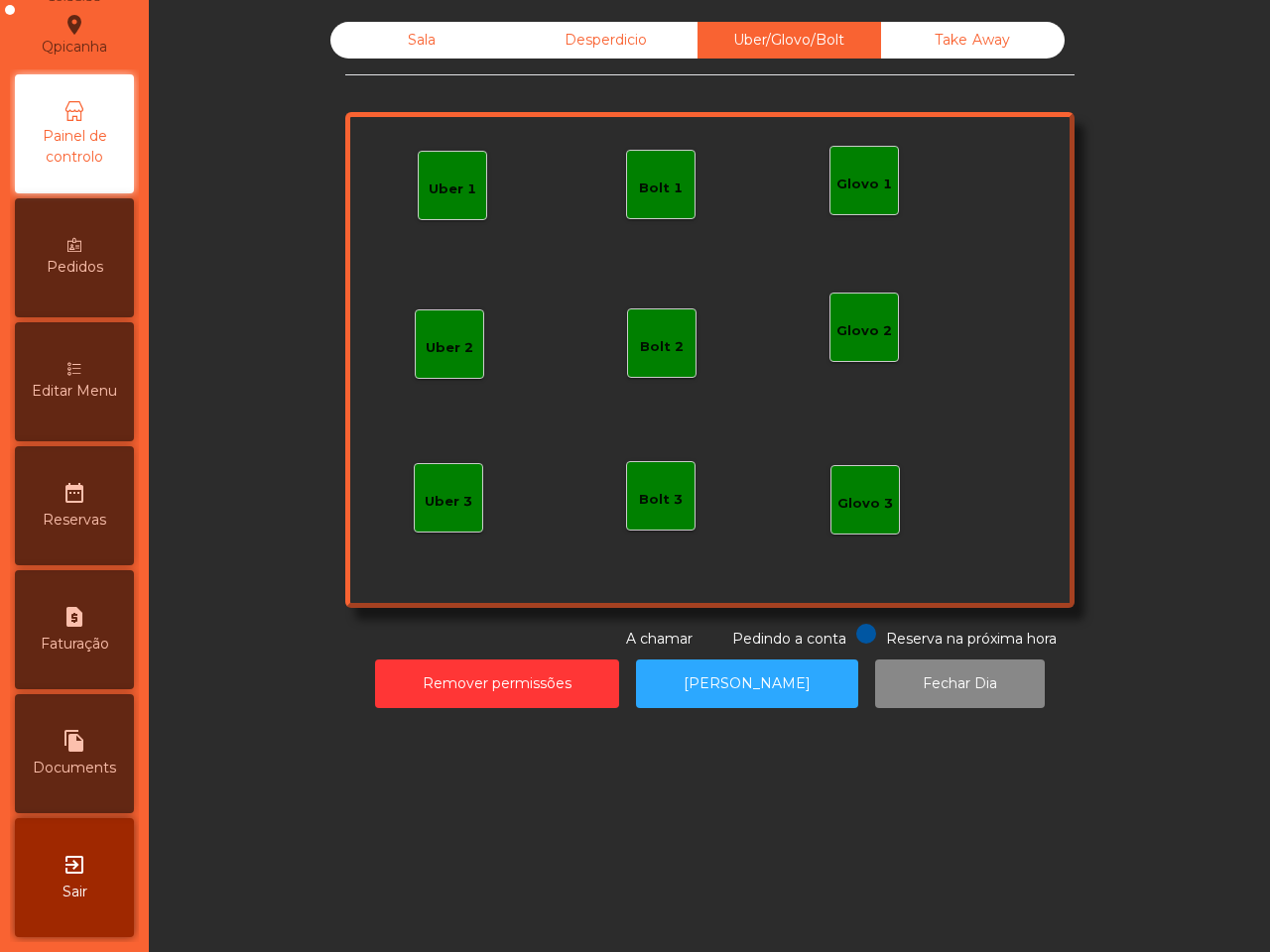 click on "Editar Menu" at bounding box center [74, 382] 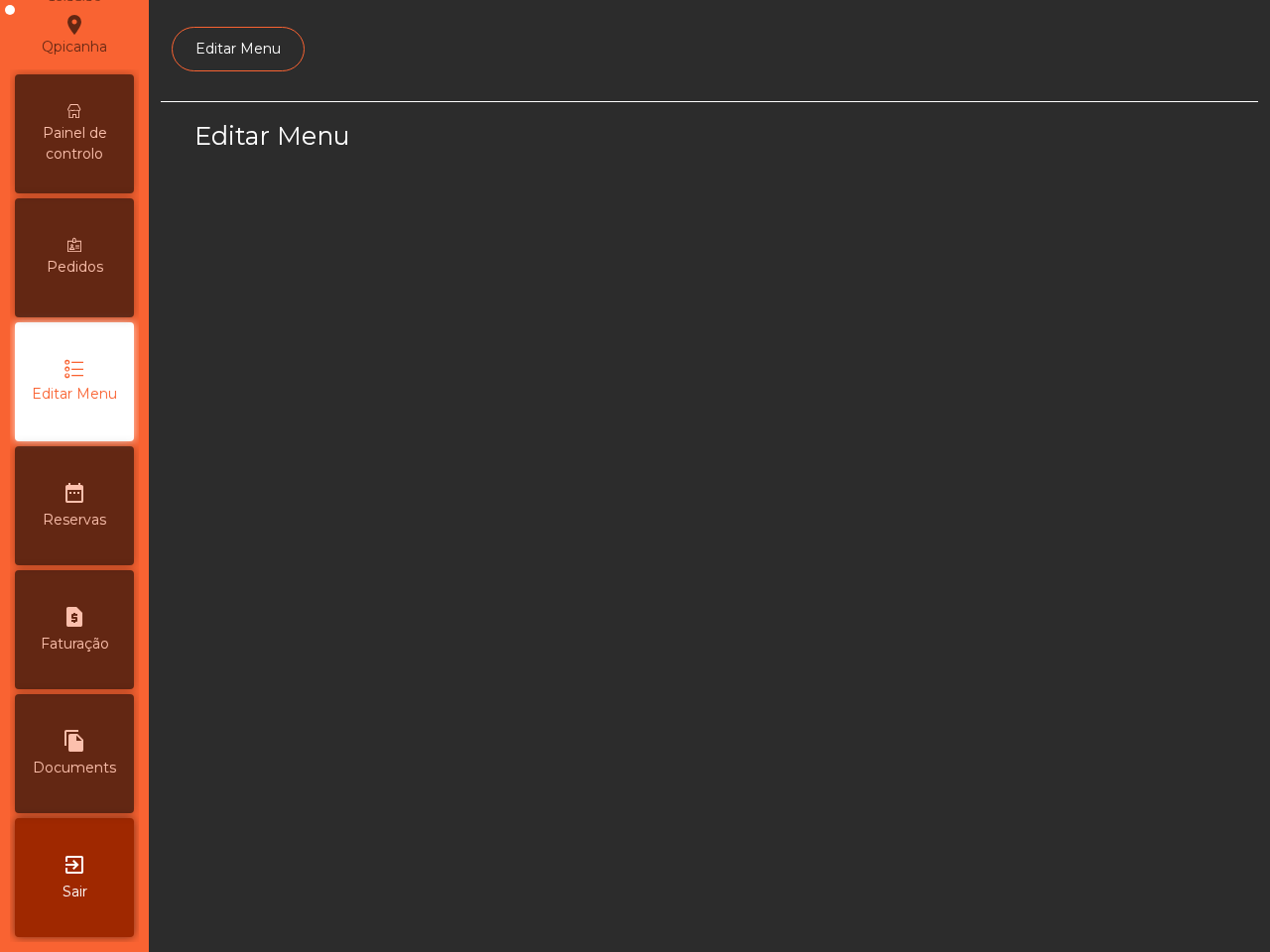 select on "*" 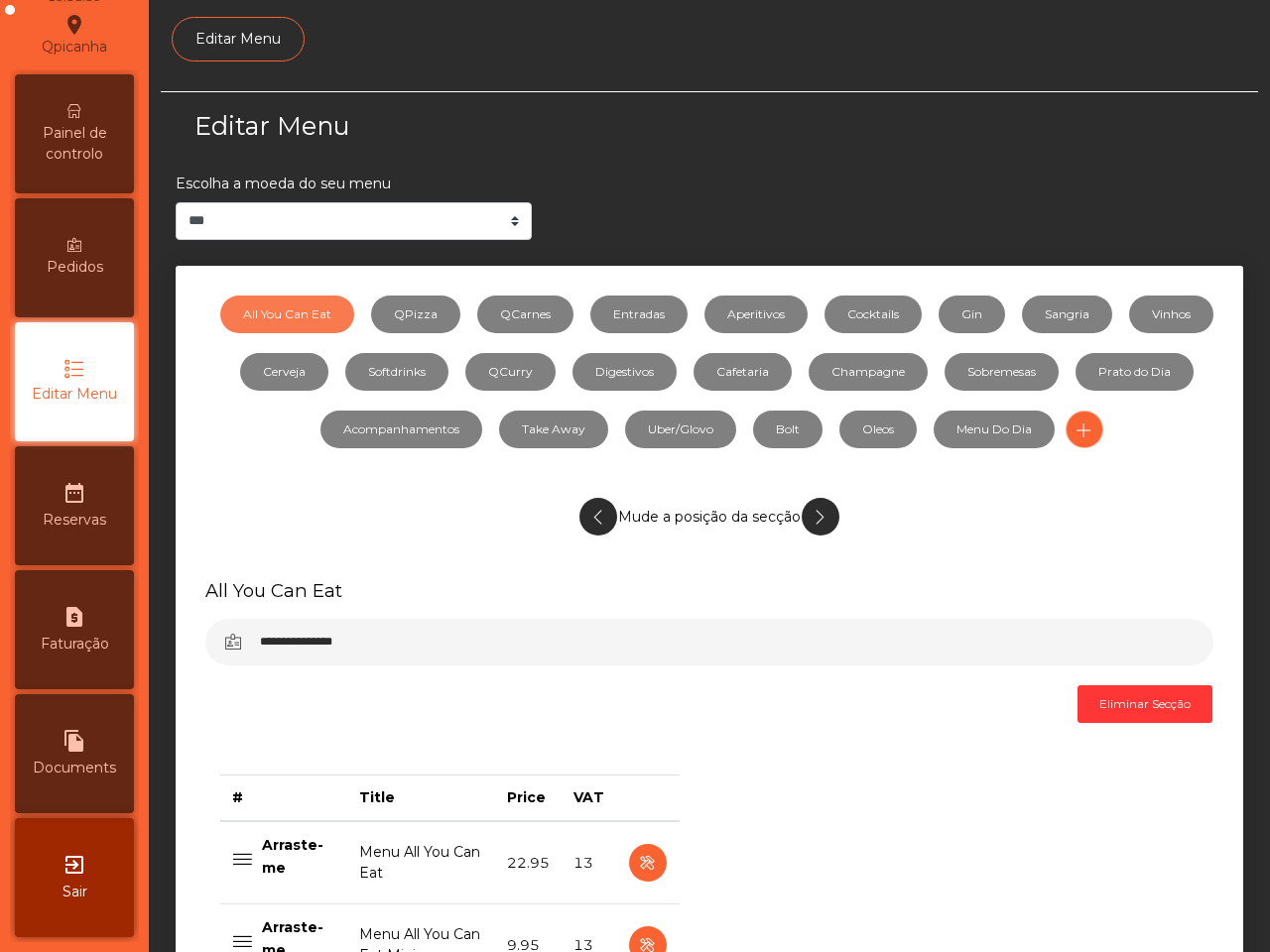 scroll, scrollTop: 0, scrollLeft: 0, axis: both 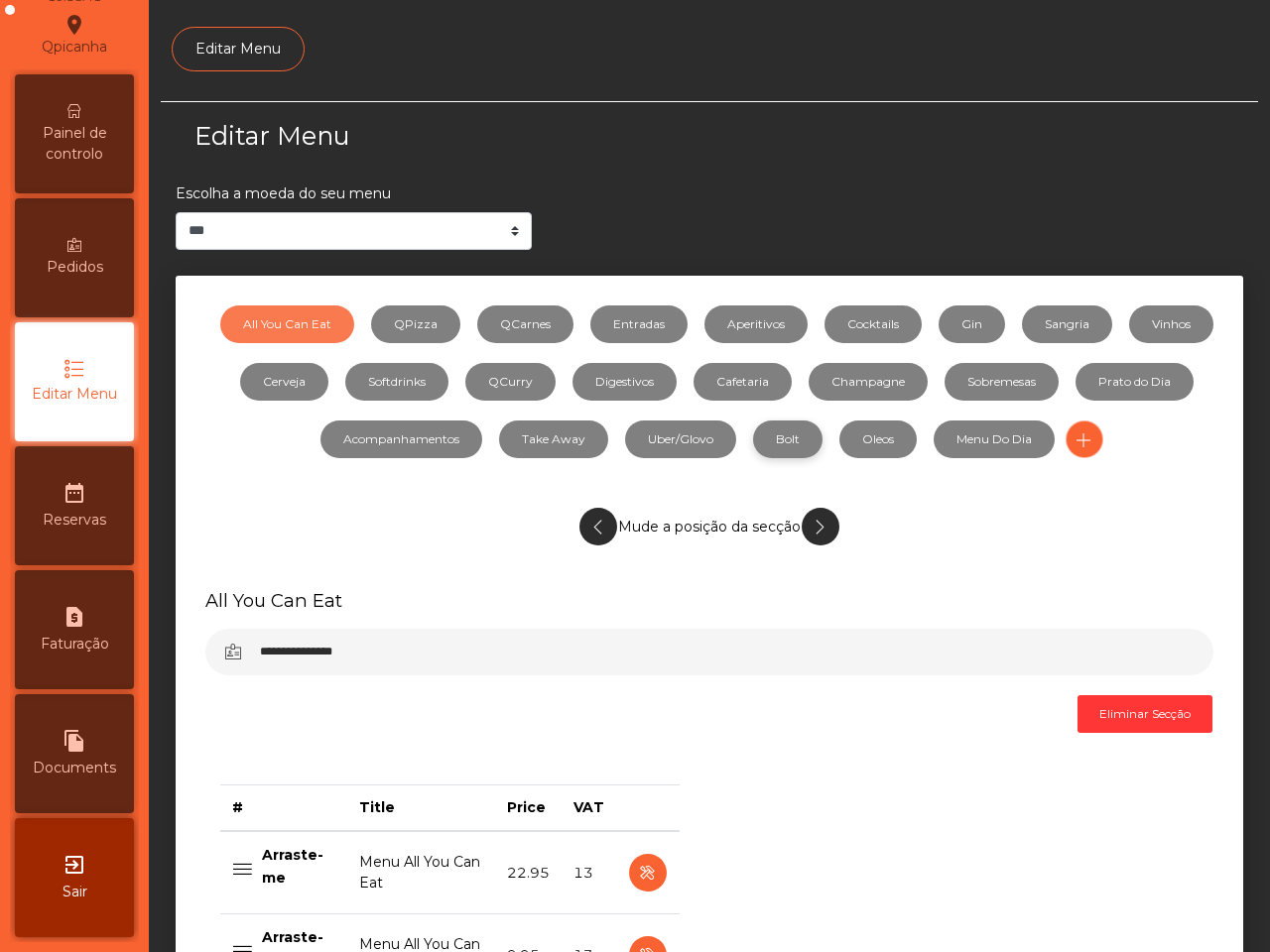 click on "Bolt" at bounding box center (788, 439) 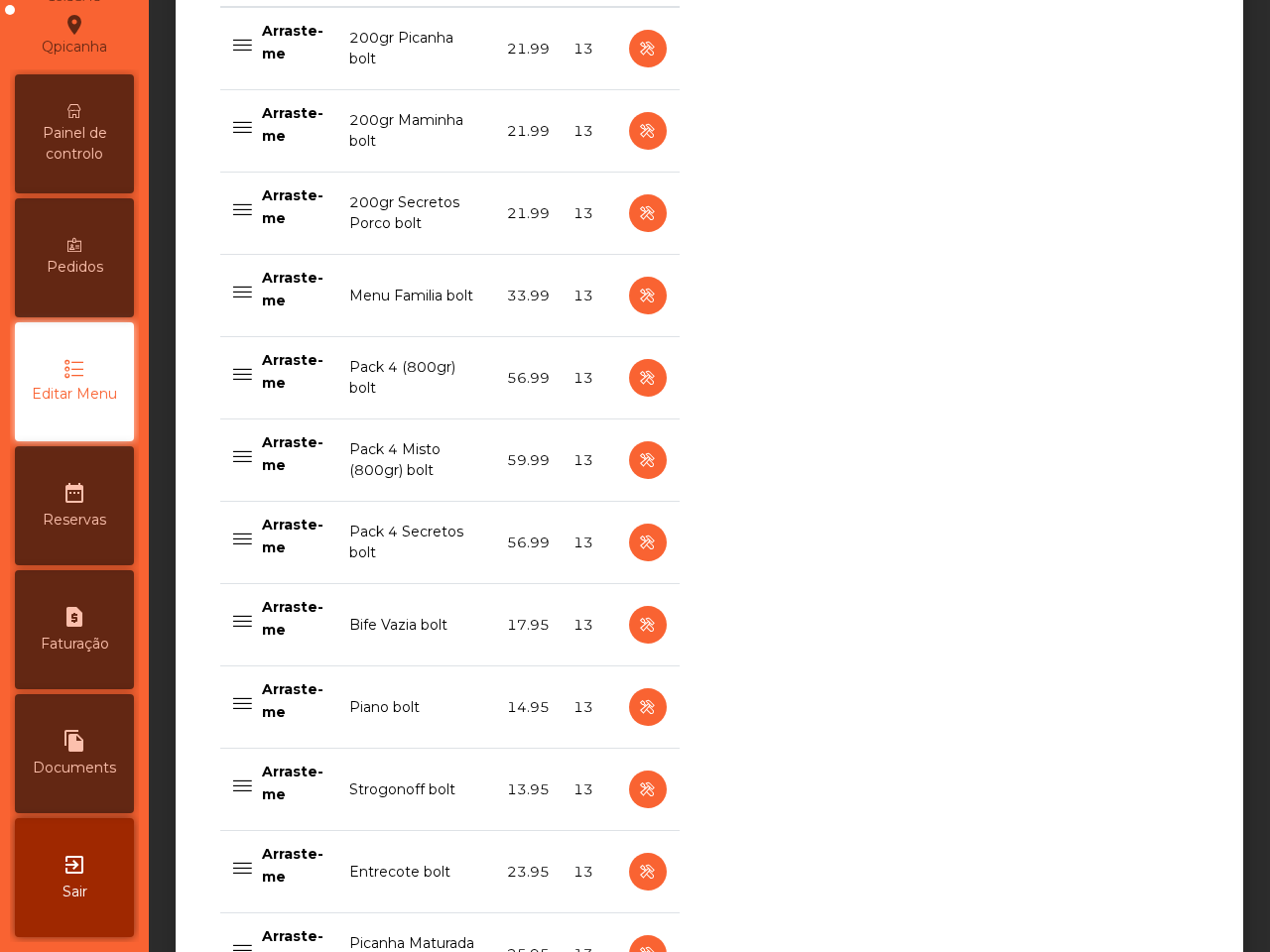 scroll, scrollTop: 868, scrollLeft: 0, axis: vertical 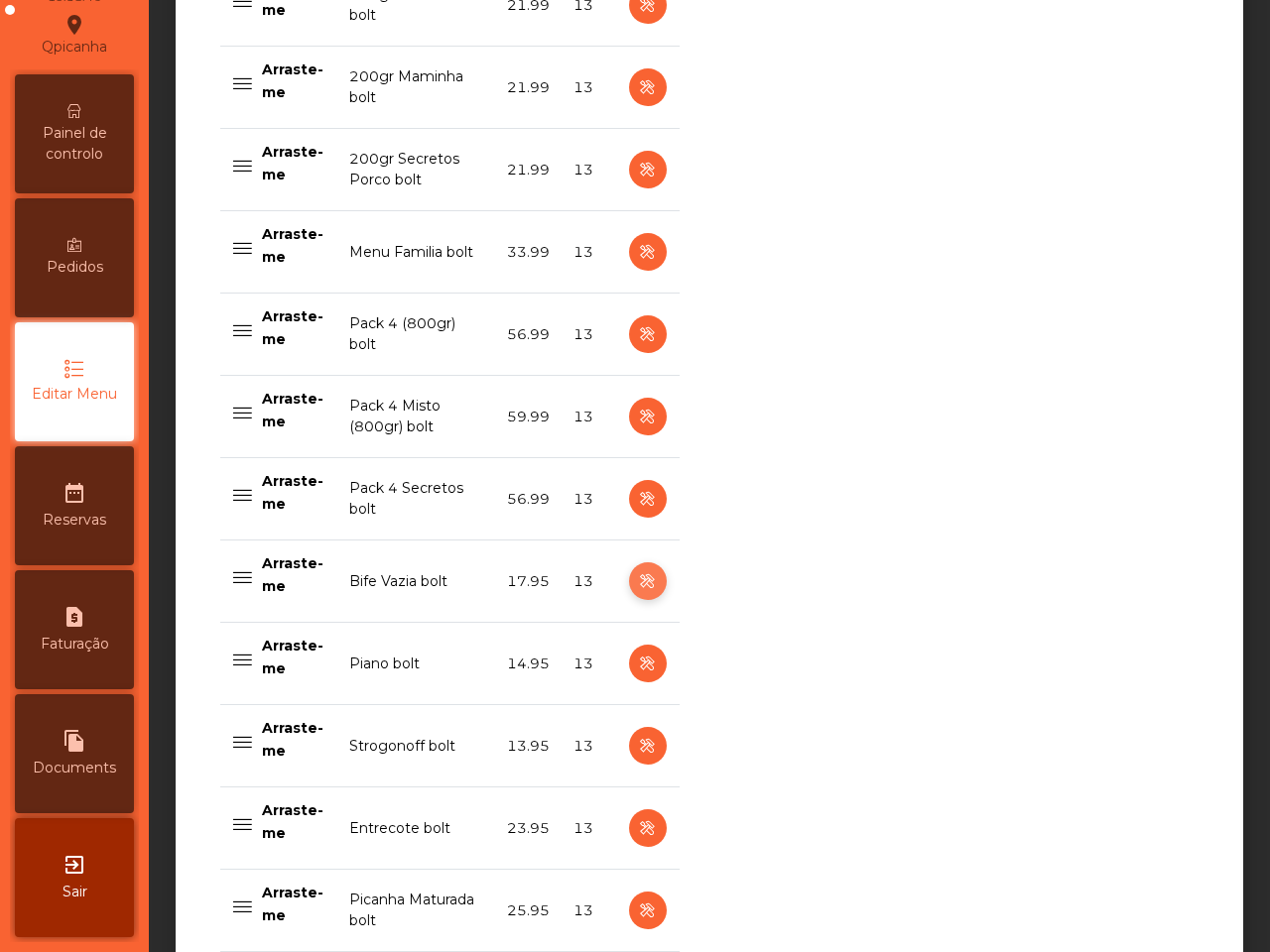 click at bounding box center [647, 581] 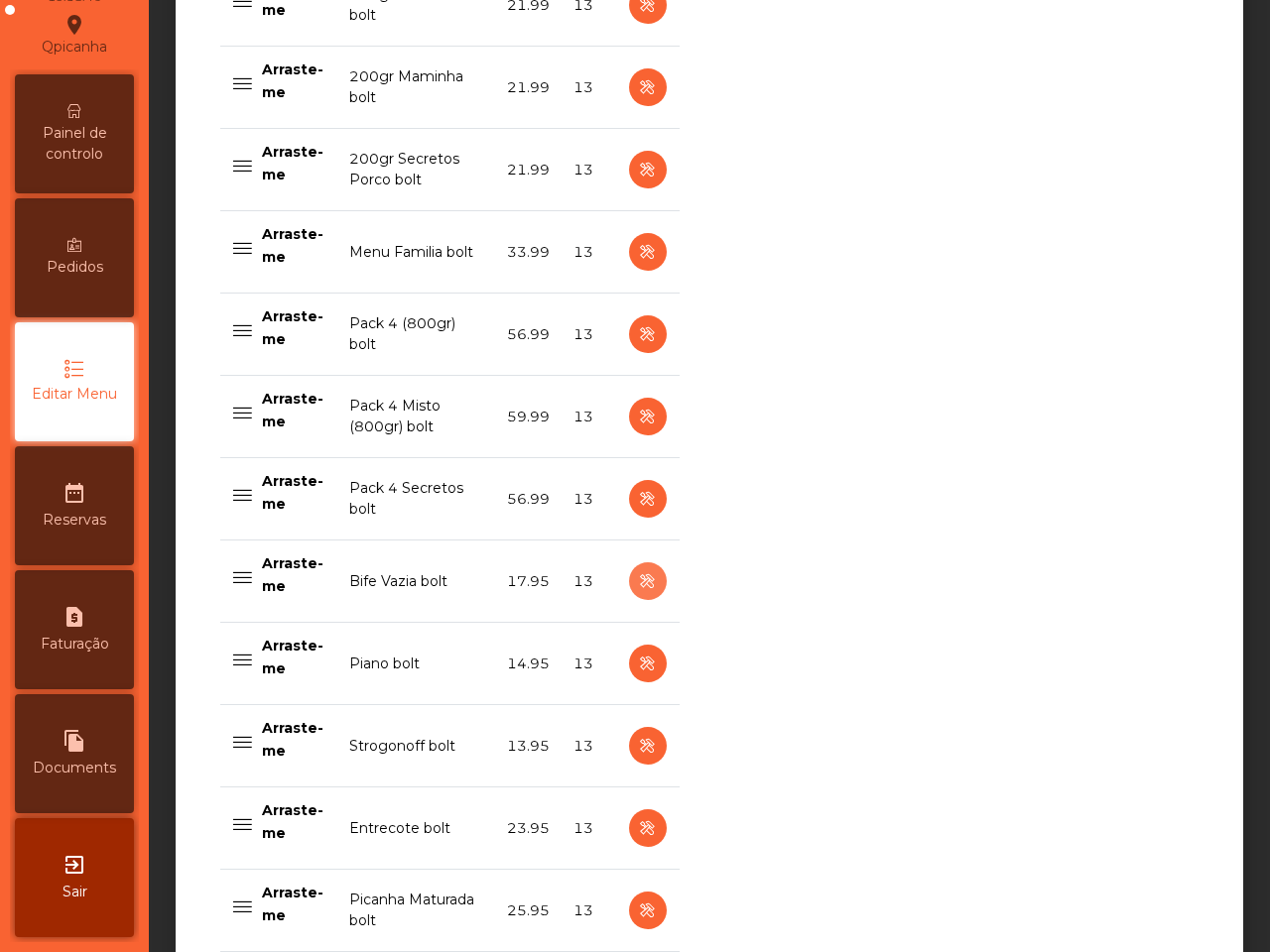 select on "**" 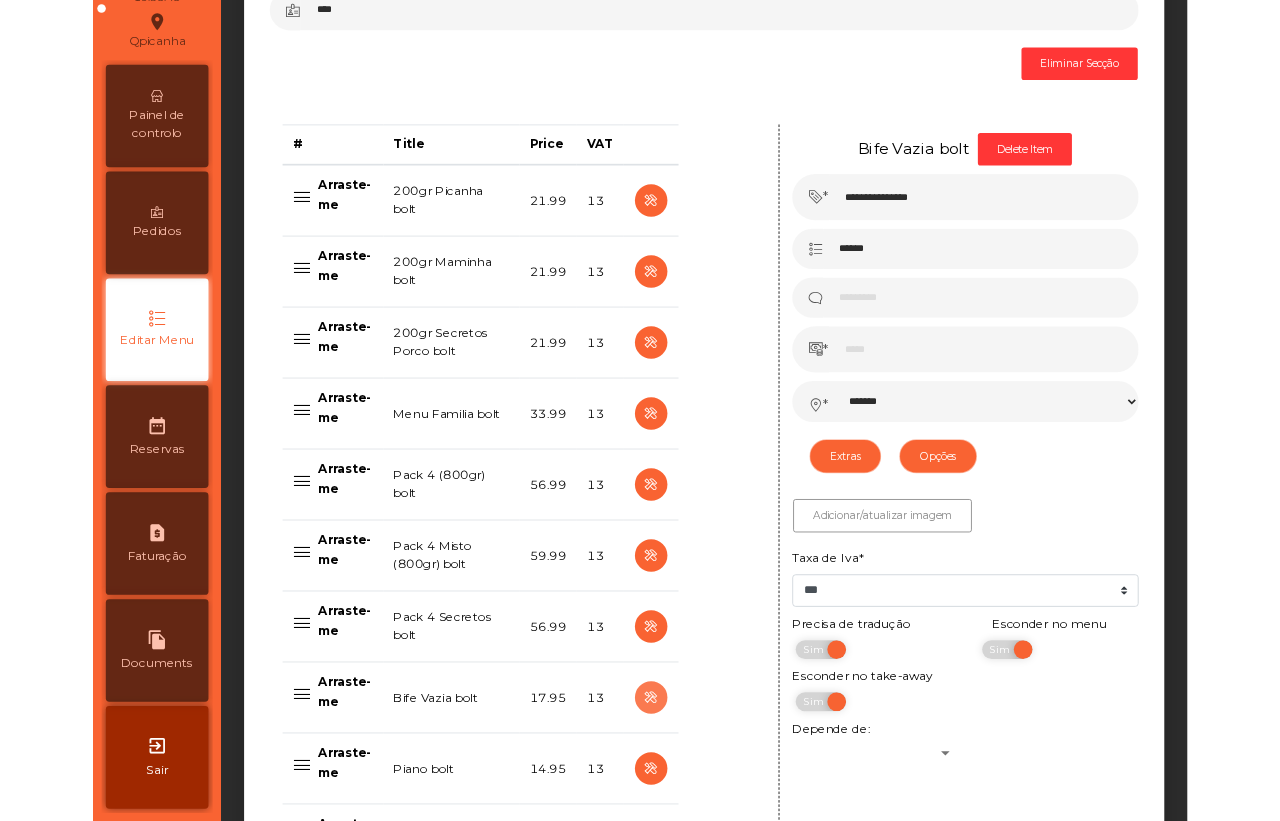 scroll, scrollTop: 625, scrollLeft: 0, axis: vertical 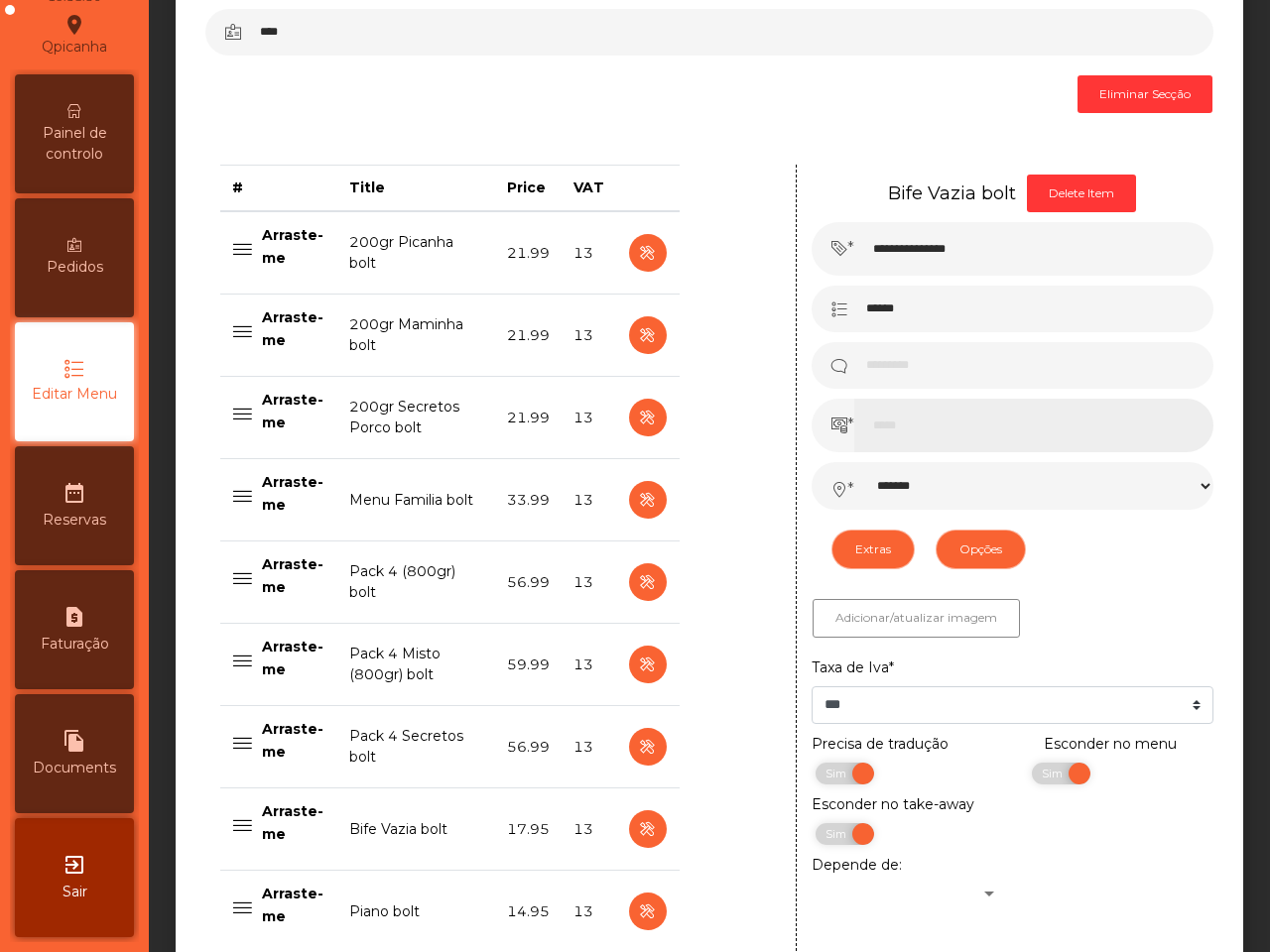 click on "*****" at bounding box center (1034, 425) 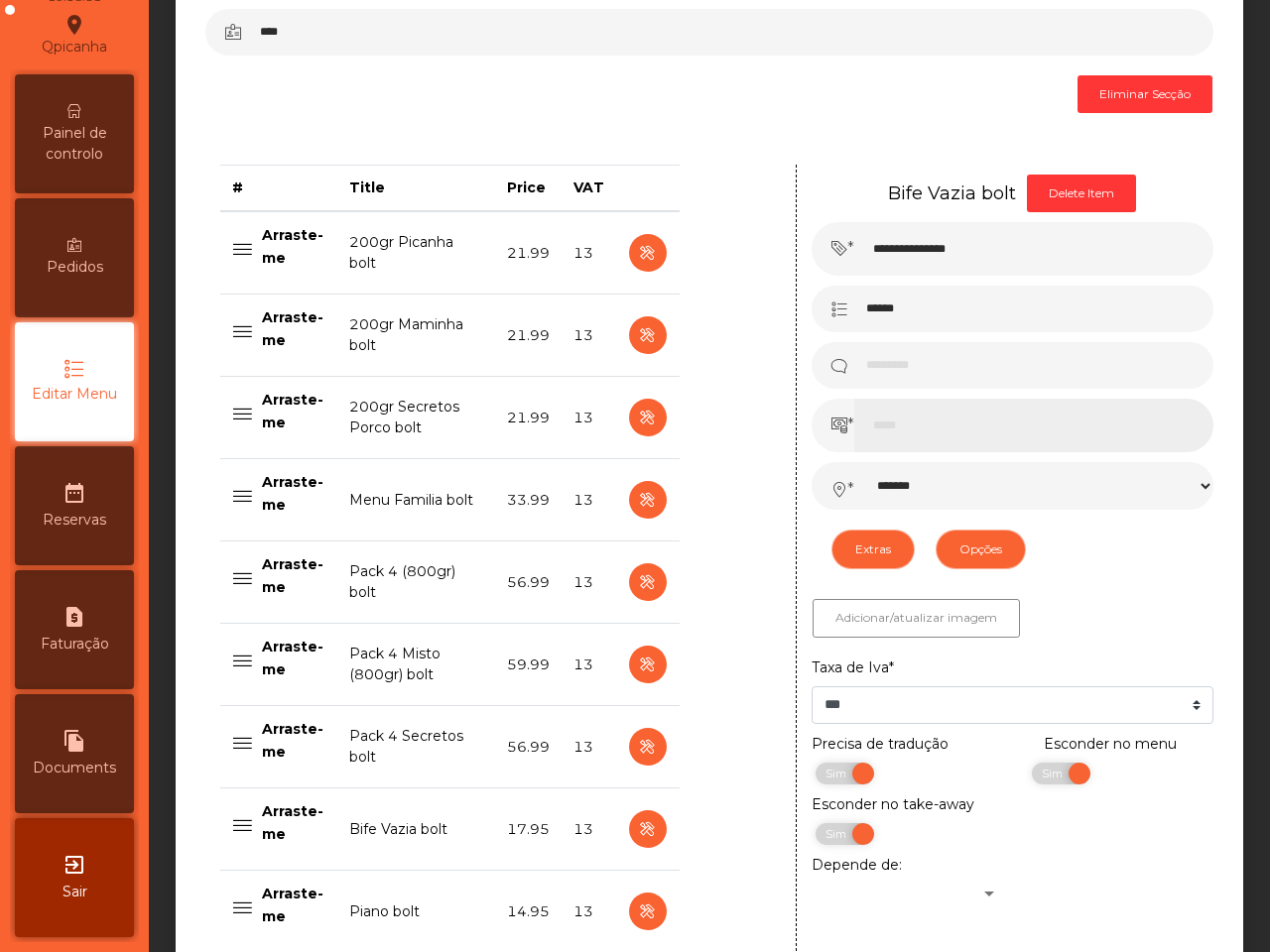 click on "*****" at bounding box center (1034, 425) 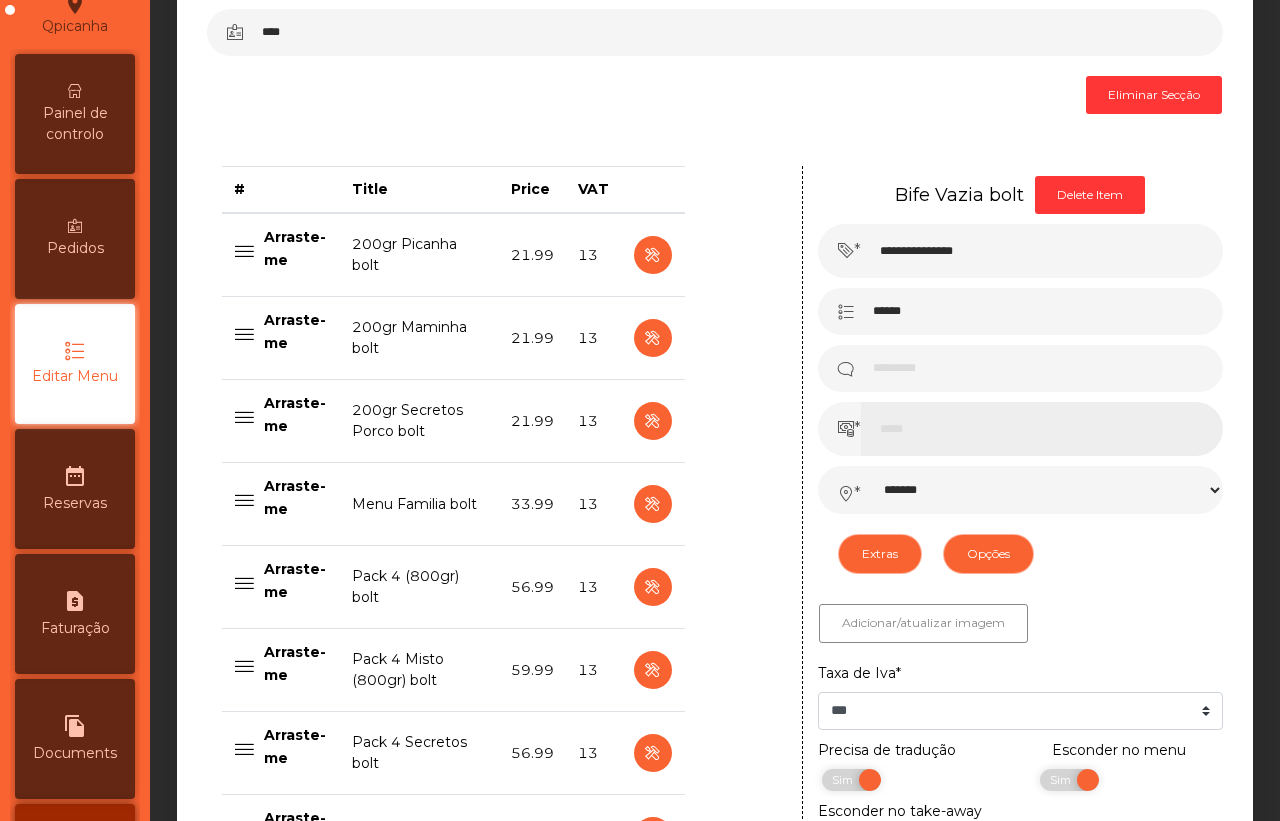 click on "*****" at bounding box center (1042, 429) 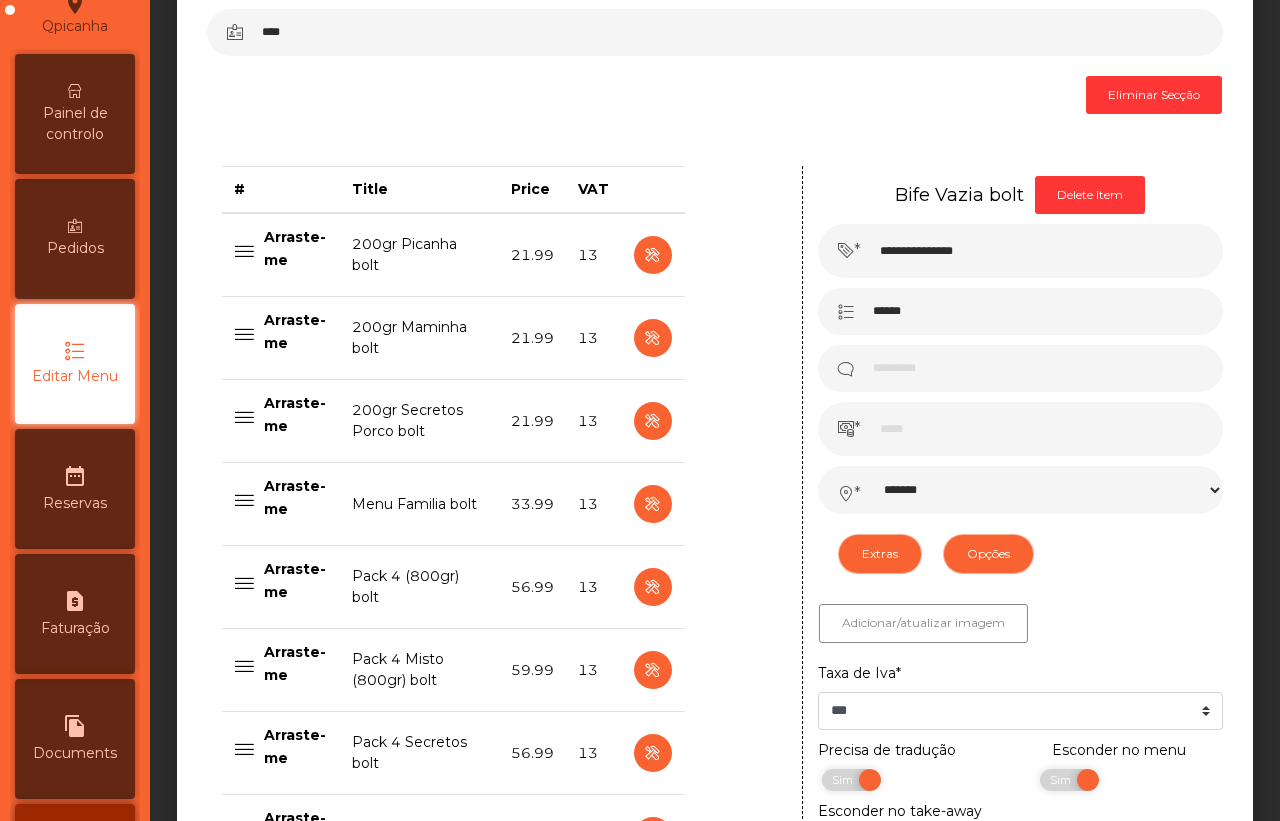 click at bounding box center [758, 2815] 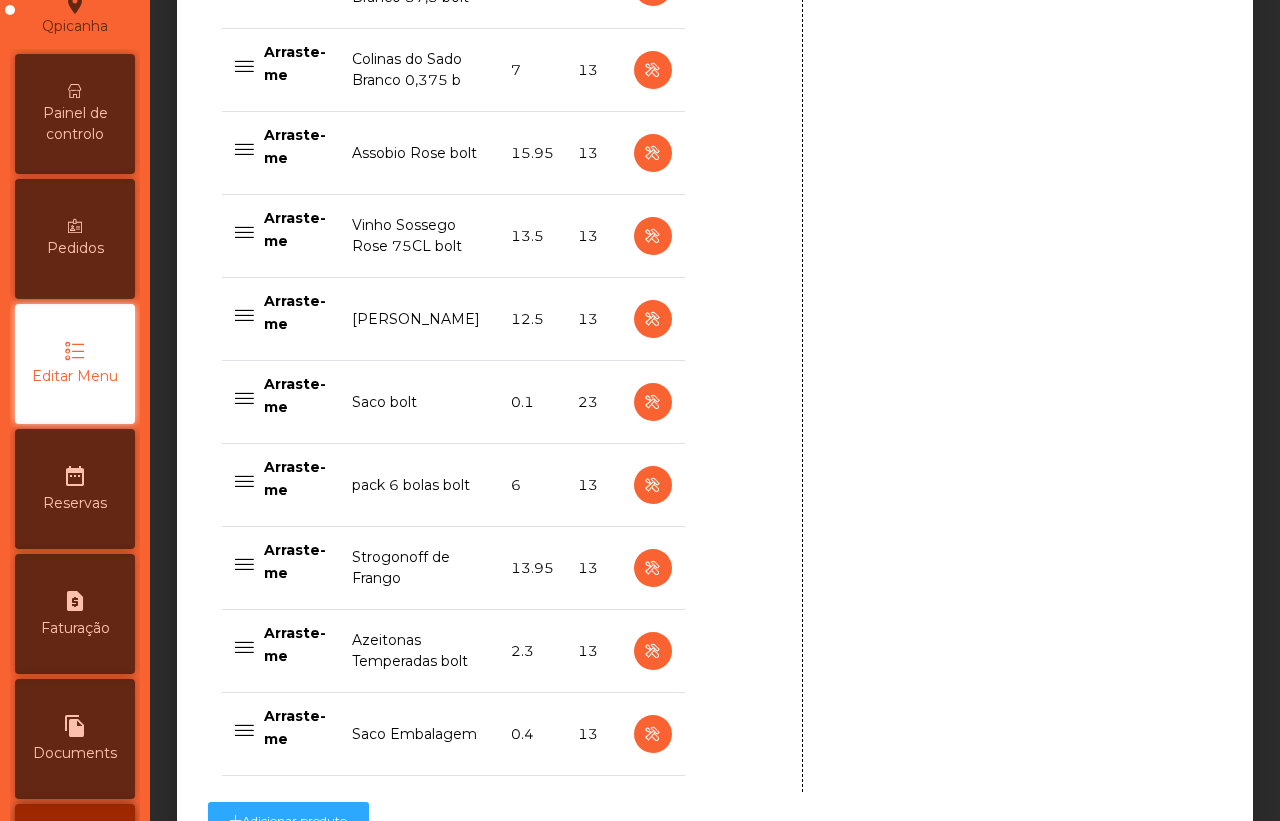 scroll, scrollTop: 5536, scrollLeft: 0, axis: vertical 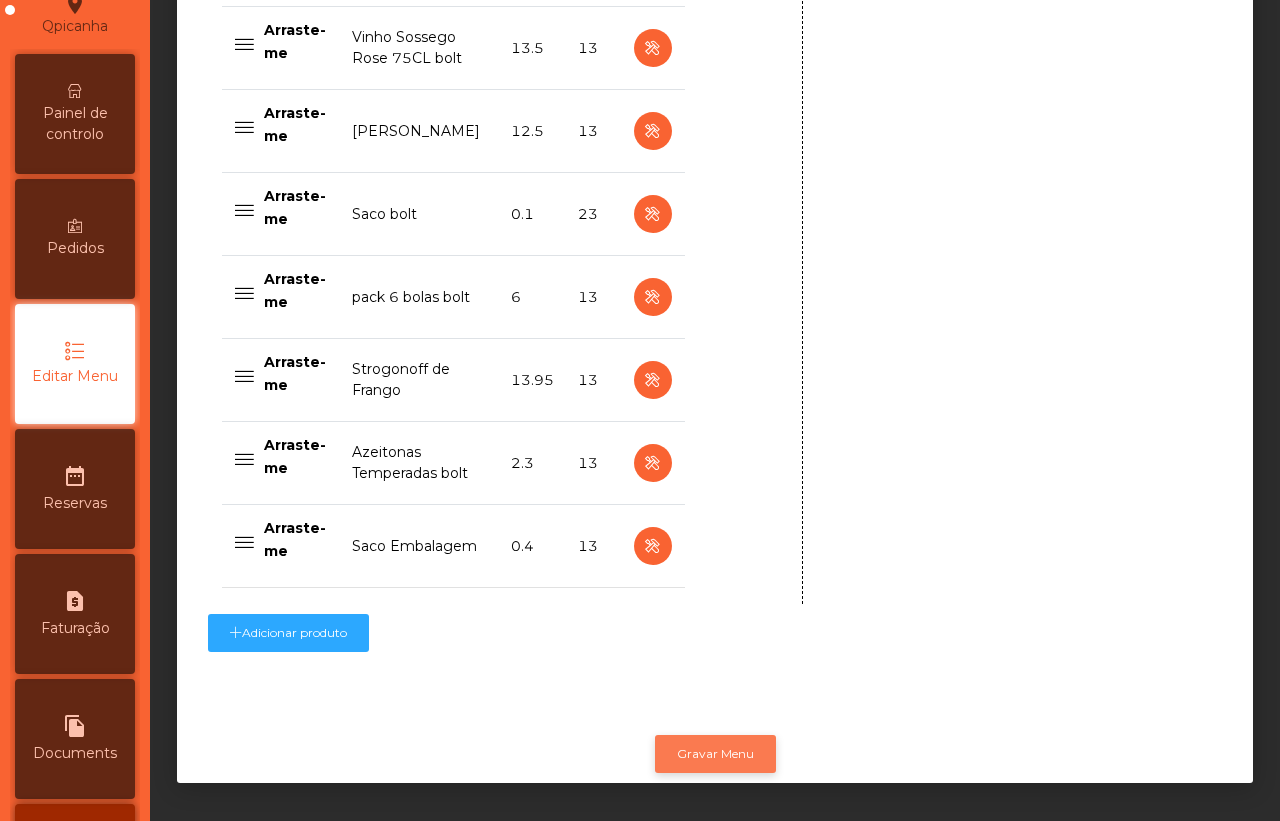 click on "Gravar Menu" at bounding box center (715, 754) 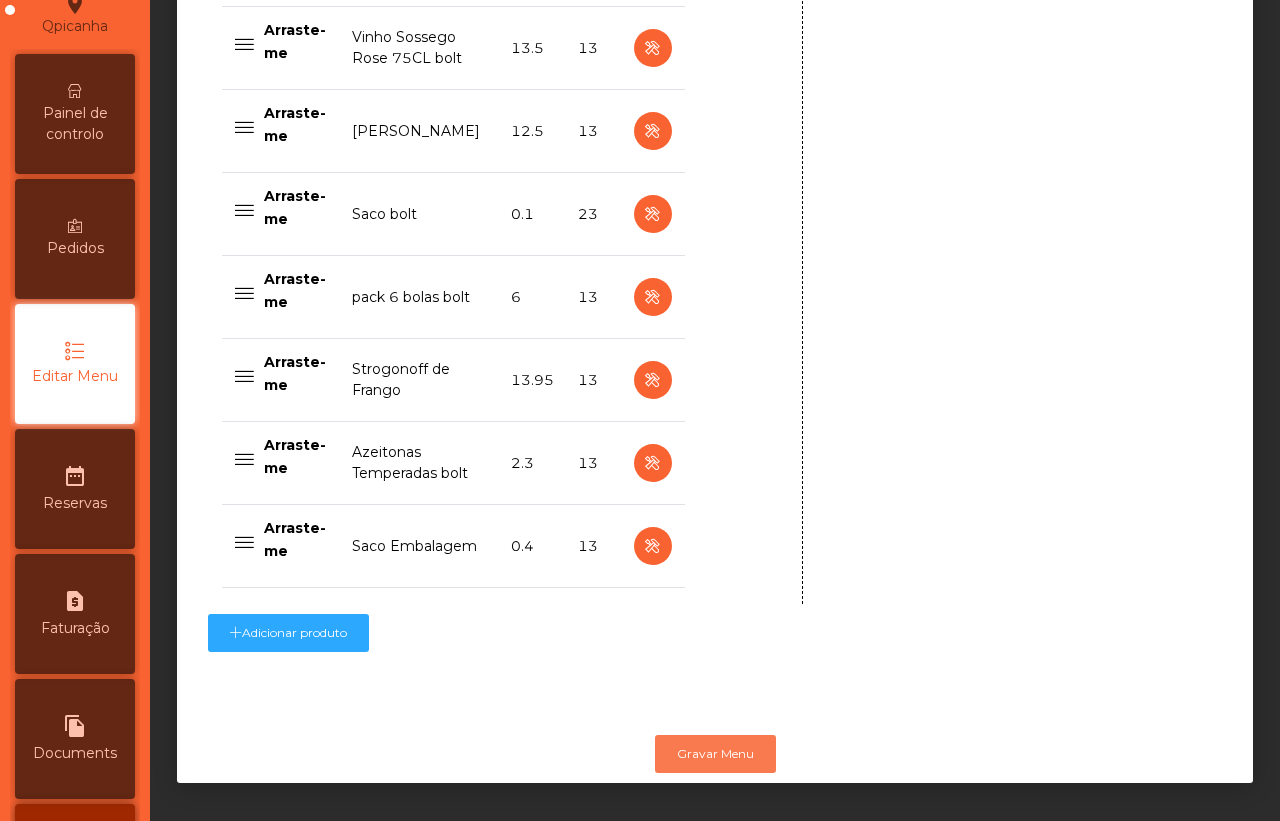 scroll, scrollTop: 5411, scrollLeft: 0, axis: vertical 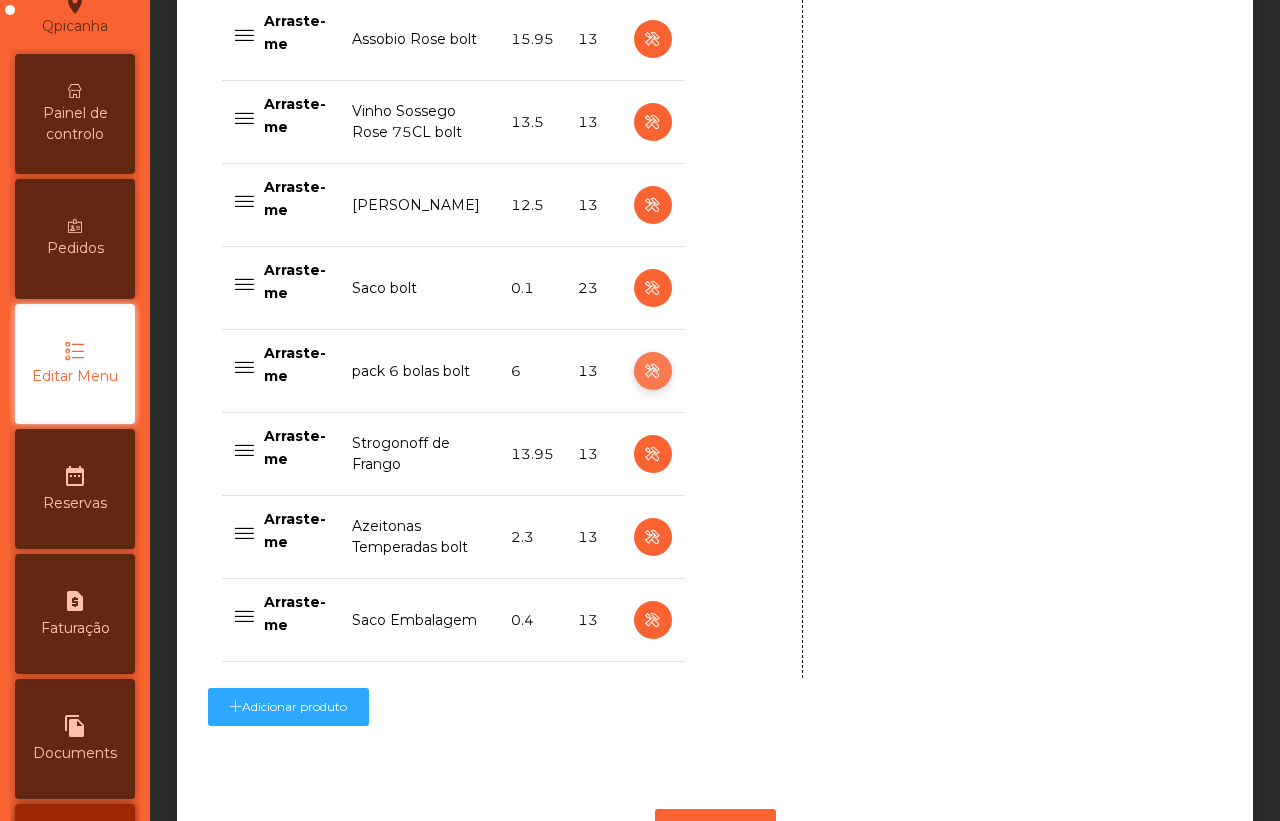 click at bounding box center (652, 371) 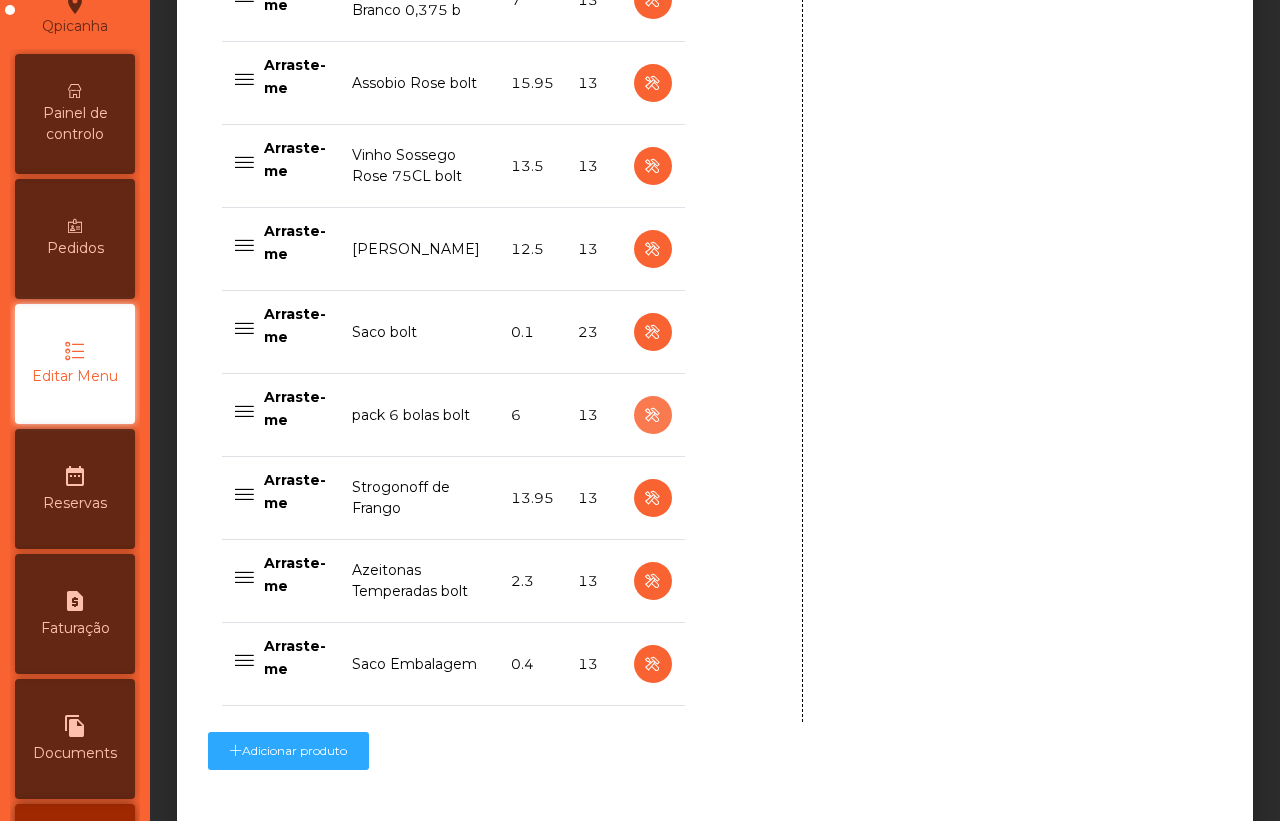 scroll, scrollTop: 5411, scrollLeft: 0, axis: vertical 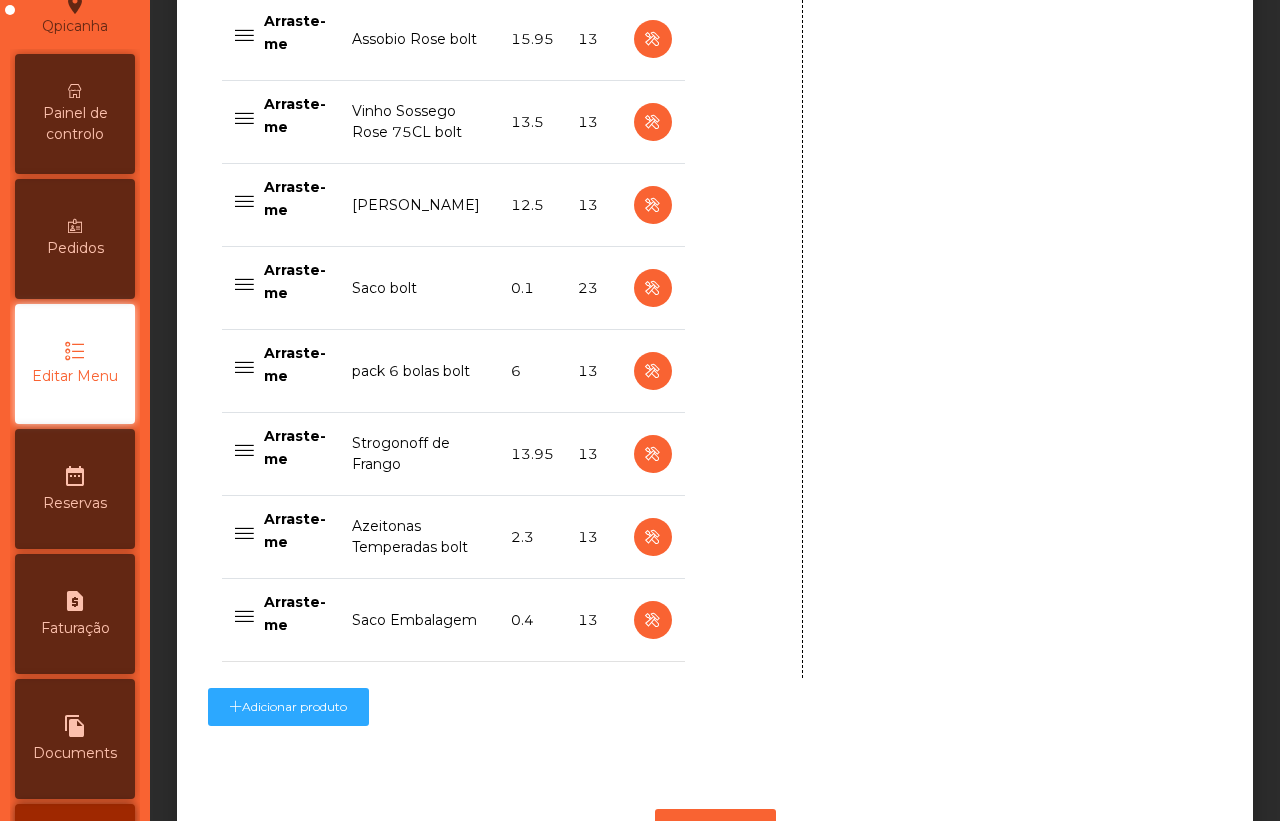 click at bounding box center [244, 372] 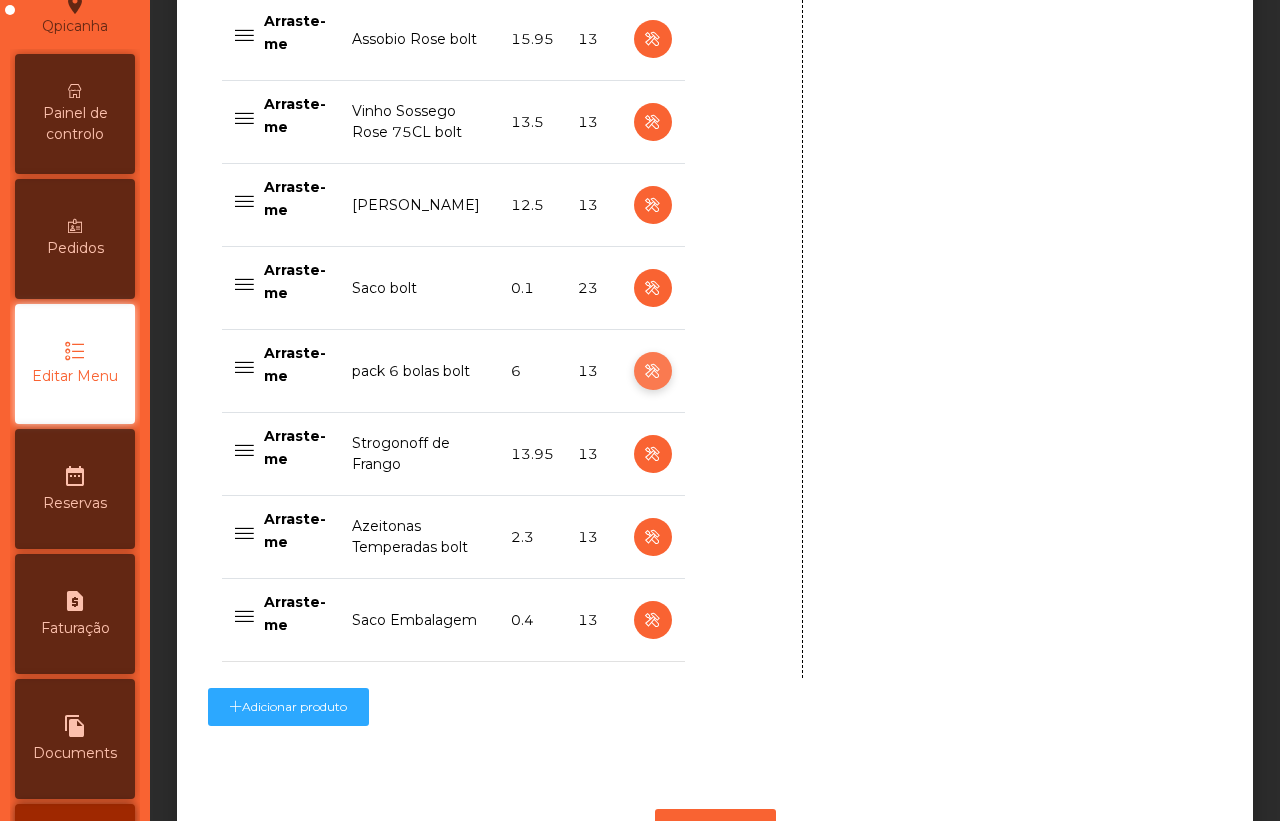 click at bounding box center [652, 371] 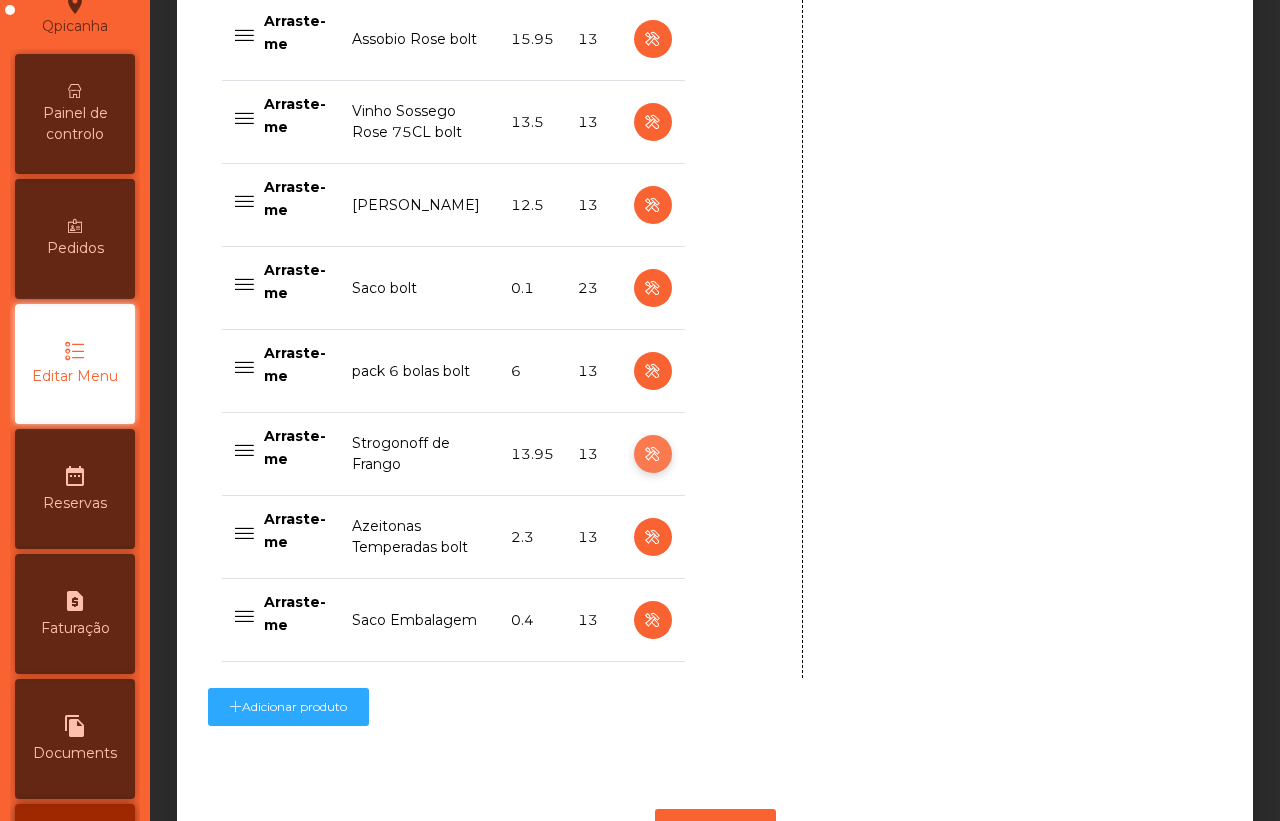 click at bounding box center (652, 454) 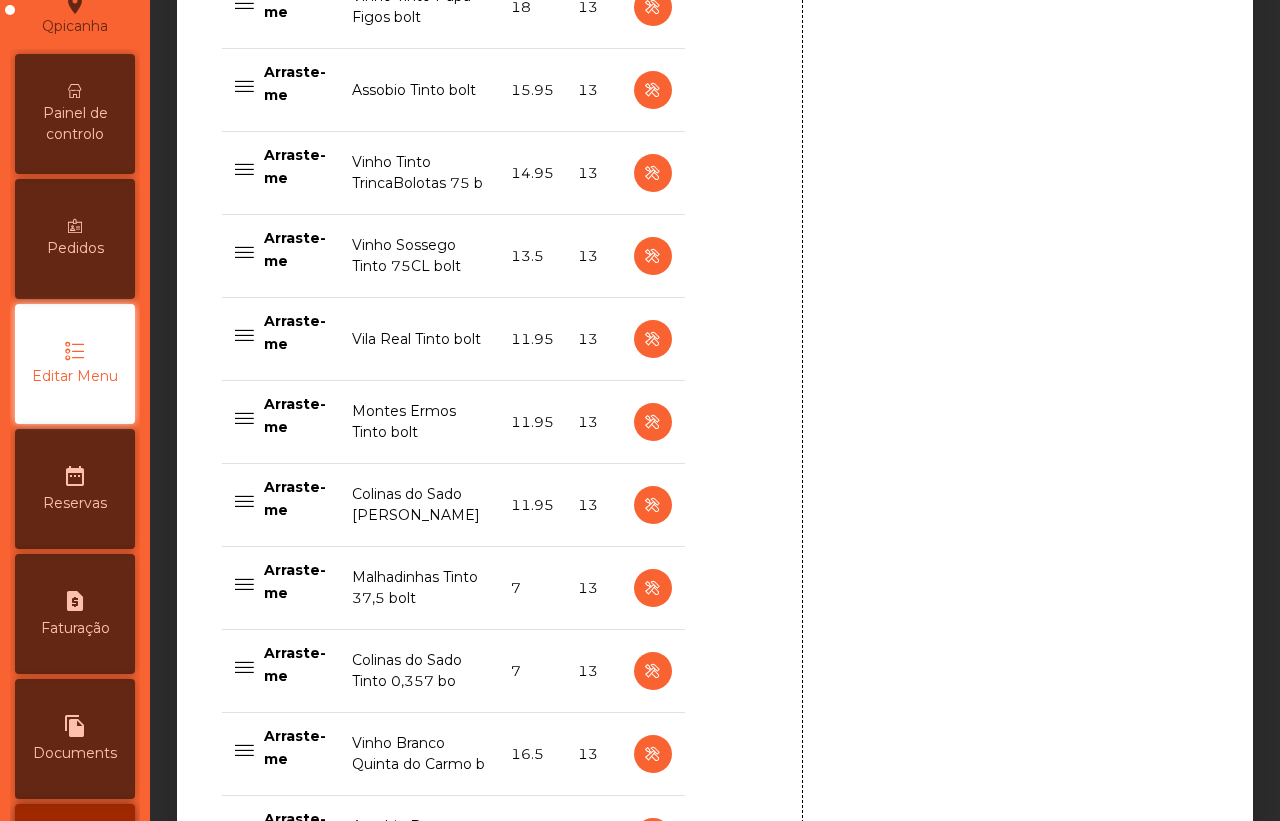 scroll, scrollTop: 3911, scrollLeft: 0, axis: vertical 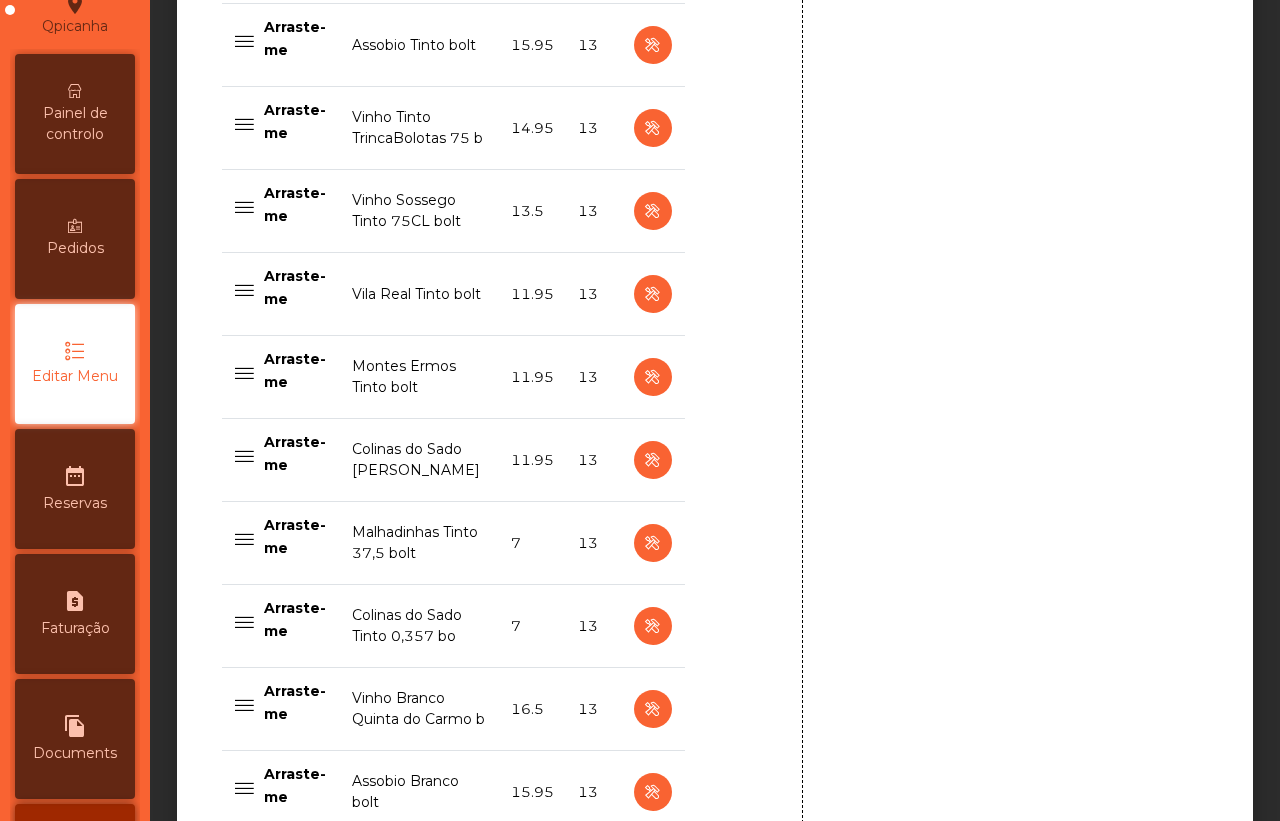 drag, startPoint x: 743, startPoint y: 446, endPoint x: 752, endPoint y: 501, distance: 55.7315 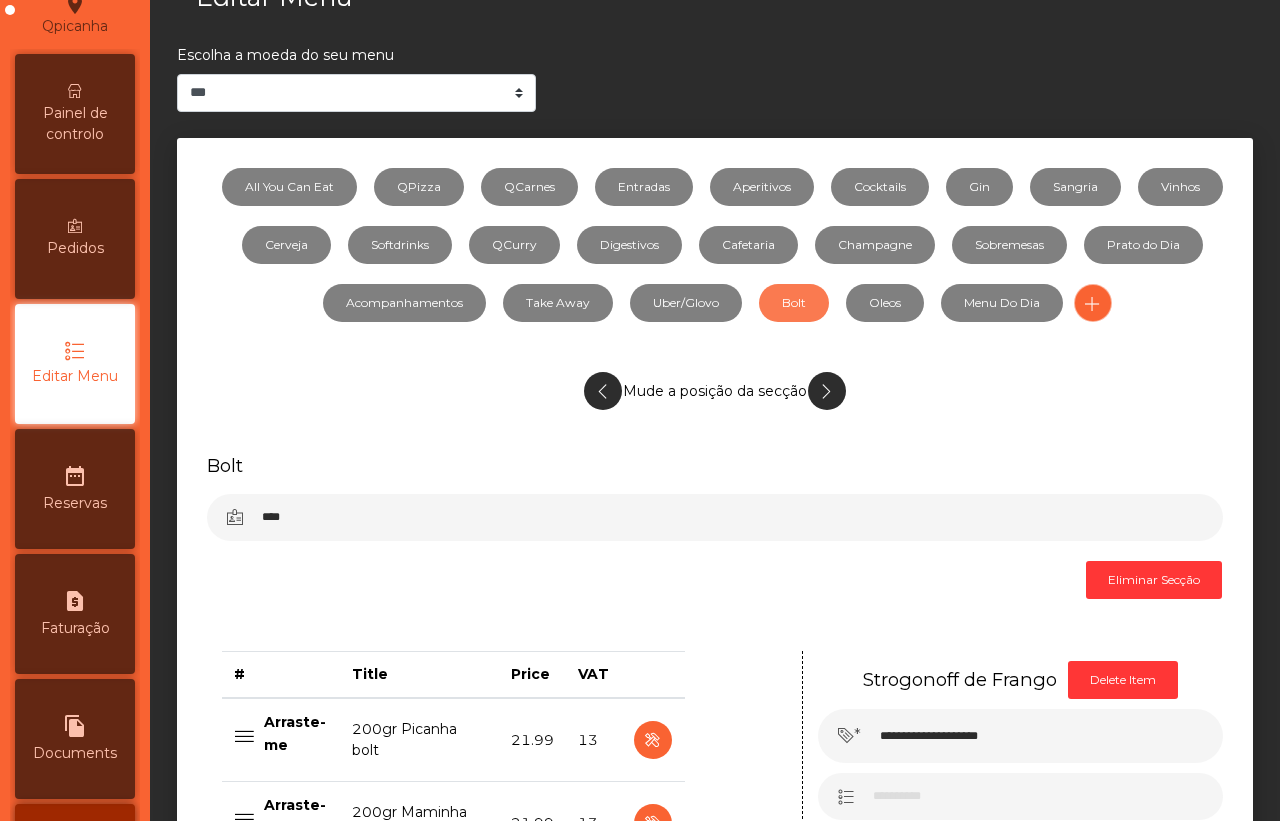 scroll, scrollTop: 0, scrollLeft: 0, axis: both 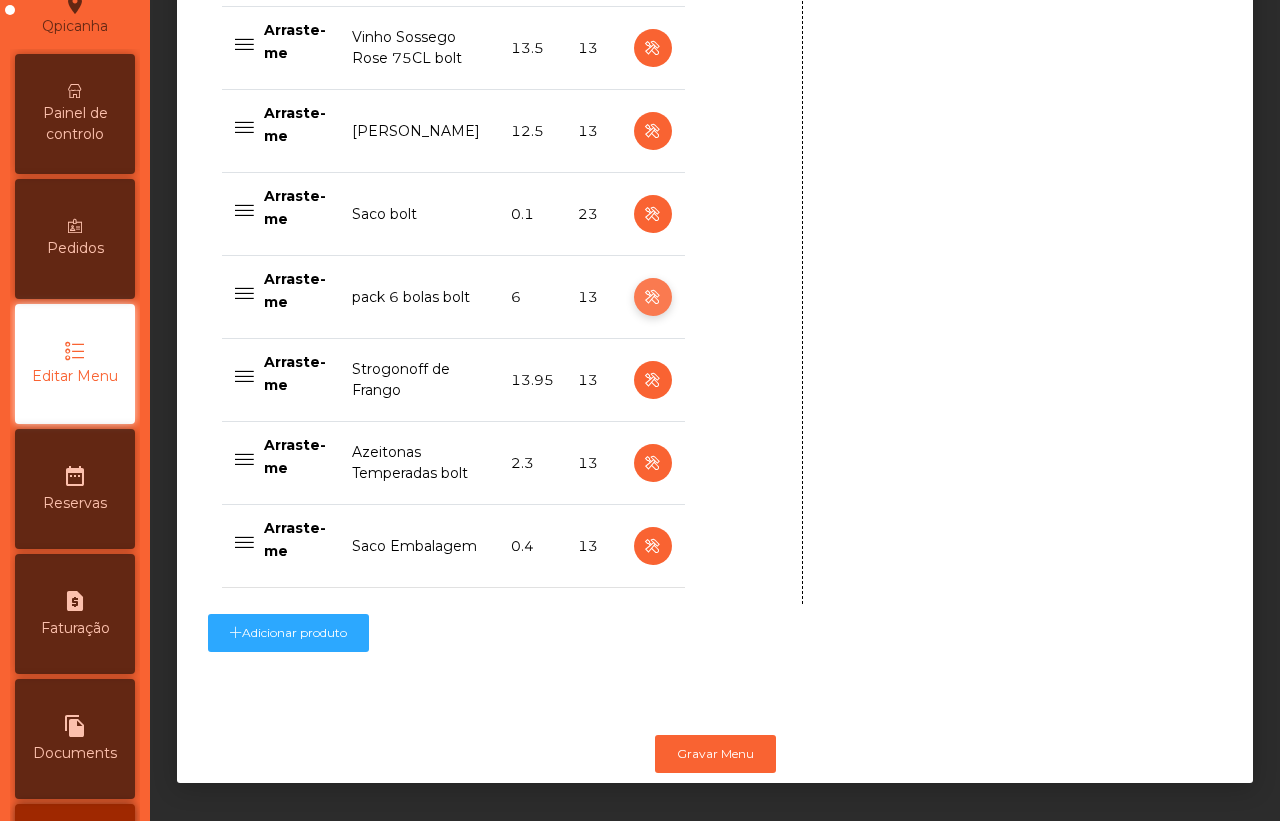 click at bounding box center [652, 297] 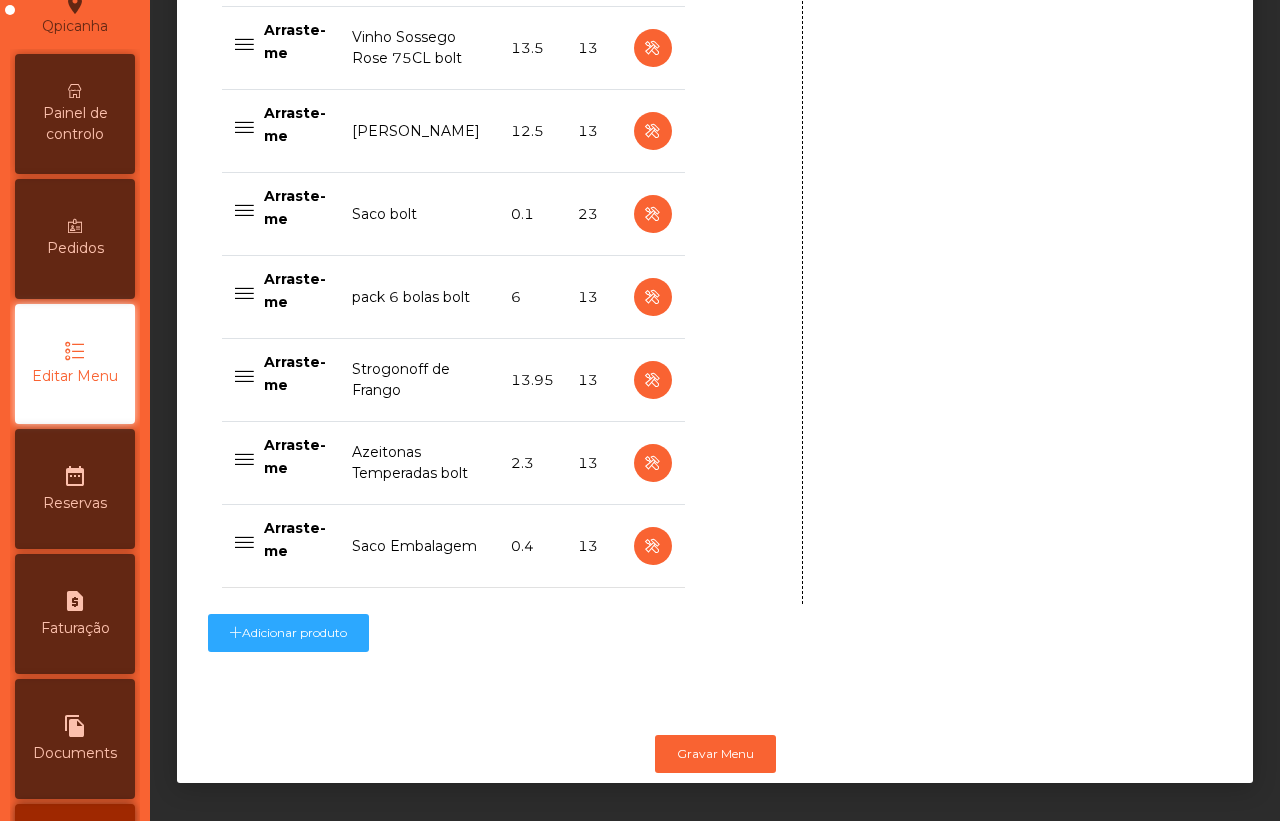 click at bounding box center (244, 298) 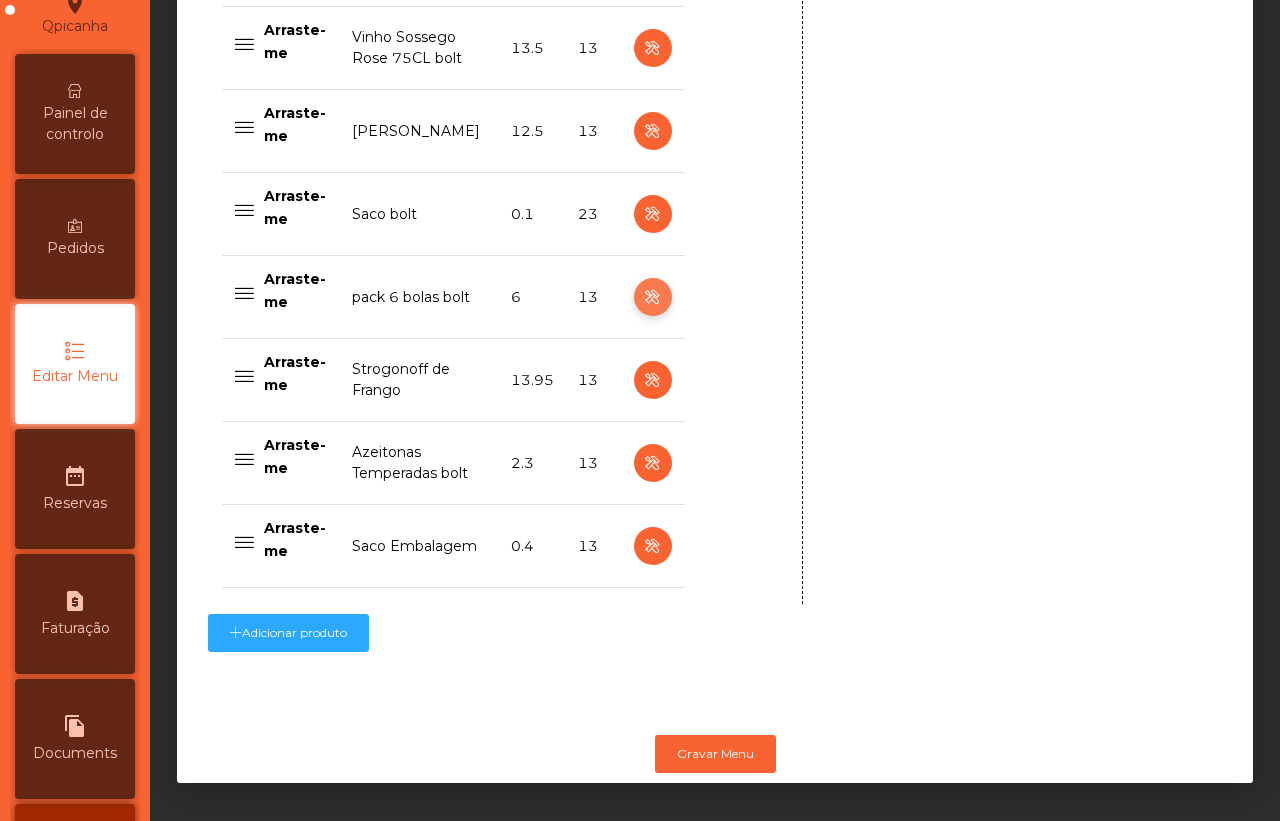 click at bounding box center [652, 297] 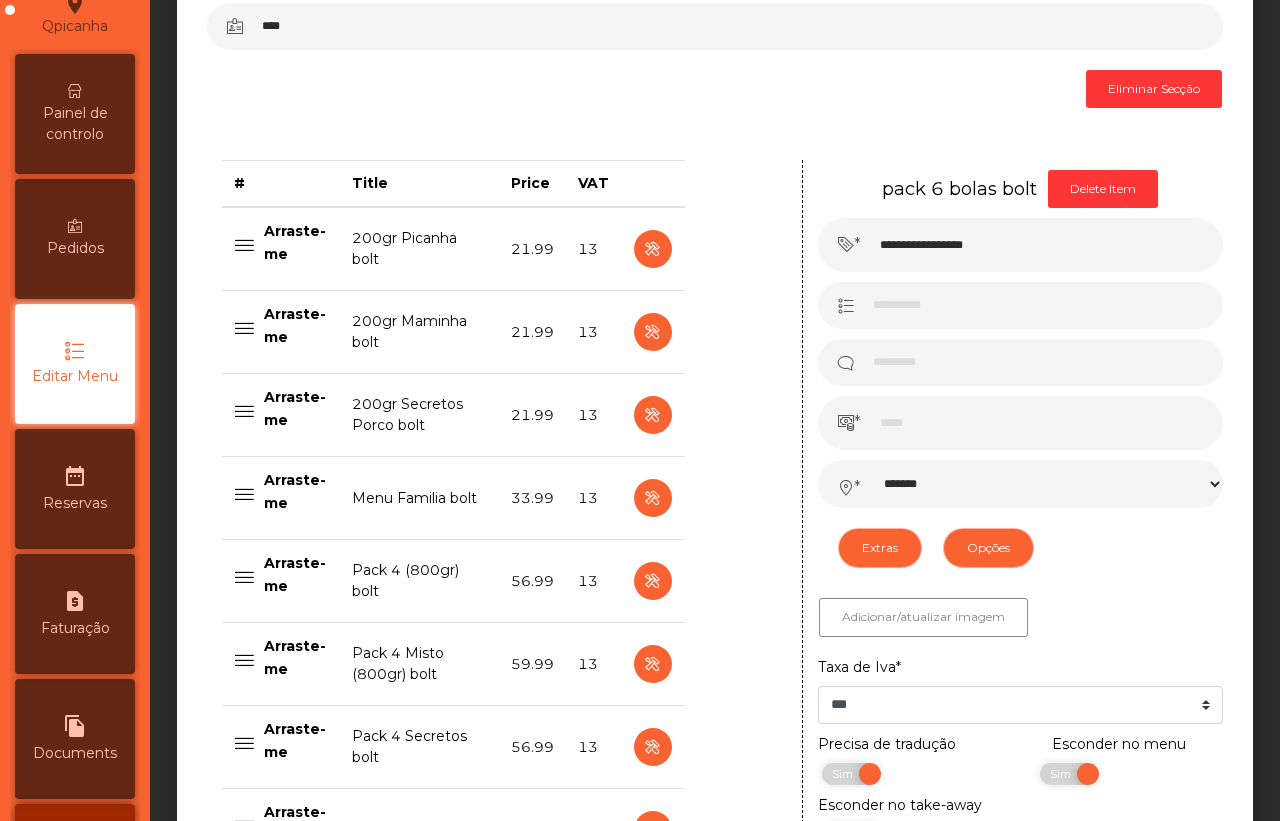 scroll, scrollTop: 661, scrollLeft: 0, axis: vertical 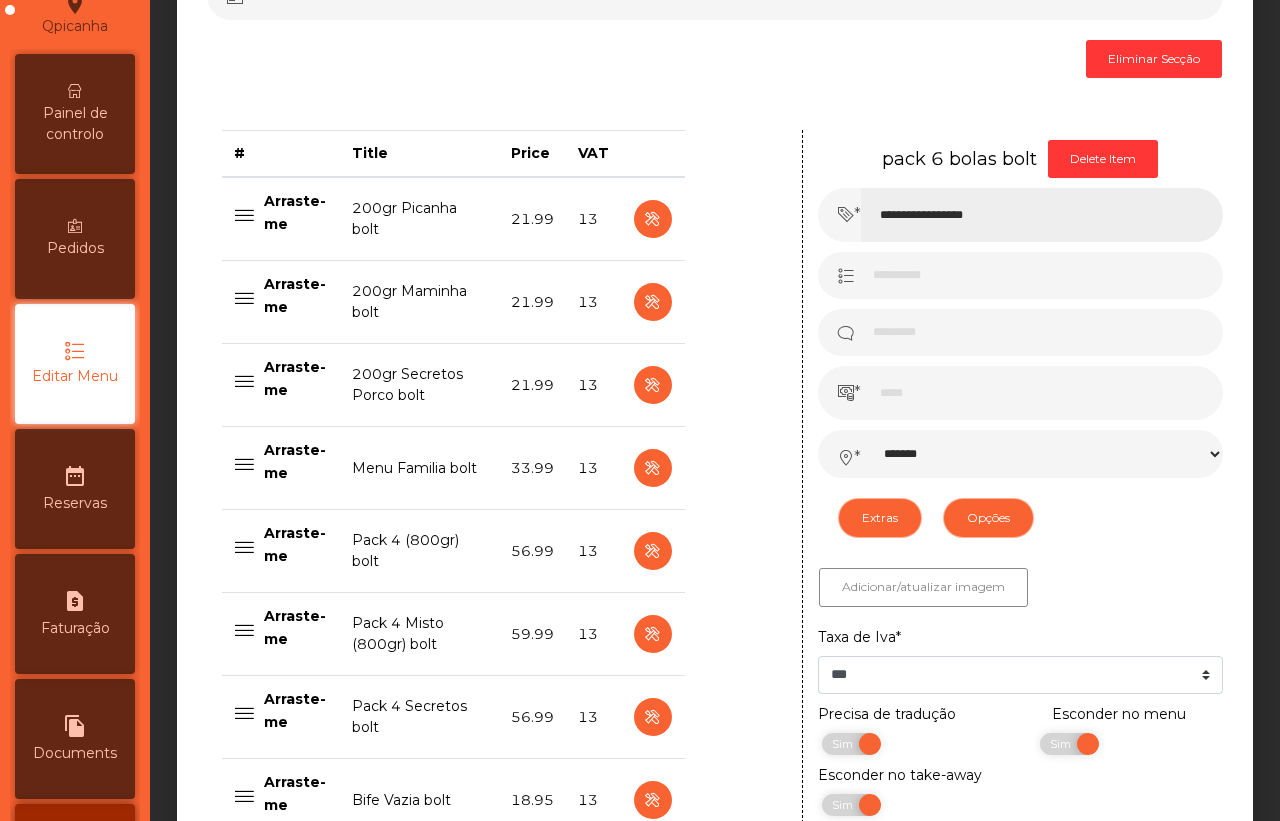 click on "**********" at bounding box center (1042, 215) 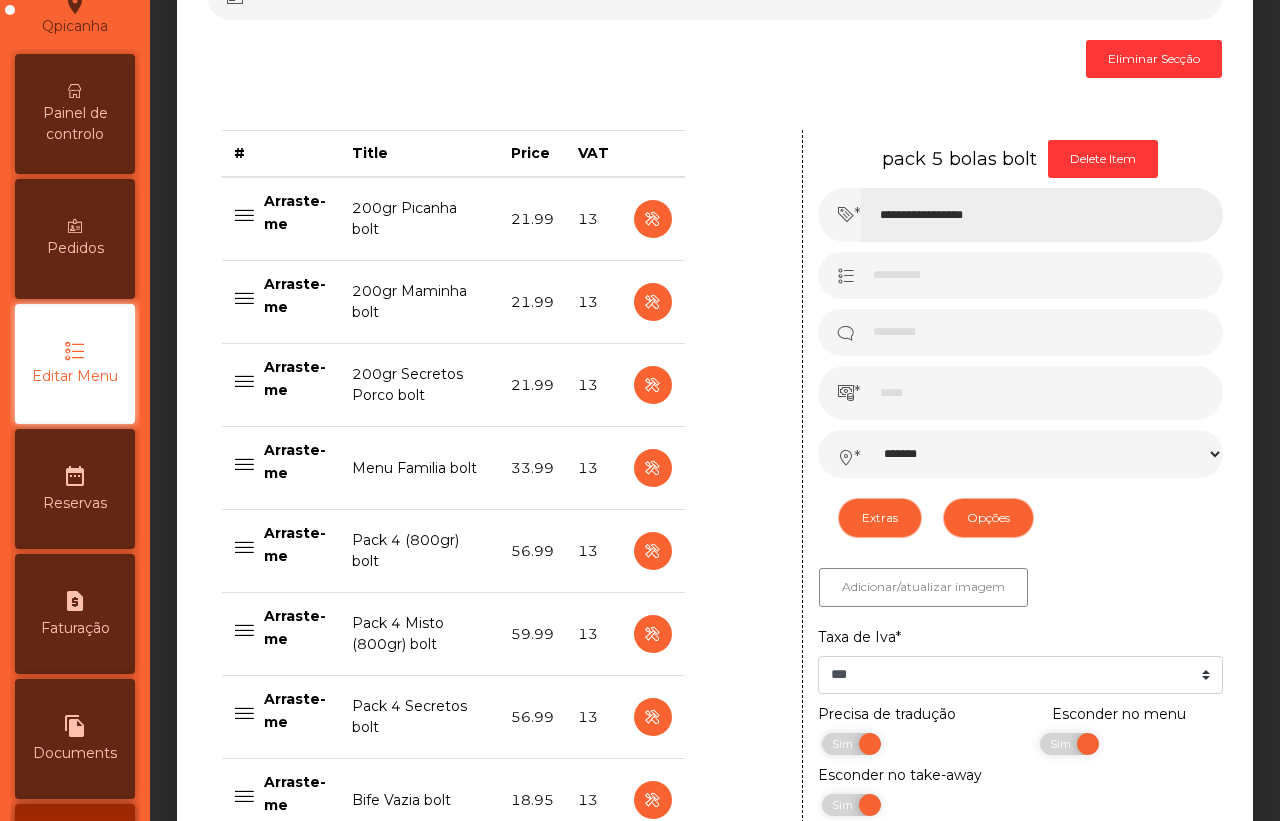 type on "**********" 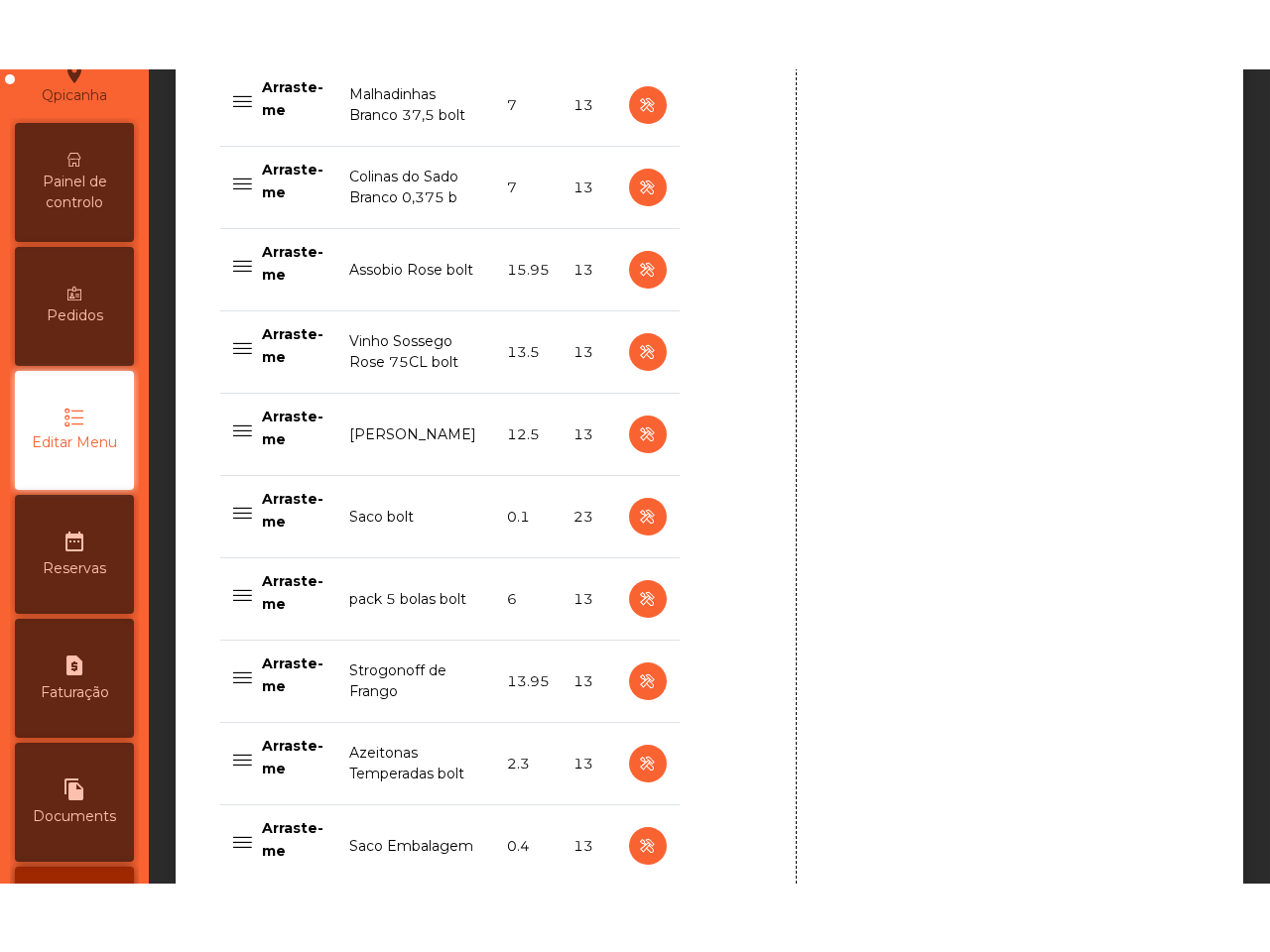 scroll, scrollTop: 5490, scrollLeft: 0, axis: vertical 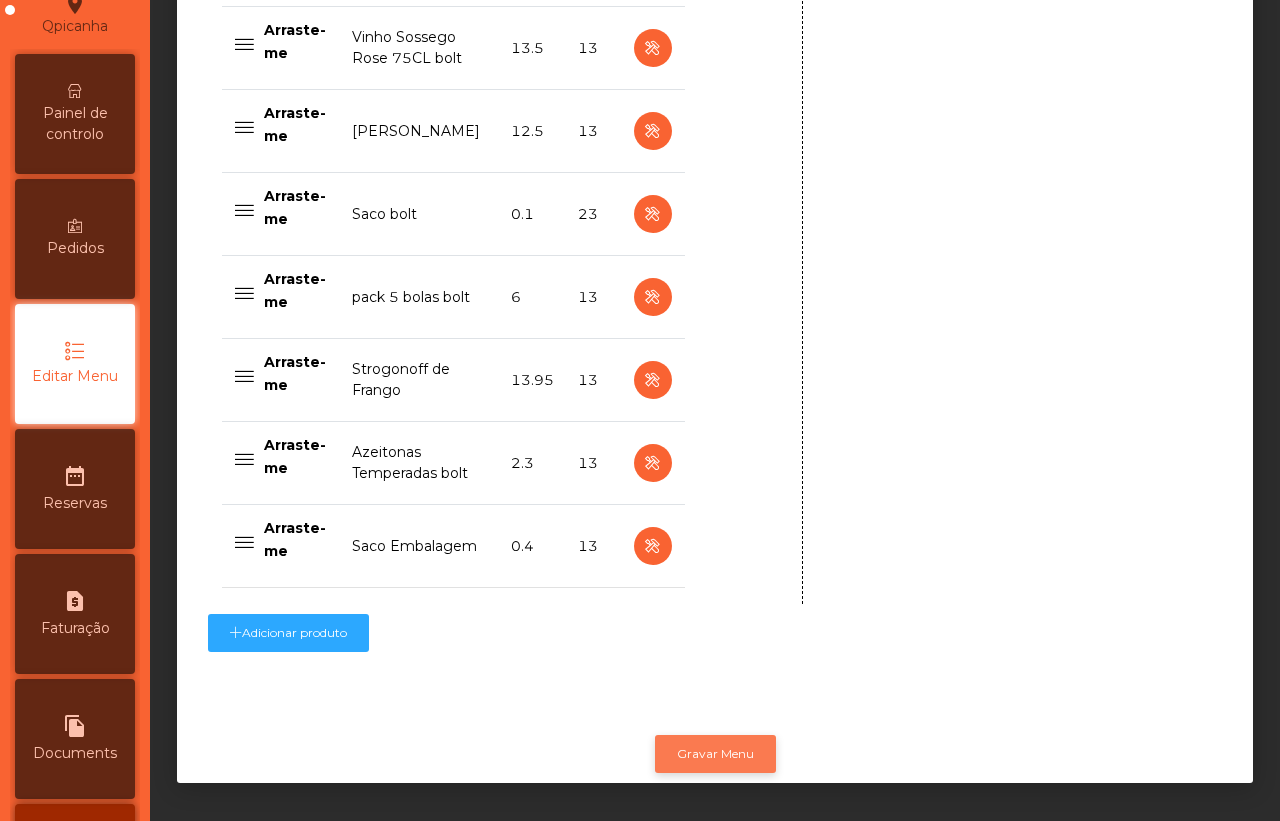 click on "Gravar Menu" at bounding box center (715, 754) 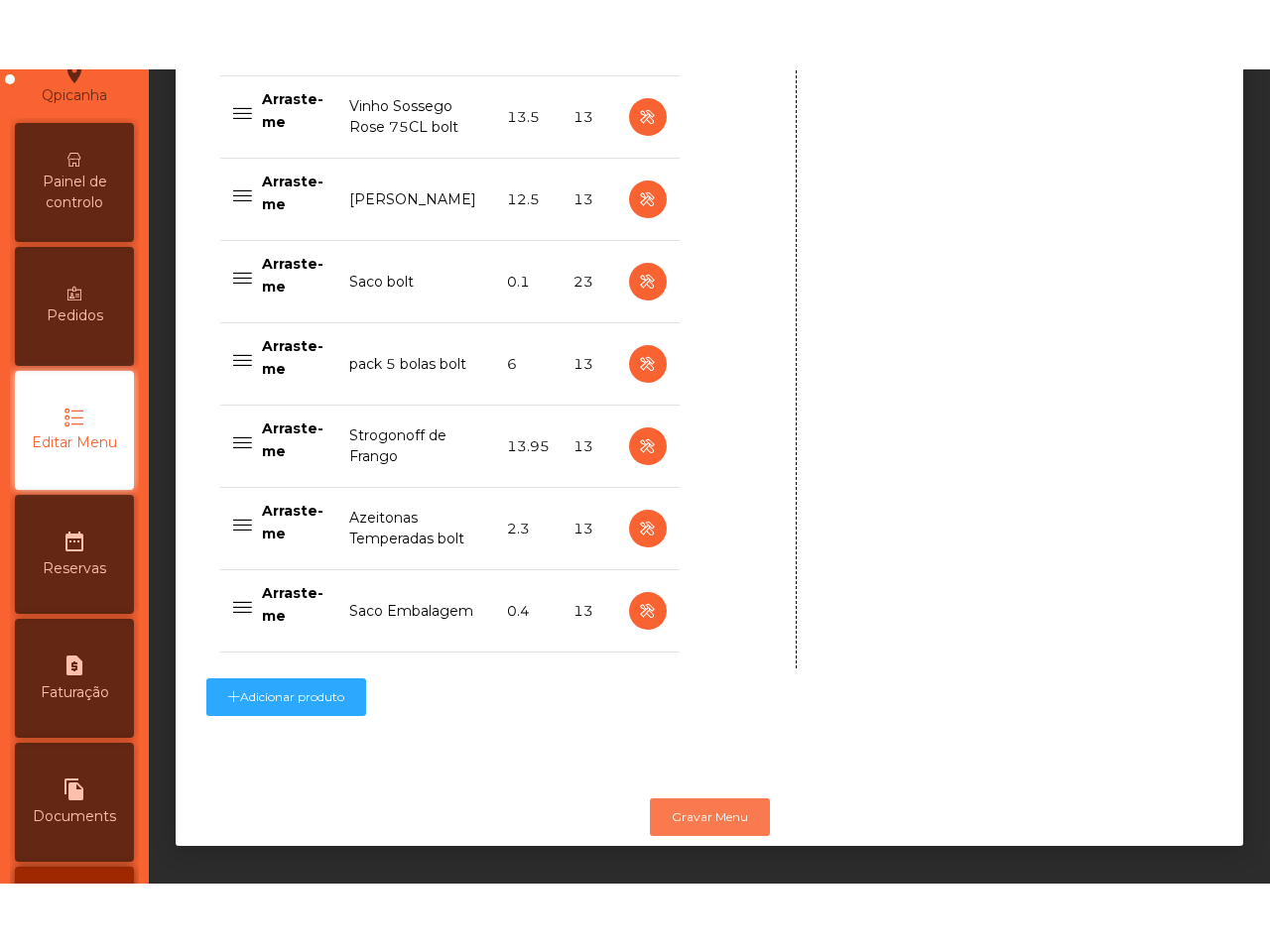 scroll, scrollTop: 5352, scrollLeft: 0, axis: vertical 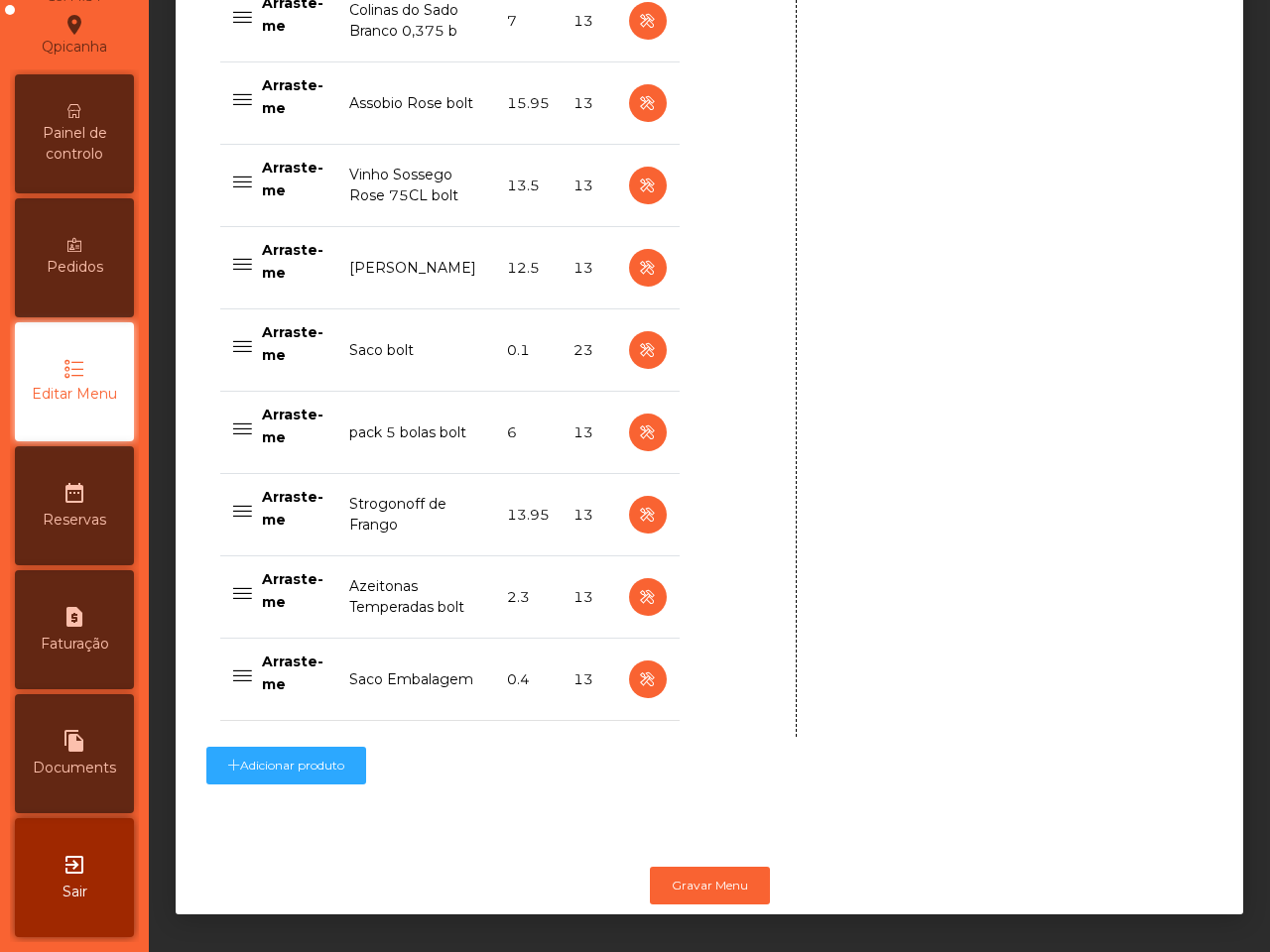 click on "Painel de controlo" at bounding box center (74, 144) 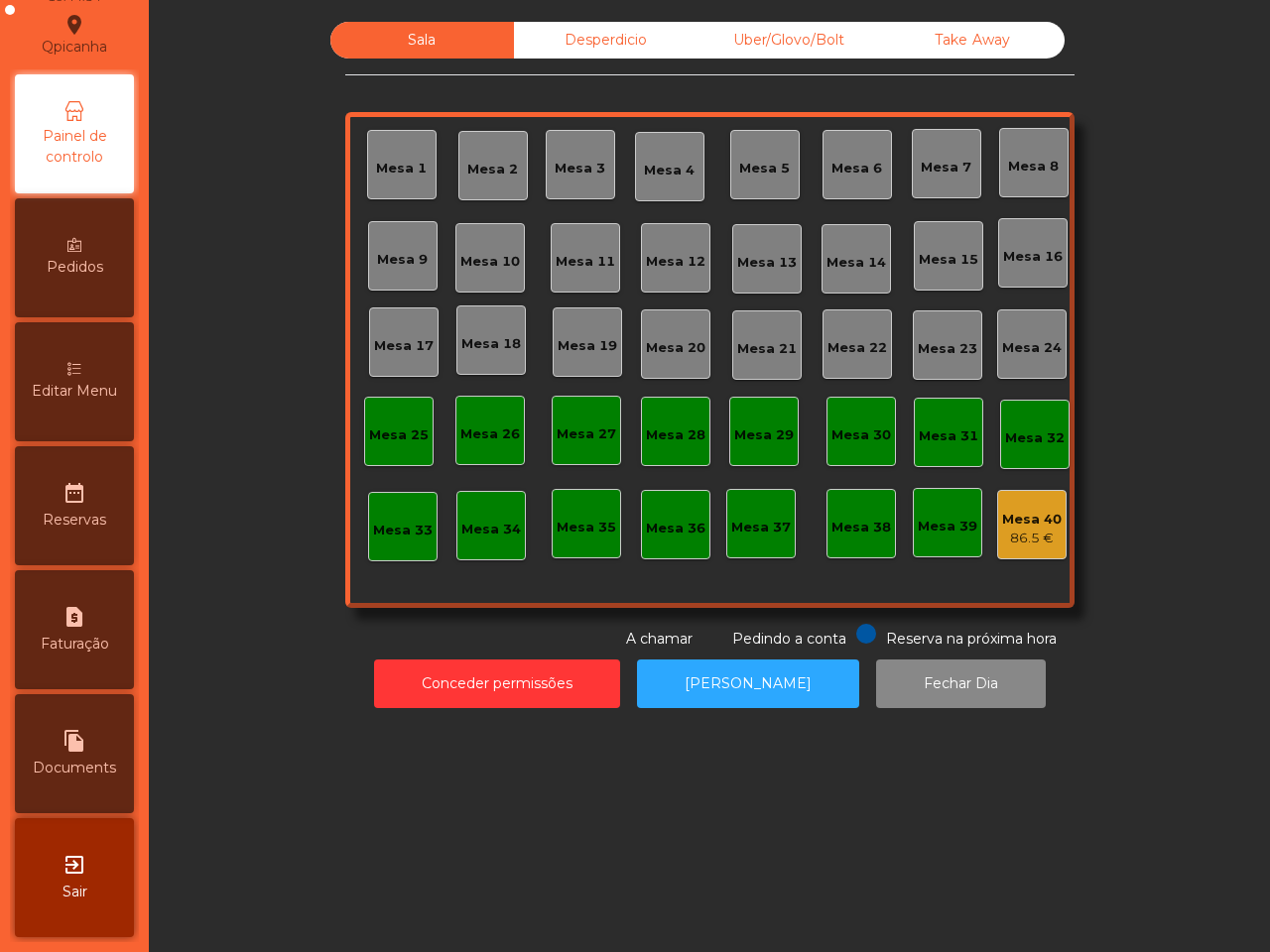 scroll, scrollTop: 0, scrollLeft: 0, axis: both 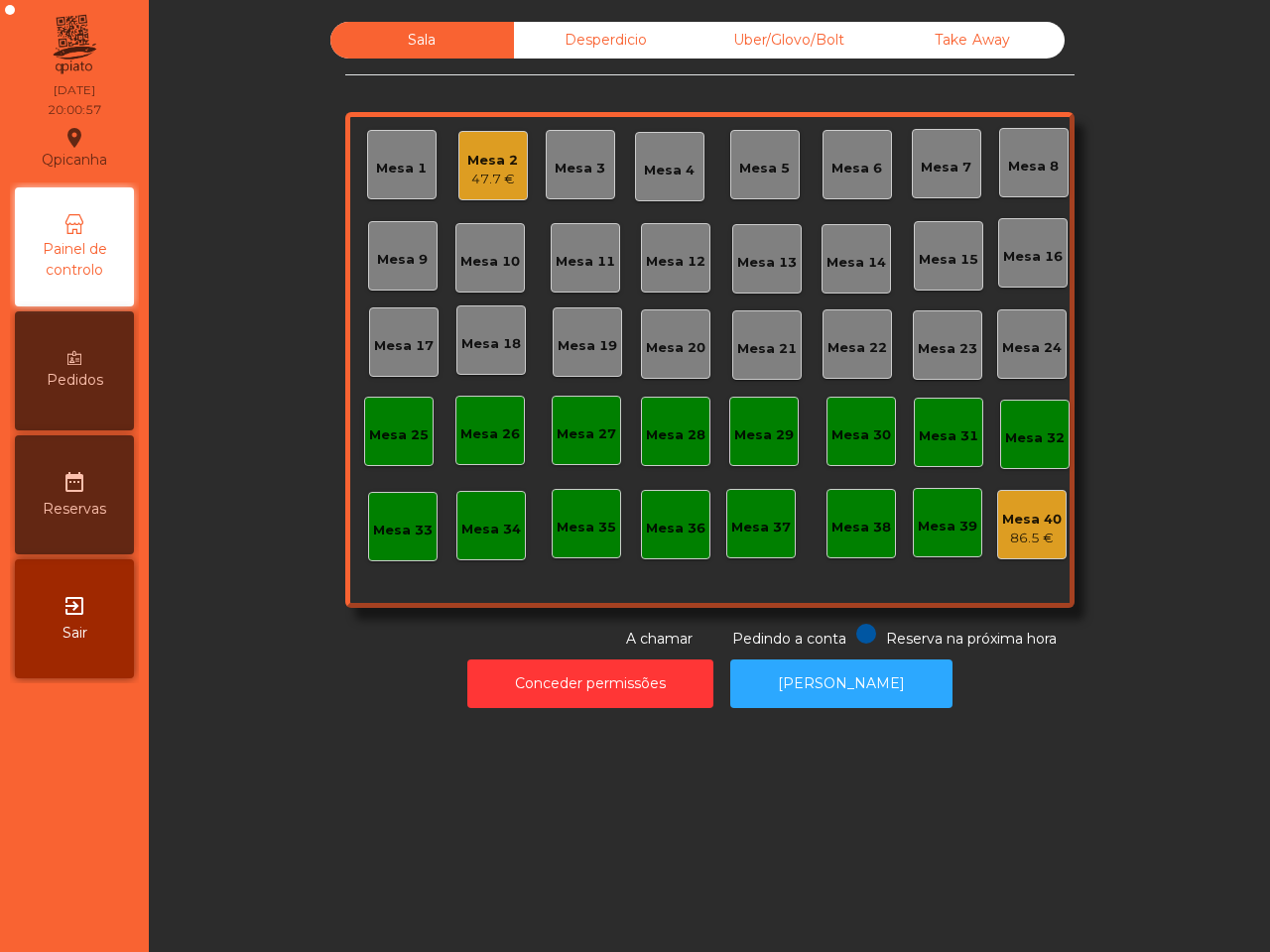 click on "Mesa 2   47.7 €" 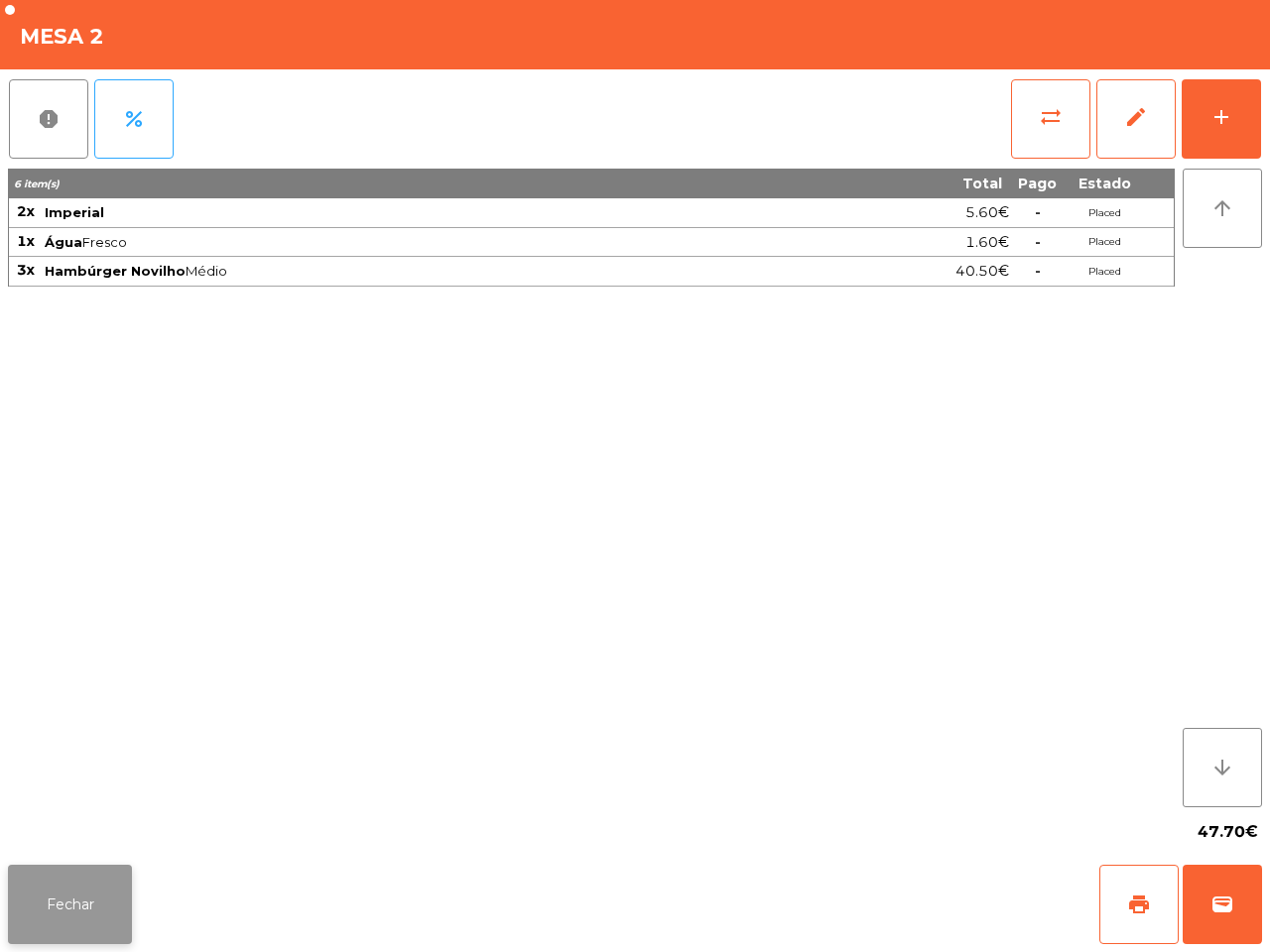 click on "Fechar" 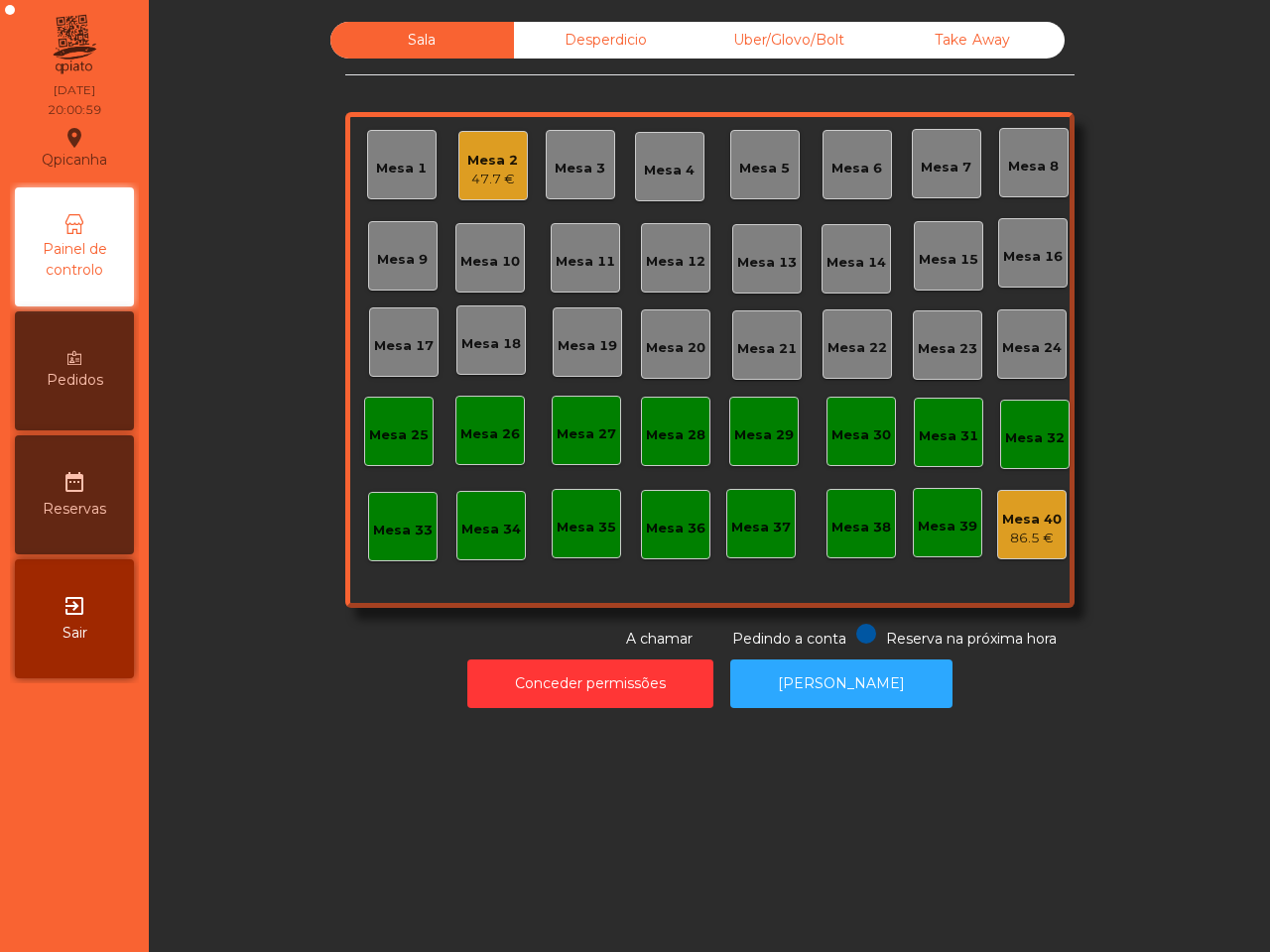 click on "Sala   Desperdicio   Uber/Glovo/Bolt   Take Away   Mesa 1   Mesa 2   47.7 €   Mesa 3   Mesa 4   Mesa 5   [GEOGRAPHIC_DATA] 7   [GEOGRAPHIC_DATA] 8   [GEOGRAPHIC_DATA] 9   [GEOGRAPHIC_DATA] 10   Mesa 11   [GEOGRAPHIC_DATA] 12   [GEOGRAPHIC_DATA] 13   Mesa 14   [GEOGRAPHIC_DATA] 15   [GEOGRAPHIC_DATA] [GEOGRAPHIC_DATA] 17   [GEOGRAPHIC_DATA] 18   [GEOGRAPHIC_DATA] 19   [GEOGRAPHIC_DATA] 21   [GEOGRAPHIC_DATA] 22   [GEOGRAPHIC_DATA] 23   [GEOGRAPHIC_DATA] 24   [GEOGRAPHIC_DATA] 25   [GEOGRAPHIC_DATA] 27   [GEOGRAPHIC_DATA] 28   [GEOGRAPHIC_DATA] 29   [GEOGRAPHIC_DATA] 30   [GEOGRAPHIC_DATA] 32   [GEOGRAPHIC_DATA] 33   [GEOGRAPHIC_DATA] 34   [GEOGRAPHIC_DATA] 35   [GEOGRAPHIC_DATA] 37   [GEOGRAPHIC_DATA] 40   86.5 €  Reserva na próxima hora Pedindo a conta A chamar  Conceder permissões   Abrir Gaveta" 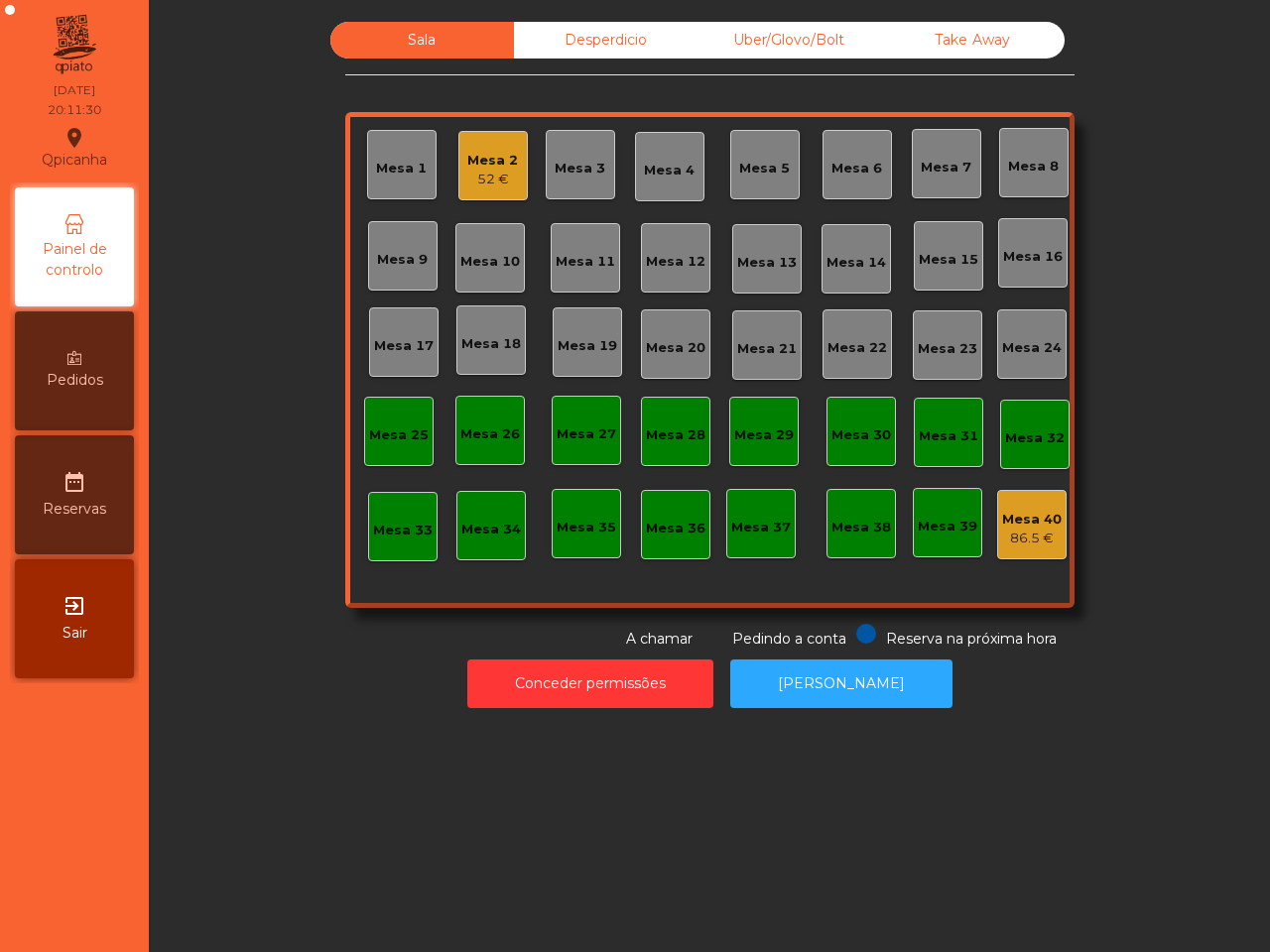 click on "52 €" 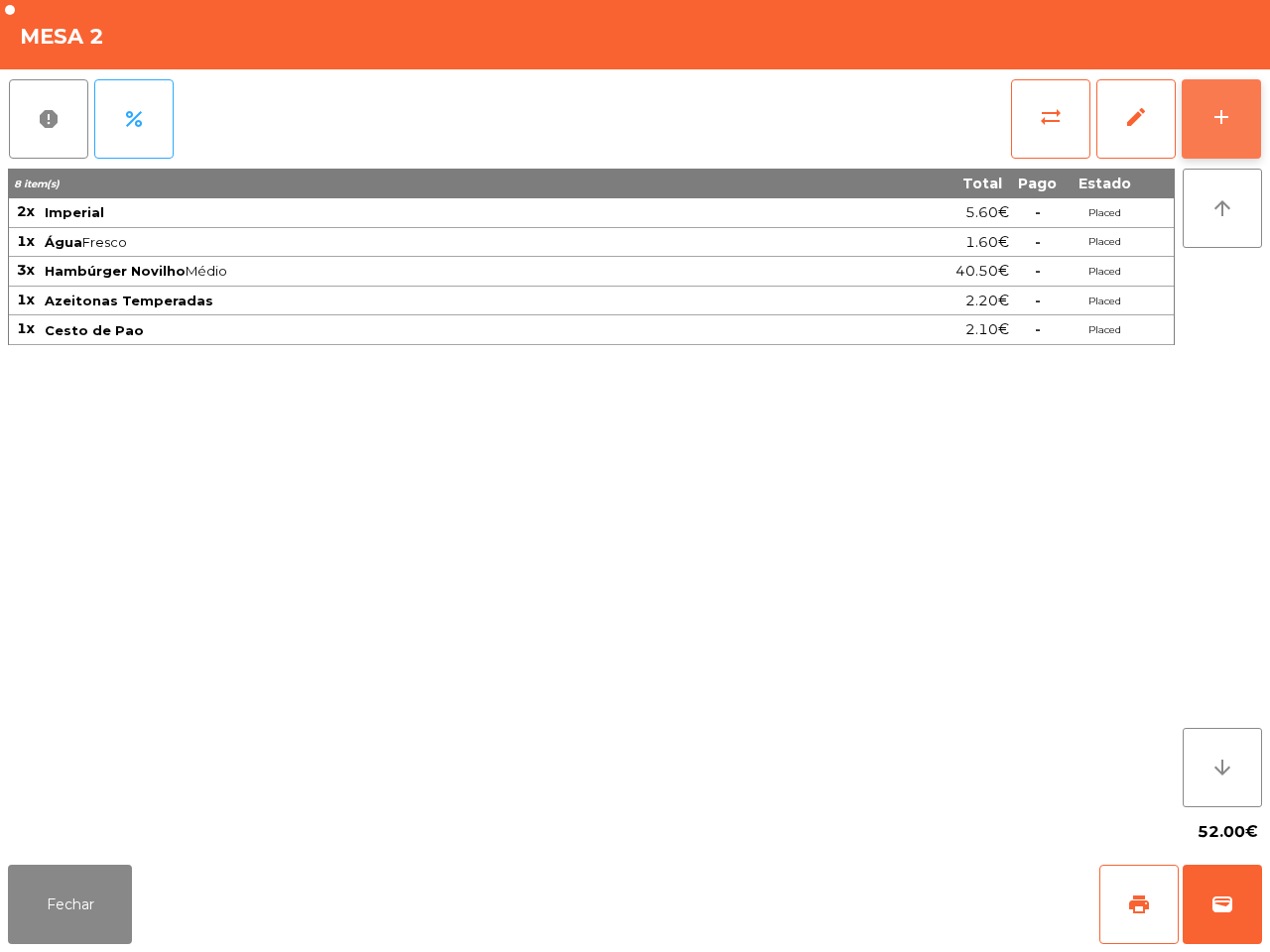click on "add" 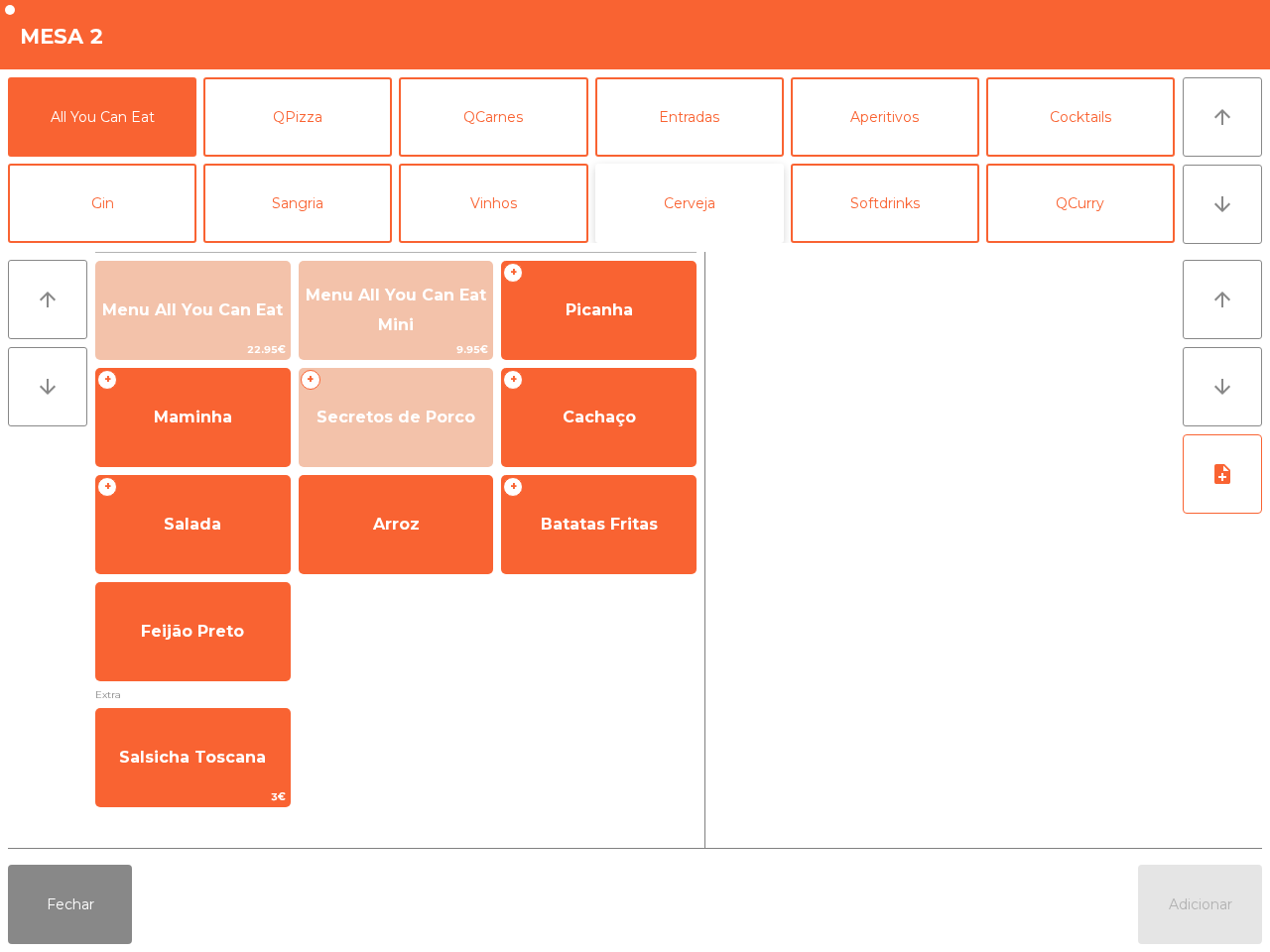 click on "Cerveja" 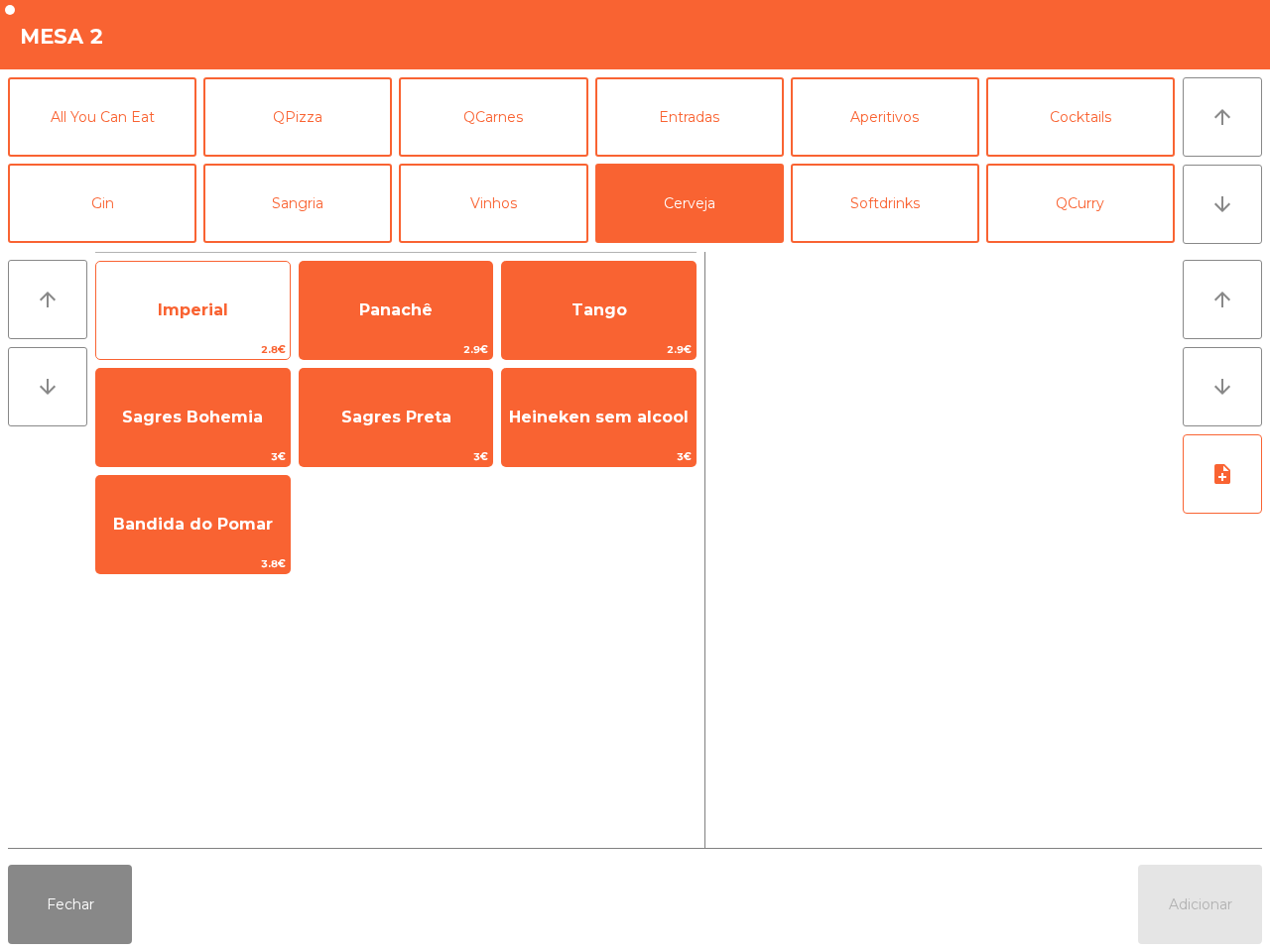 click on "Imperial" 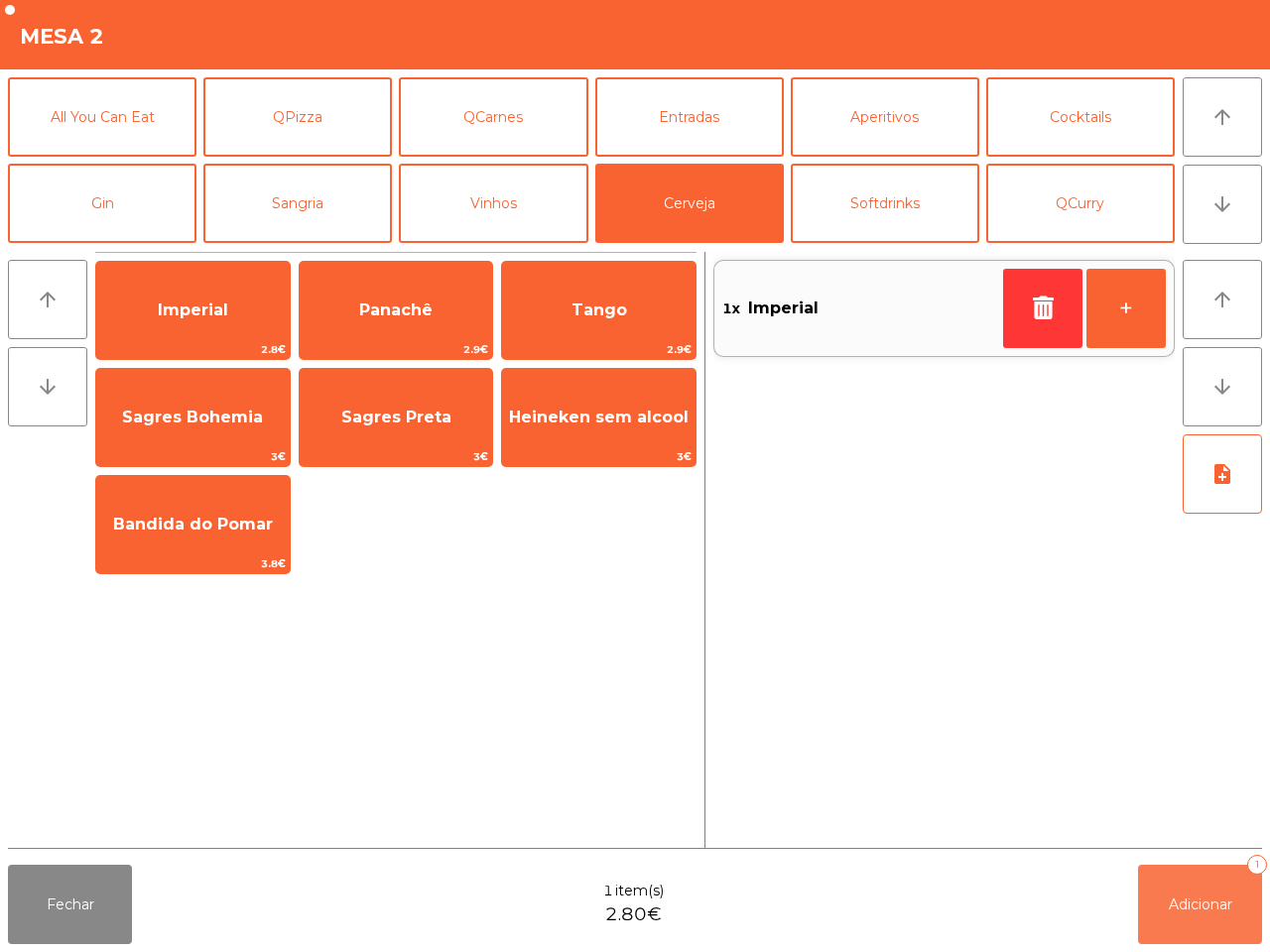 click on "Adicionar" 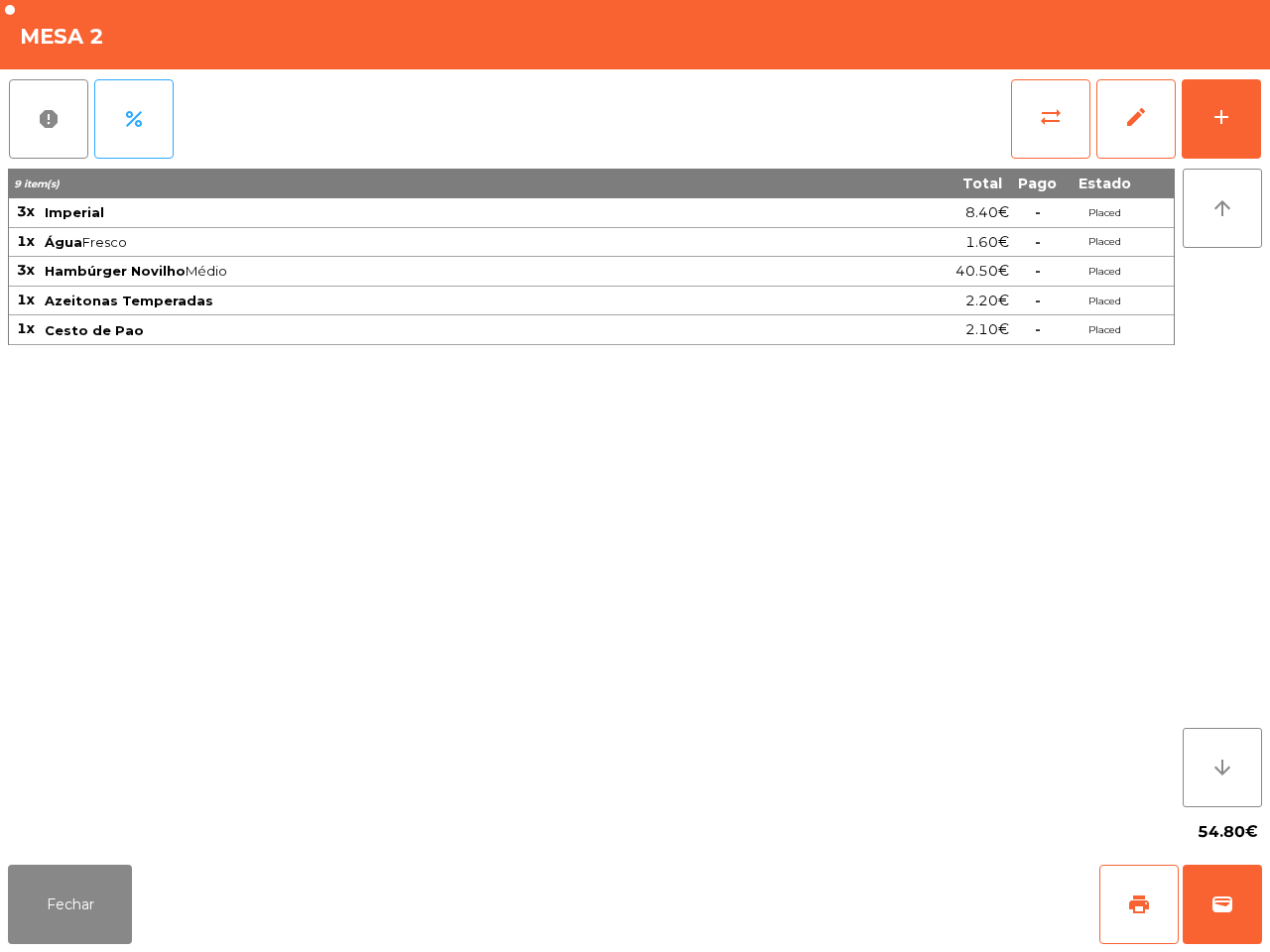 drag, startPoint x: 228, startPoint y: 751, endPoint x: 165, endPoint y: 778, distance: 68.541958 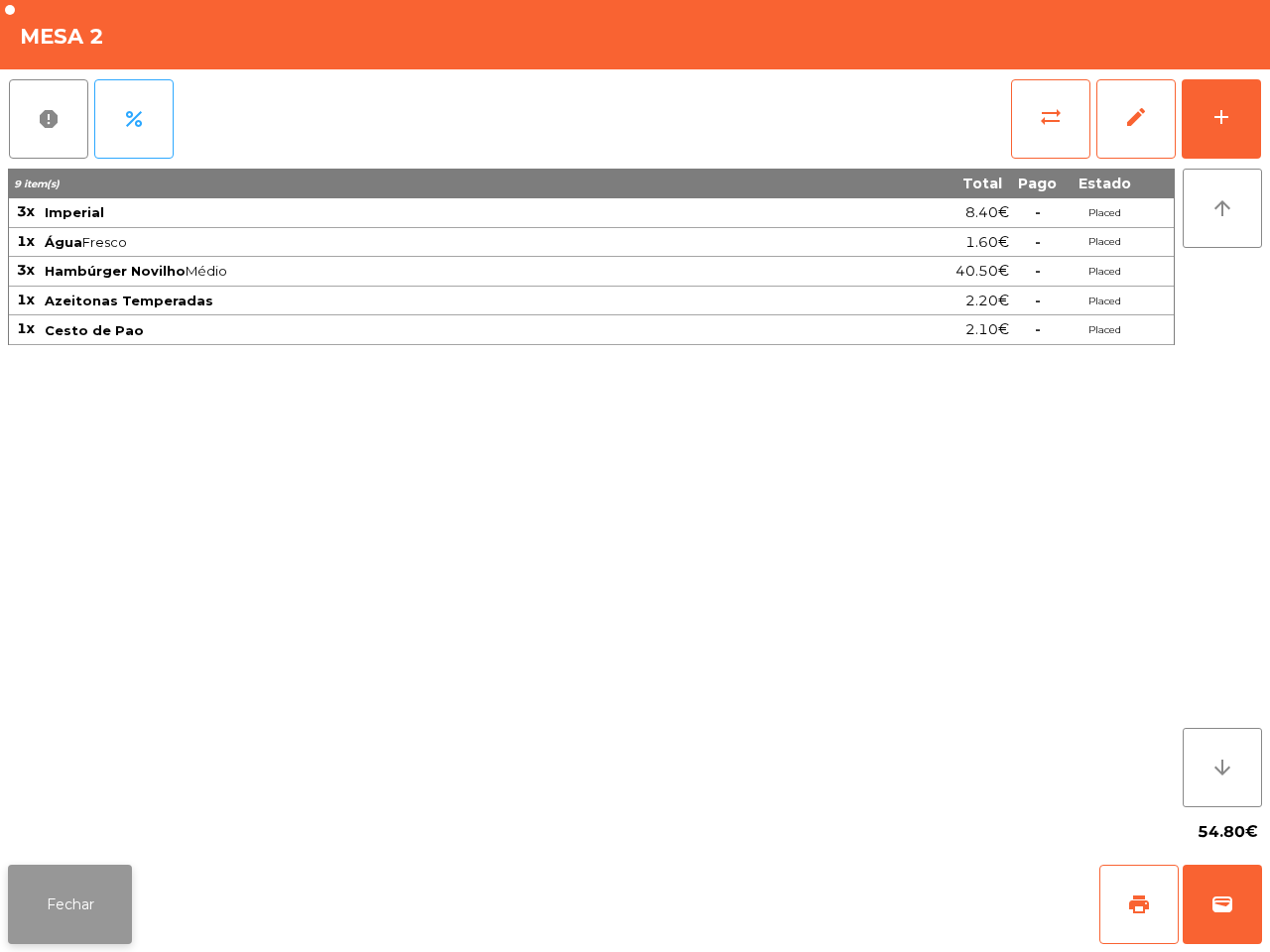 click on "Fechar" 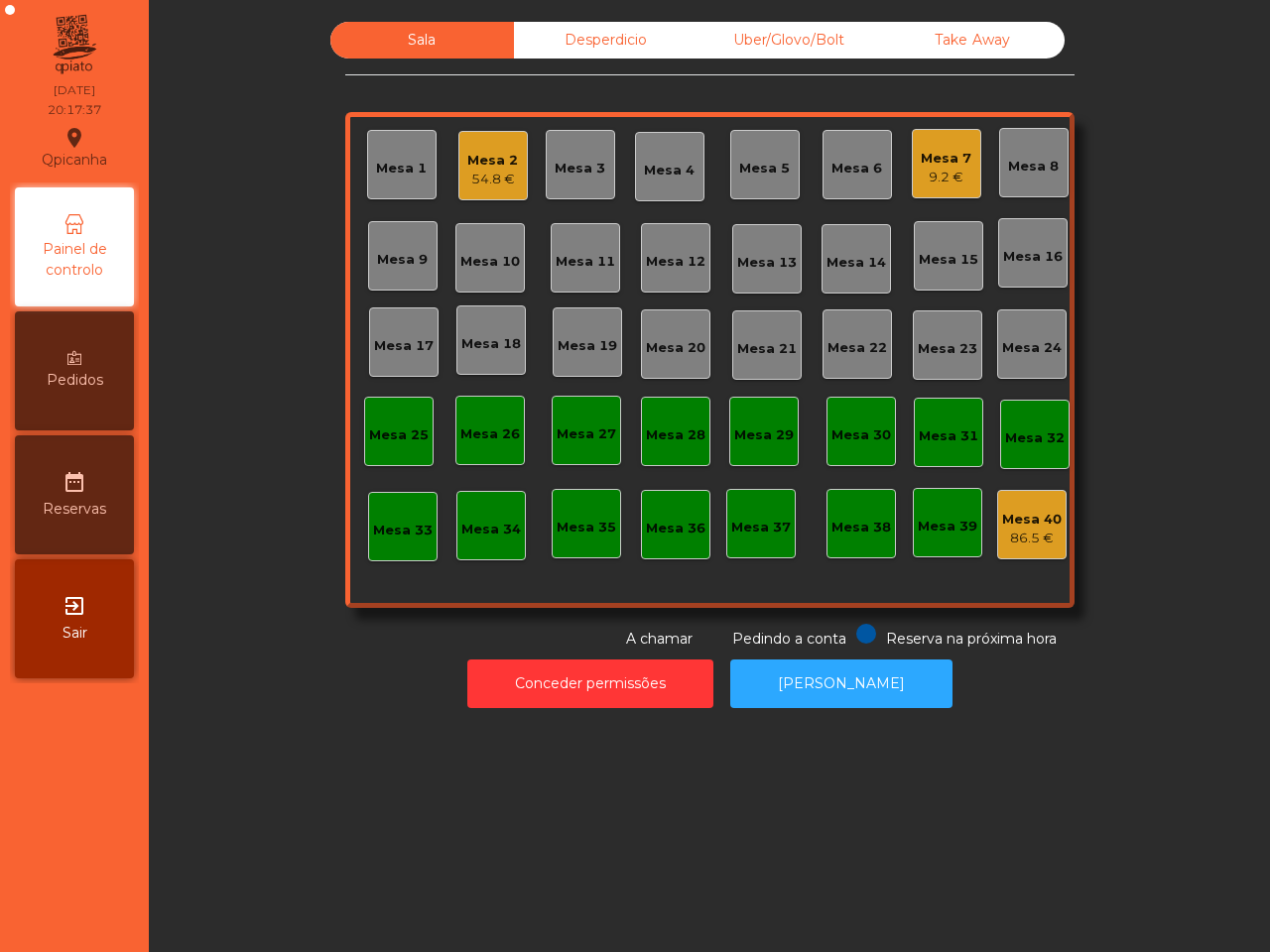 click on "Sala   Desperdicio   Uber/Glovo/Bolt   Take Away   Mesa 1   Mesa 2   54.8 €   Mesa 3   Mesa 4   Mesa 5   Mesa 6   Mesa 7   9.2 €   [GEOGRAPHIC_DATA] 8   Mesa 9   Mesa 10   [GEOGRAPHIC_DATA] 11   [GEOGRAPHIC_DATA] 13   [GEOGRAPHIC_DATA] 14   [GEOGRAPHIC_DATA] 15   [GEOGRAPHIC_DATA] [GEOGRAPHIC_DATA] 17   [GEOGRAPHIC_DATA] 19   [GEOGRAPHIC_DATA] 20   [GEOGRAPHIC_DATA] 21   [GEOGRAPHIC_DATA] 22   [GEOGRAPHIC_DATA] 23   [GEOGRAPHIC_DATA] [GEOGRAPHIC_DATA] 26   [GEOGRAPHIC_DATA] 27   [GEOGRAPHIC_DATA] 28   [GEOGRAPHIC_DATA] 30   [GEOGRAPHIC_DATA] 31   [GEOGRAPHIC_DATA] 33   [GEOGRAPHIC_DATA] 35   [GEOGRAPHIC_DATA] 37   [GEOGRAPHIC_DATA] 39   Mesa 40   86.5 €  Reserva na próxima hora Pedindo a conta A chamar  Conceder permissões   Abrir Gaveta" 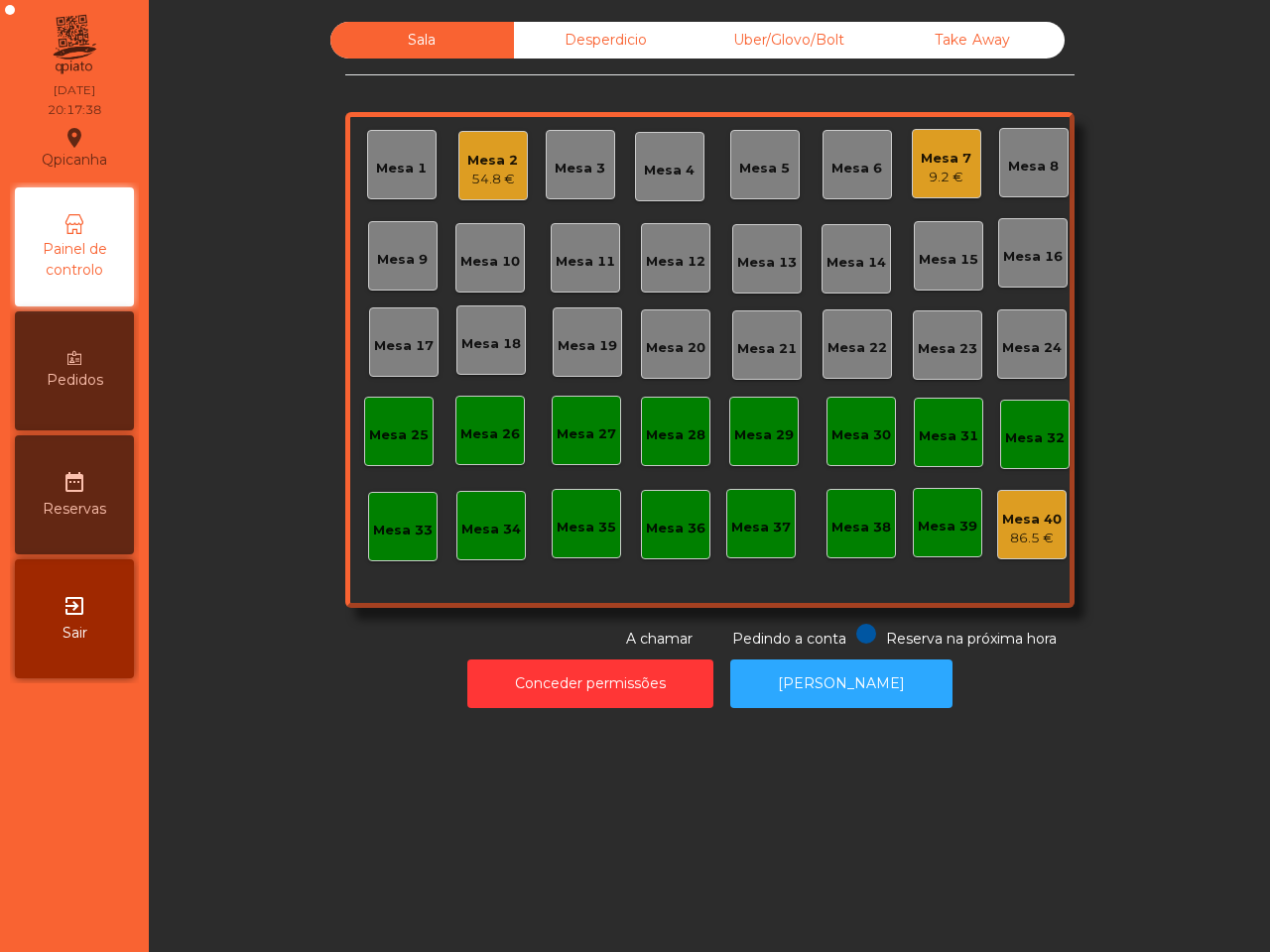 click on "Desperdicio" 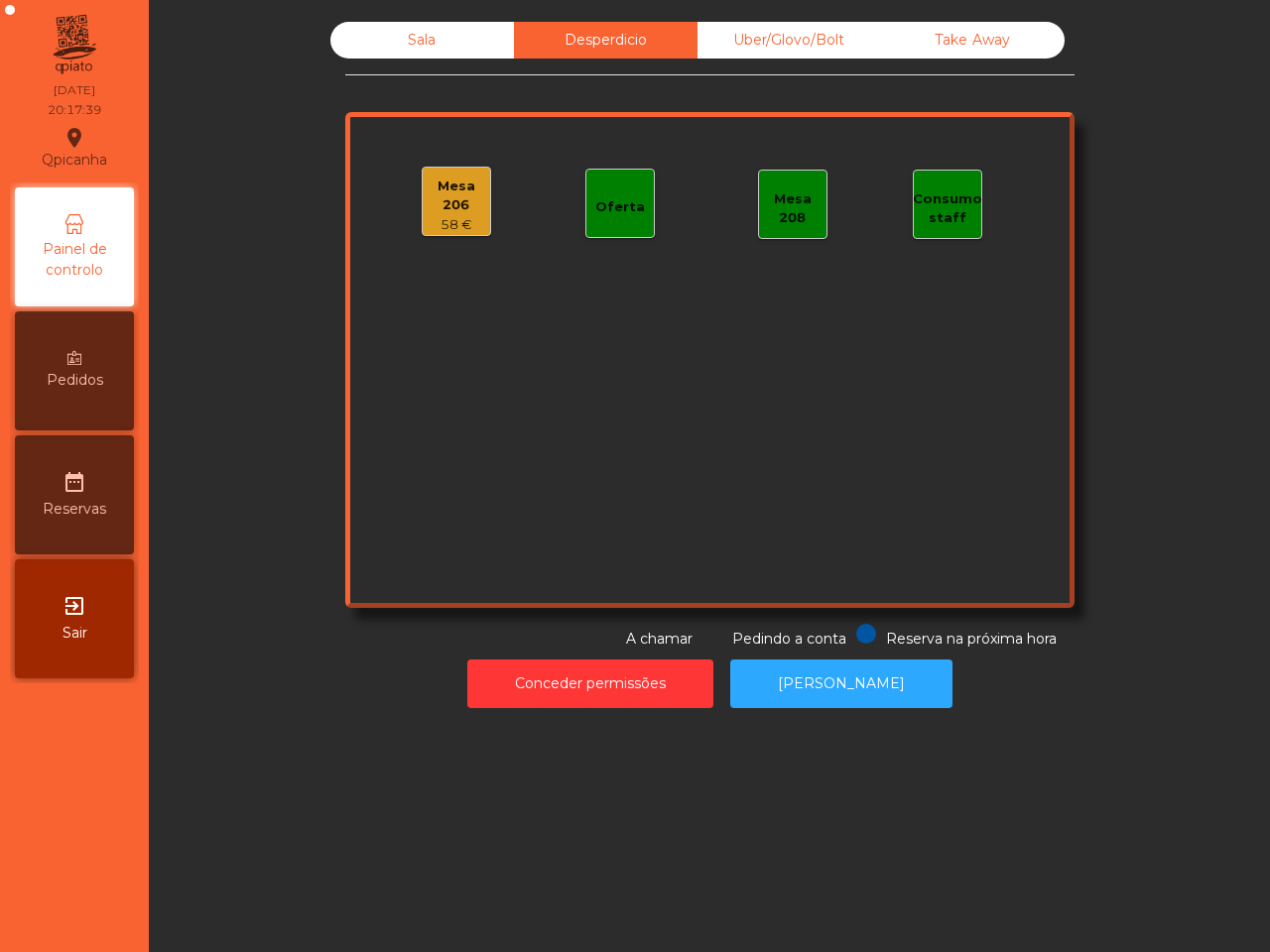 click on "Uber/Glovo/Bolt" 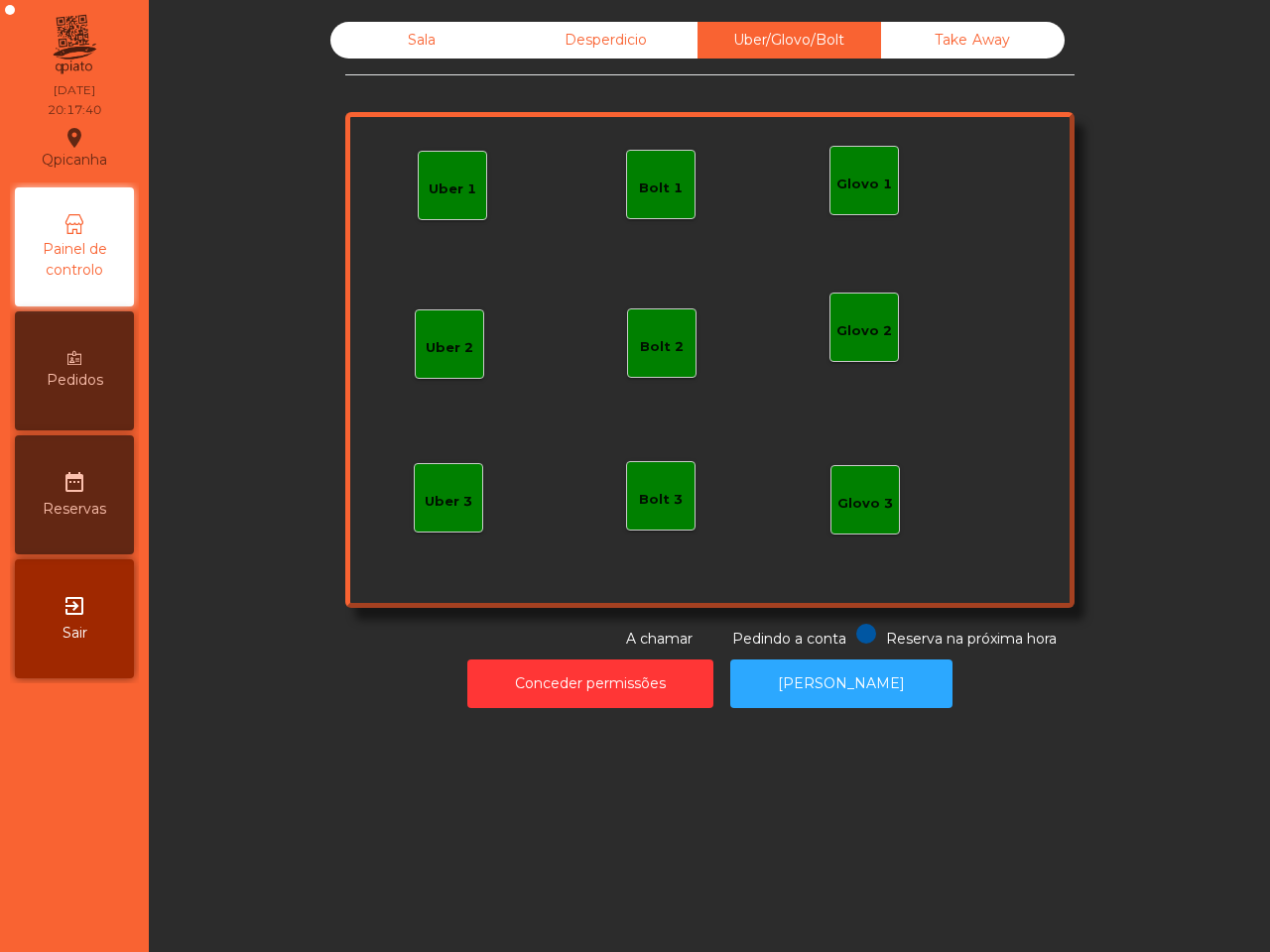click on "Desperdicio" 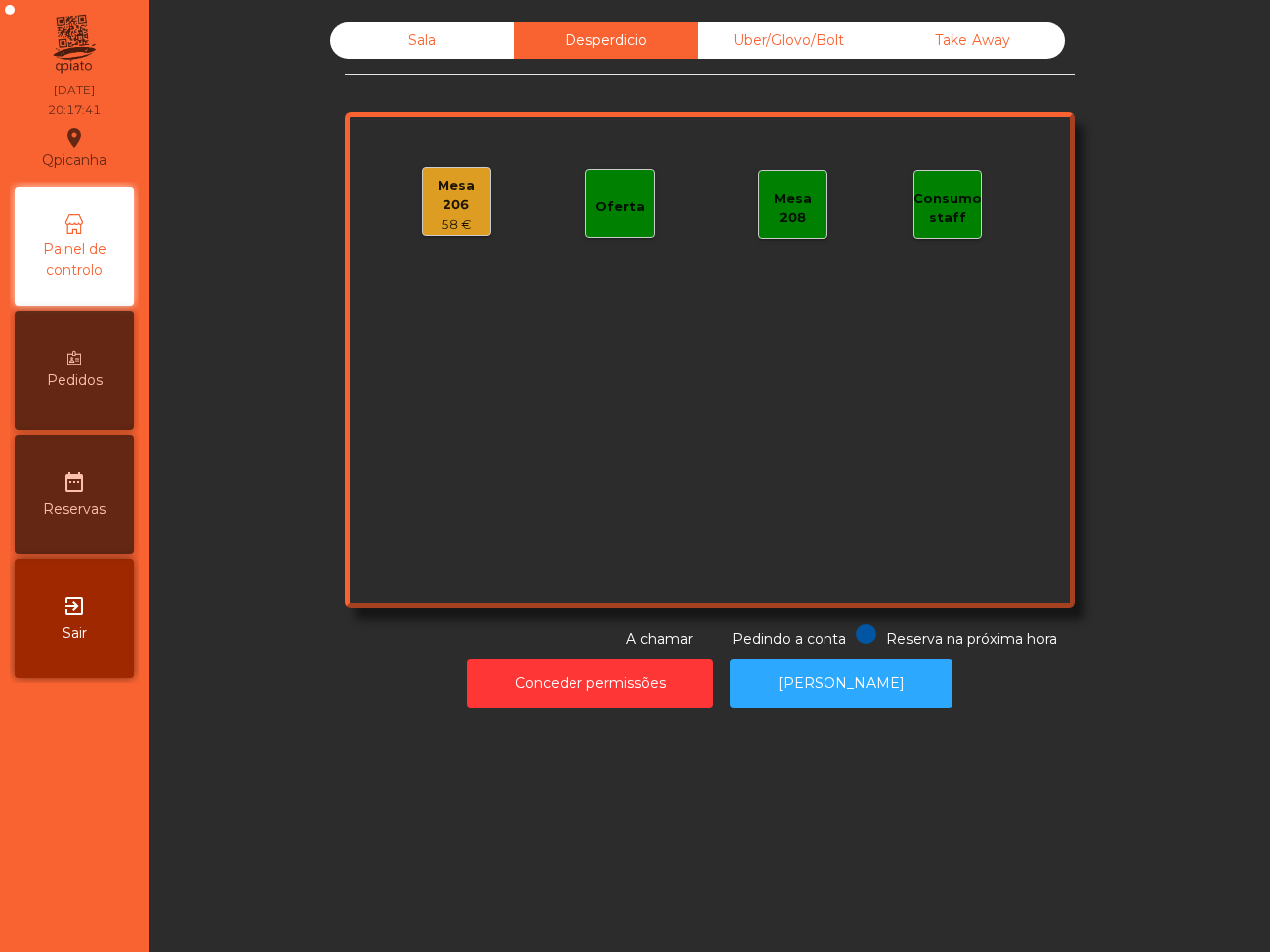 click on "Mesa 206" 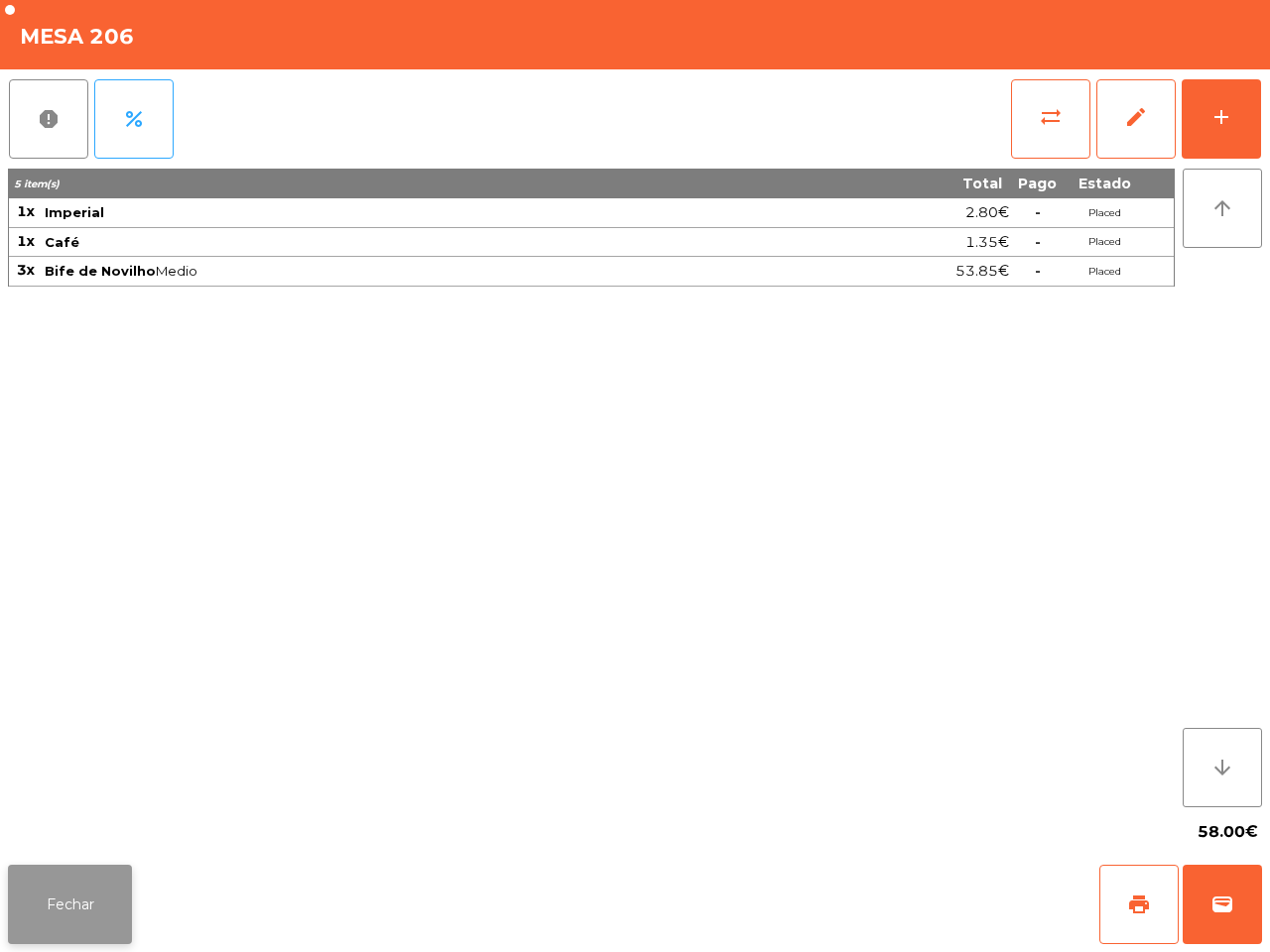 click on "Fechar" 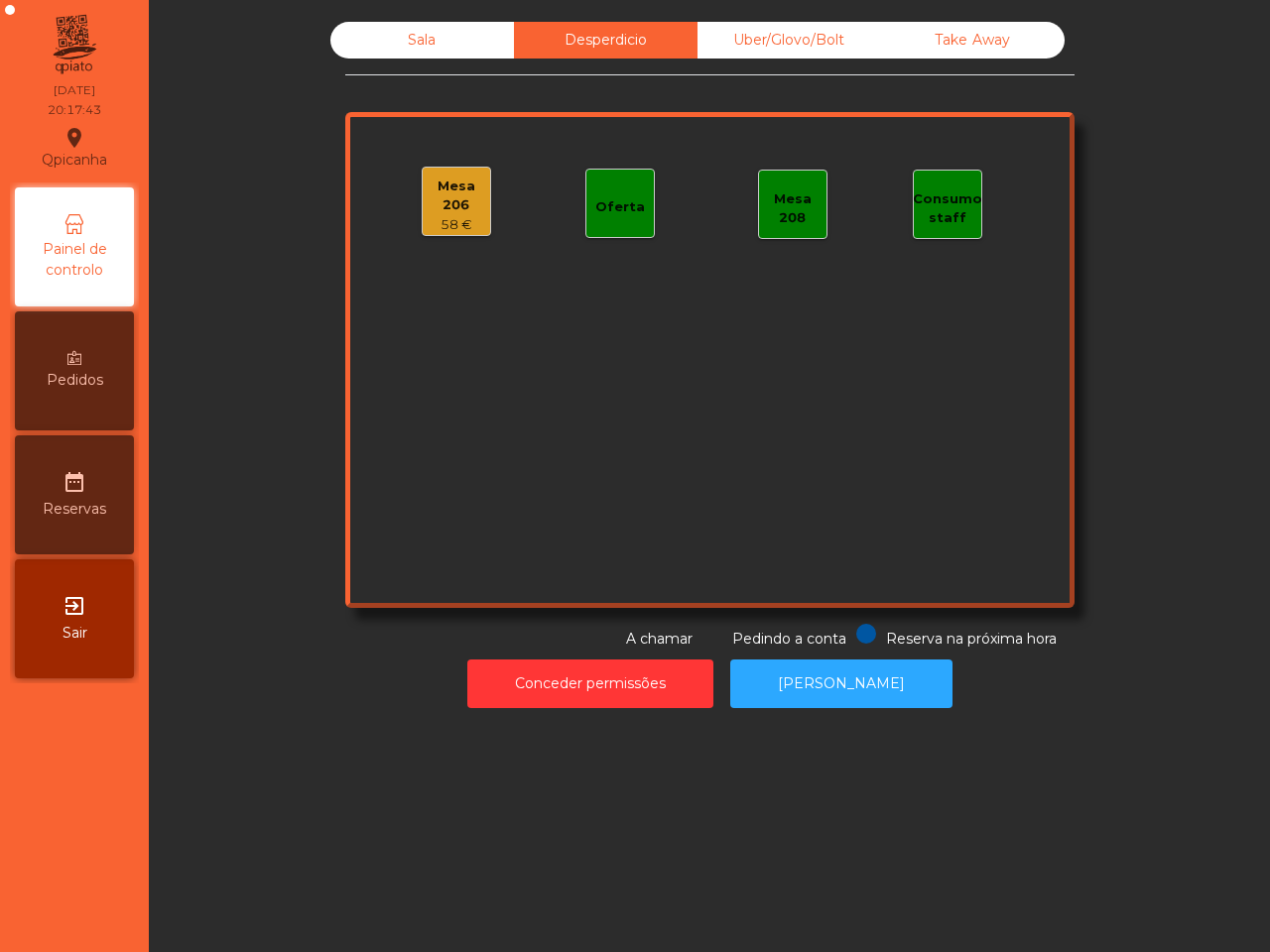 drag, startPoint x: 354, startPoint y: 27, endPoint x: 275, endPoint y: 102, distance: 108.93117 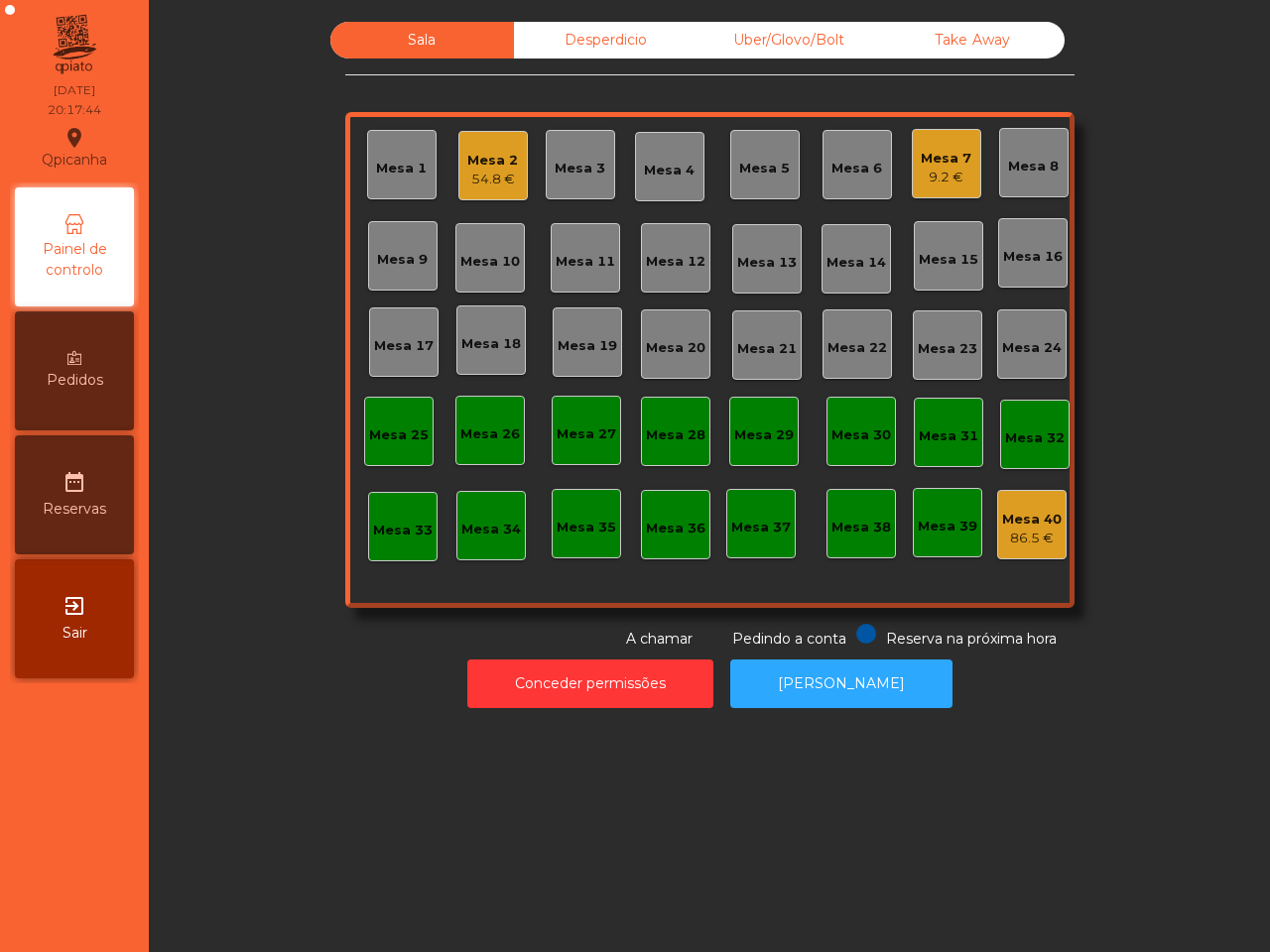 click on "Sala   Desperdicio   Uber/Glovo/Bolt   Take Away   Mesa 1   Mesa 2   54.8 €   Mesa 3   Mesa 4   Mesa 5   [GEOGRAPHIC_DATA] 7   9.2 €   [GEOGRAPHIC_DATA] 8   Mesa 9   Mesa 10   [GEOGRAPHIC_DATA] 11   [GEOGRAPHIC_DATA] 13   [GEOGRAPHIC_DATA] 14   [GEOGRAPHIC_DATA] 15   [GEOGRAPHIC_DATA] [GEOGRAPHIC_DATA] [GEOGRAPHIC_DATA] 18   [GEOGRAPHIC_DATA] 20   [GEOGRAPHIC_DATA] 21   [GEOGRAPHIC_DATA] 22   [GEOGRAPHIC_DATA] 23   [GEOGRAPHIC_DATA] [GEOGRAPHIC_DATA] 26   [GEOGRAPHIC_DATA] 27   [GEOGRAPHIC_DATA] 28   [GEOGRAPHIC_DATA] 29   [GEOGRAPHIC_DATA] 30   [GEOGRAPHIC_DATA] 31   [GEOGRAPHIC_DATA] 33   [GEOGRAPHIC_DATA] [GEOGRAPHIC_DATA] 37   [GEOGRAPHIC_DATA] 39   Mesa 40   86.5 €  Reserva na próxima hora Pedindo a conta A chamar" 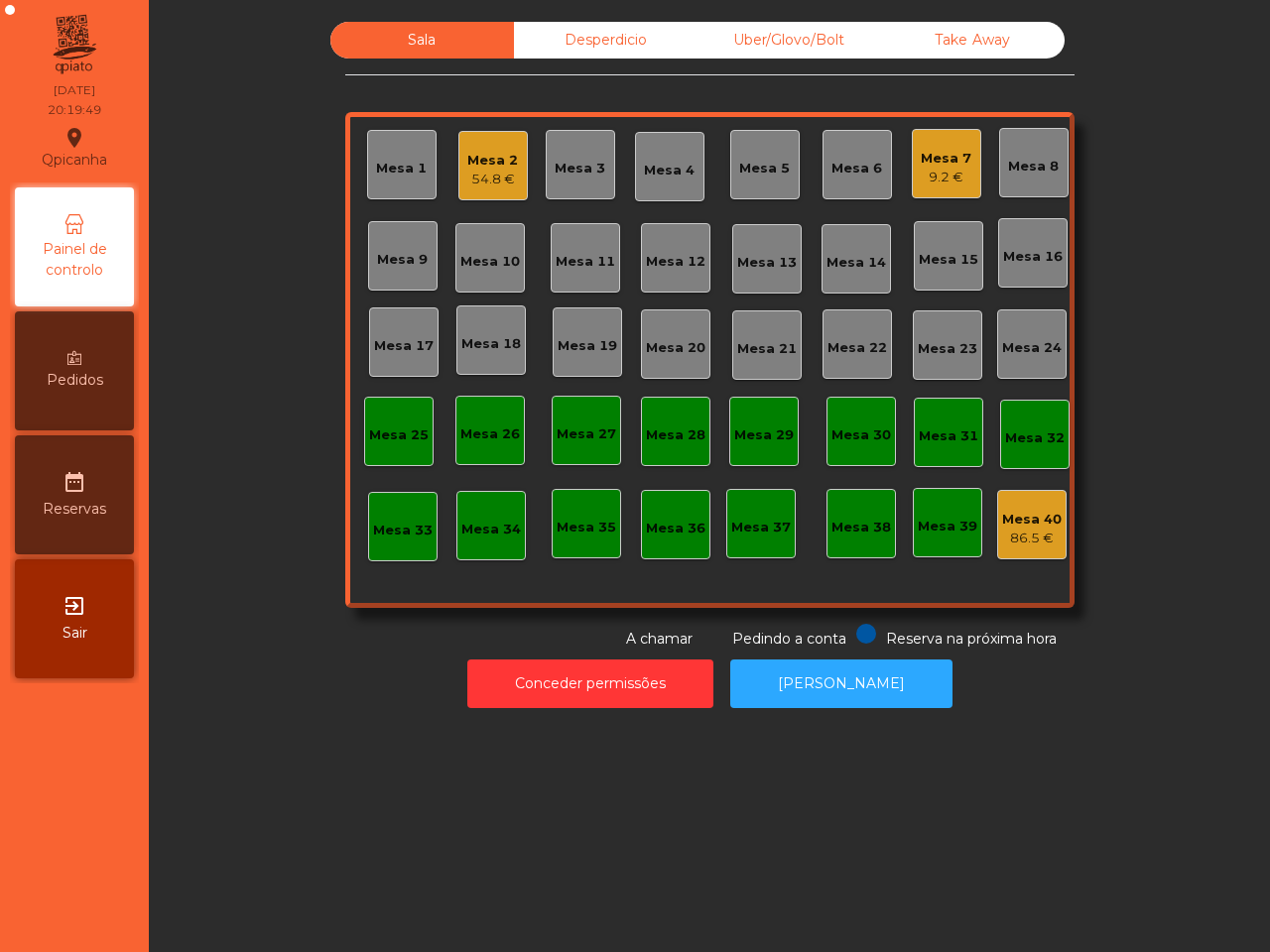 click on "Sala   Desperdicio   Uber/Glovo/Bolt   Take Away   Mesa 1   Mesa 2   54.8 €   Mesa 3   Mesa 4   Mesa 5   [GEOGRAPHIC_DATA] 7   9.2 €   [GEOGRAPHIC_DATA] 8   Mesa 9   Mesa 10   [GEOGRAPHIC_DATA] 11   [GEOGRAPHIC_DATA] 13   [GEOGRAPHIC_DATA] 14   [GEOGRAPHIC_DATA] 15   [GEOGRAPHIC_DATA] [GEOGRAPHIC_DATA] [GEOGRAPHIC_DATA] 18   [GEOGRAPHIC_DATA] 20   [GEOGRAPHIC_DATA] 21   [GEOGRAPHIC_DATA] 22   [GEOGRAPHIC_DATA] 23   [GEOGRAPHIC_DATA] [GEOGRAPHIC_DATA] 26   [GEOGRAPHIC_DATA] 27   [GEOGRAPHIC_DATA] 28   [GEOGRAPHIC_DATA] 29   [GEOGRAPHIC_DATA] 30   [GEOGRAPHIC_DATA] 31   [GEOGRAPHIC_DATA] 33   [GEOGRAPHIC_DATA] [GEOGRAPHIC_DATA] 37   [GEOGRAPHIC_DATA] 39   Mesa 40   86.5 €  Reserva na próxima hora Pedindo a conta A chamar" 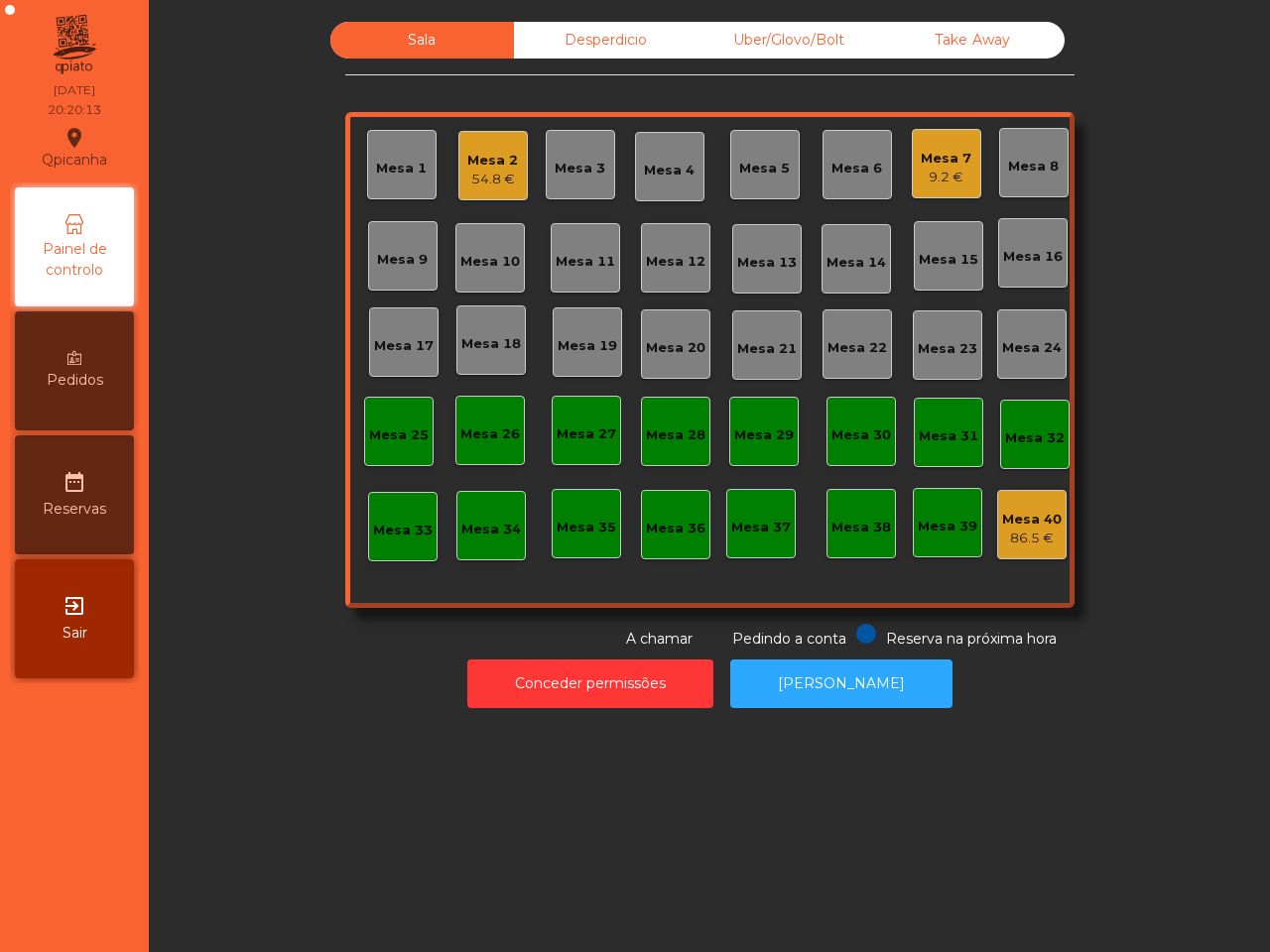 click on "Mesa 5" 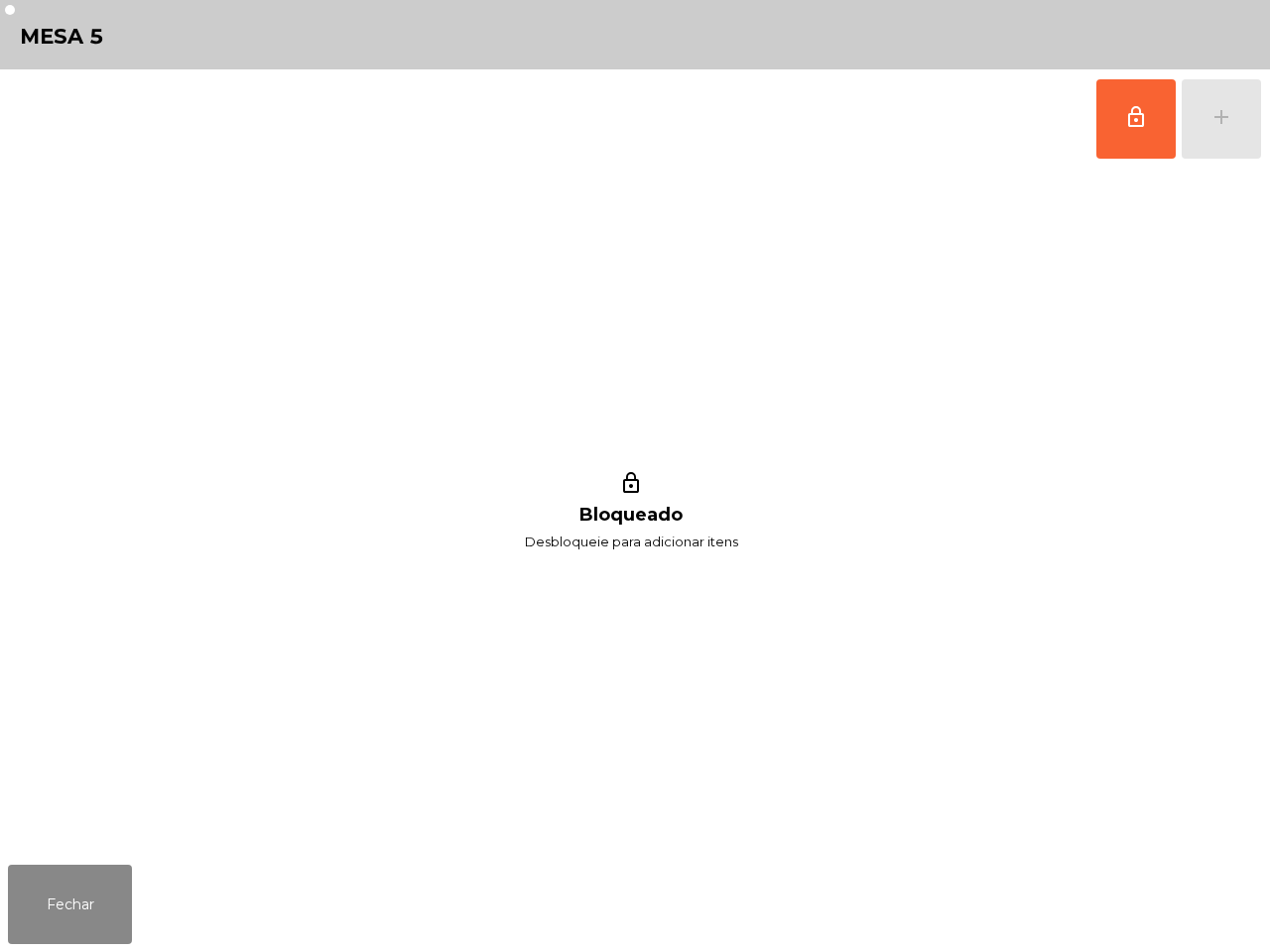 click on "lock_outline   add" 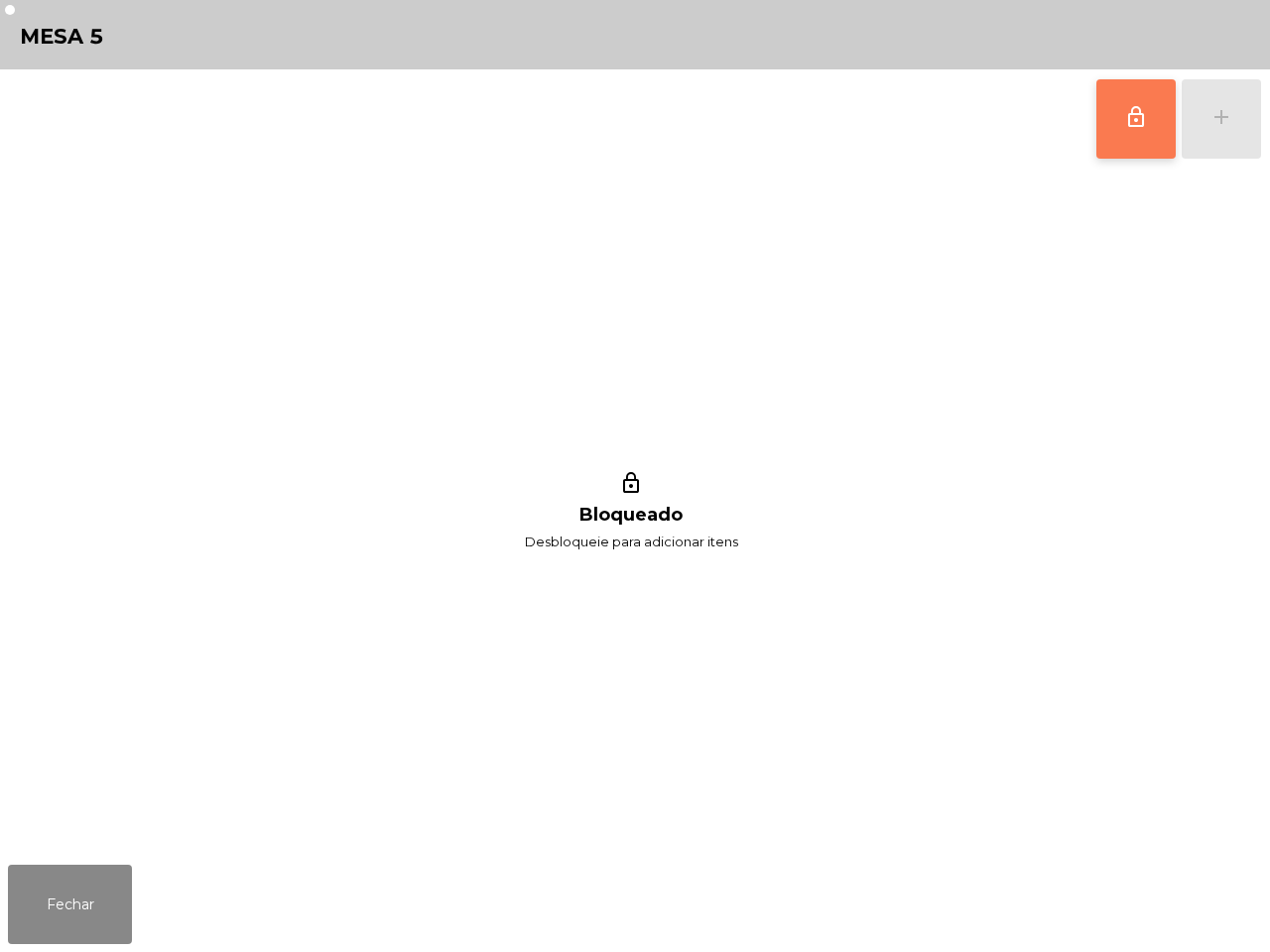 click on "lock_outline" 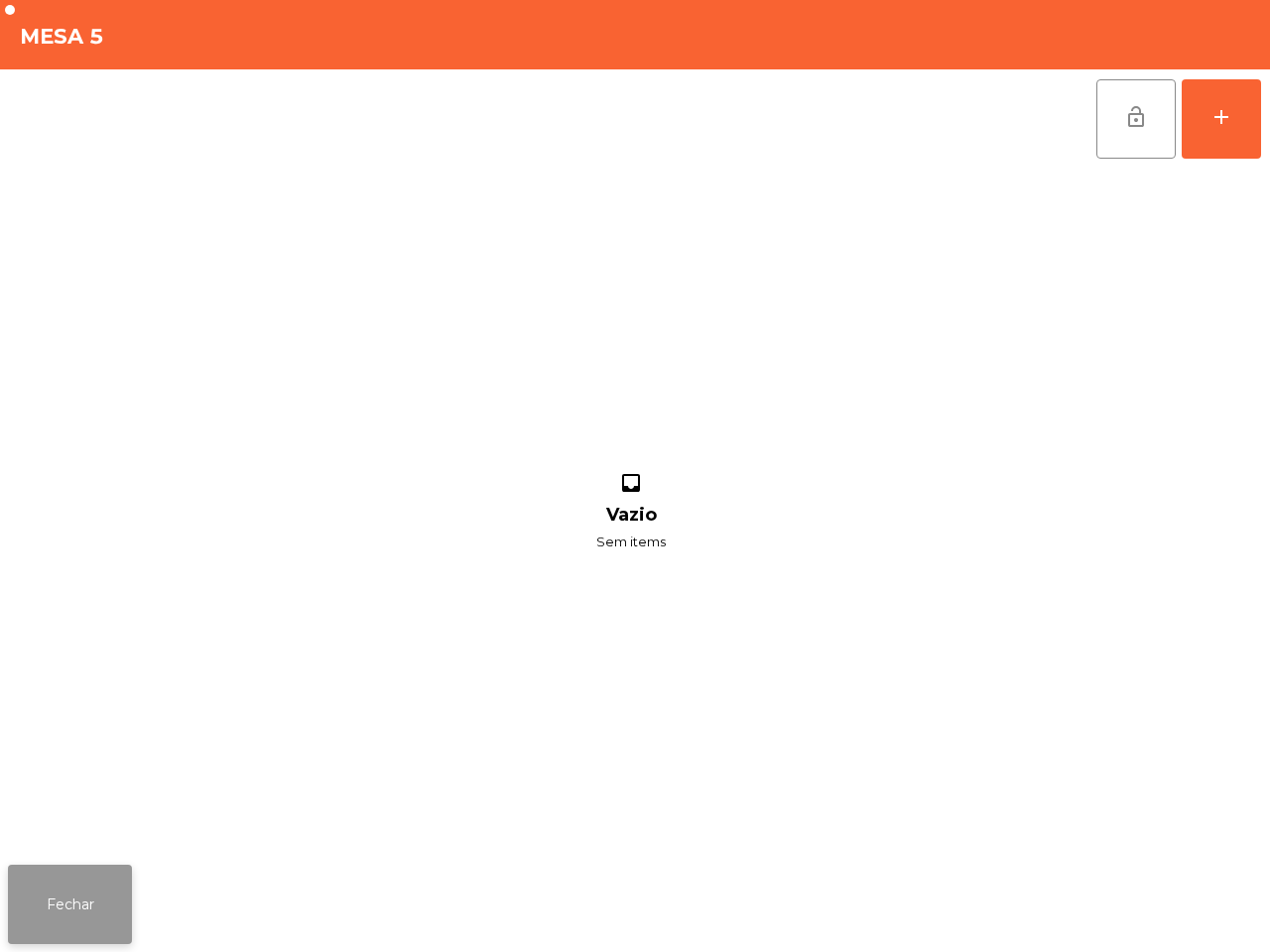 click on "Fechar" 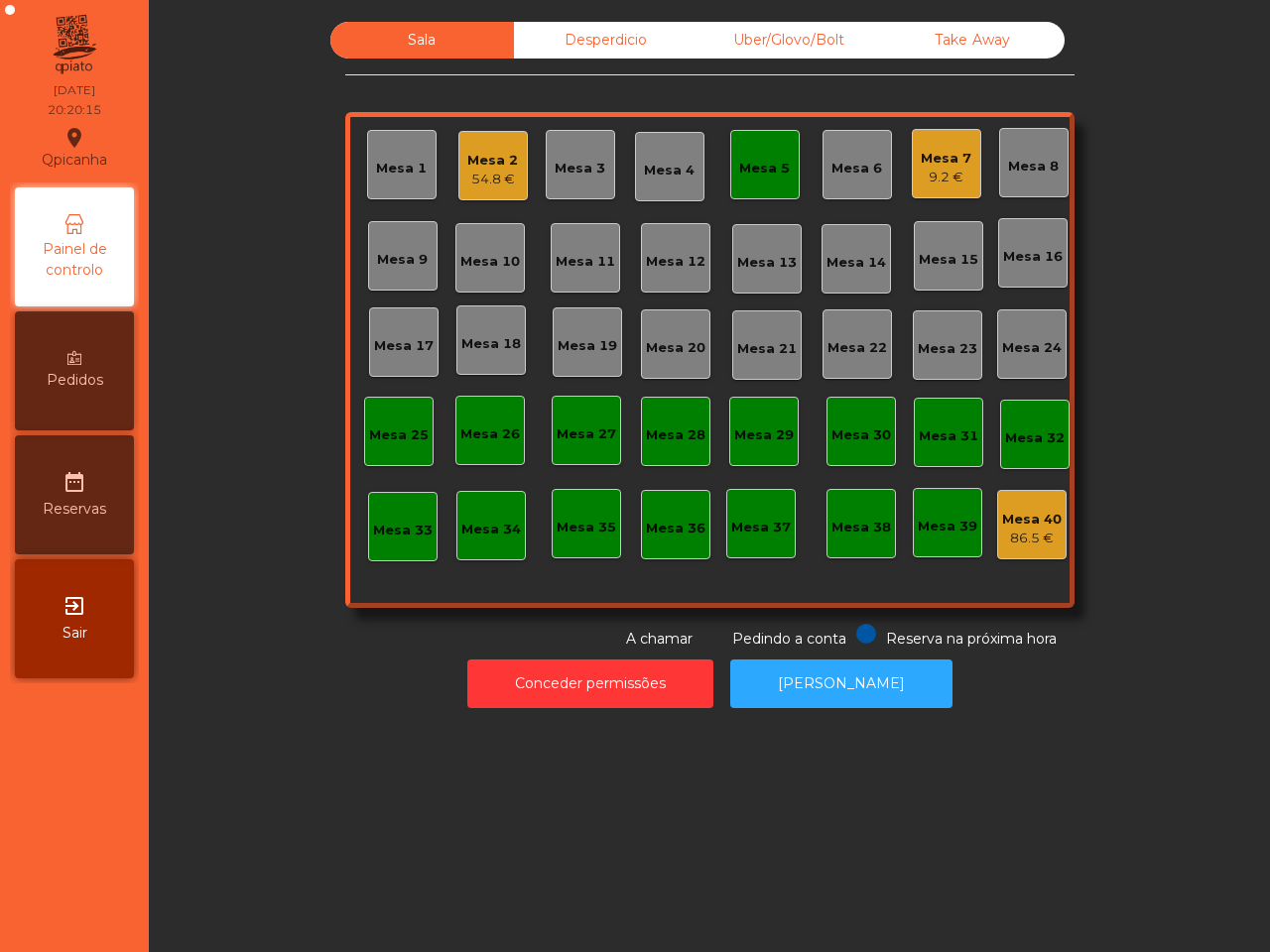 click on "Sala   Desperdicio   Uber/Glovo/Bolt   Take Away   Mesa 1   Mesa 2   54.8 €   Mesa 3   Mesa 4   Mesa 5   Mesa 6   Mesa 7   9.2 €   [GEOGRAPHIC_DATA] 8   Mesa 9   Mesa 10   [GEOGRAPHIC_DATA] 11   [GEOGRAPHIC_DATA] 13   [GEOGRAPHIC_DATA] 14   [GEOGRAPHIC_DATA] 15   [GEOGRAPHIC_DATA] [GEOGRAPHIC_DATA] 17   [GEOGRAPHIC_DATA] 19   [GEOGRAPHIC_DATA] 20   [GEOGRAPHIC_DATA] 21   [GEOGRAPHIC_DATA] 22   [GEOGRAPHIC_DATA] 23   [GEOGRAPHIC_DATA] [GEOGRAPHIC_DATA] 26   [GEOGRAPHIC_DATA] 27   [GEOGRAPHIC_DATA] 28   [GEOGRAPHIC_DATA] 30   [GEOGRAPHIC_DATA] 31   [GEOGRAPHIC_DATA] 33   [GEOGRAPHIC_DATA] 35   [GEOGRAPHIC_DATA] 37   [GEOGRAPHIC_DATA] 39   Mesa 40   86.5 €  Reserva na próxima hora Pedindo a conta A chamar  Conceder permissões   Abrir Gaveta" 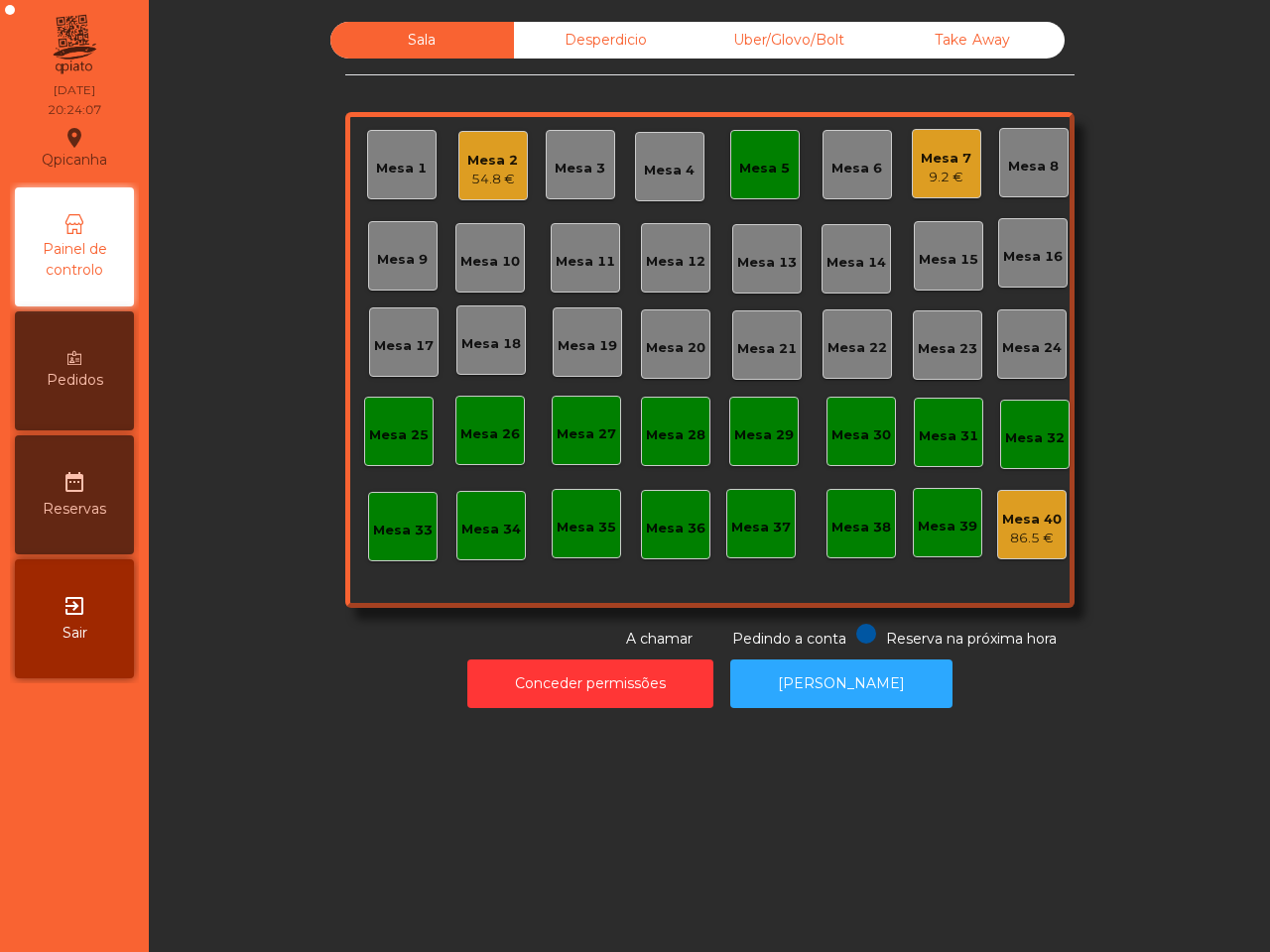 drag, startPoint x: 265, startPoint y: 754, endPoint x: 408, endPoint y: 398, distance: 383.64697 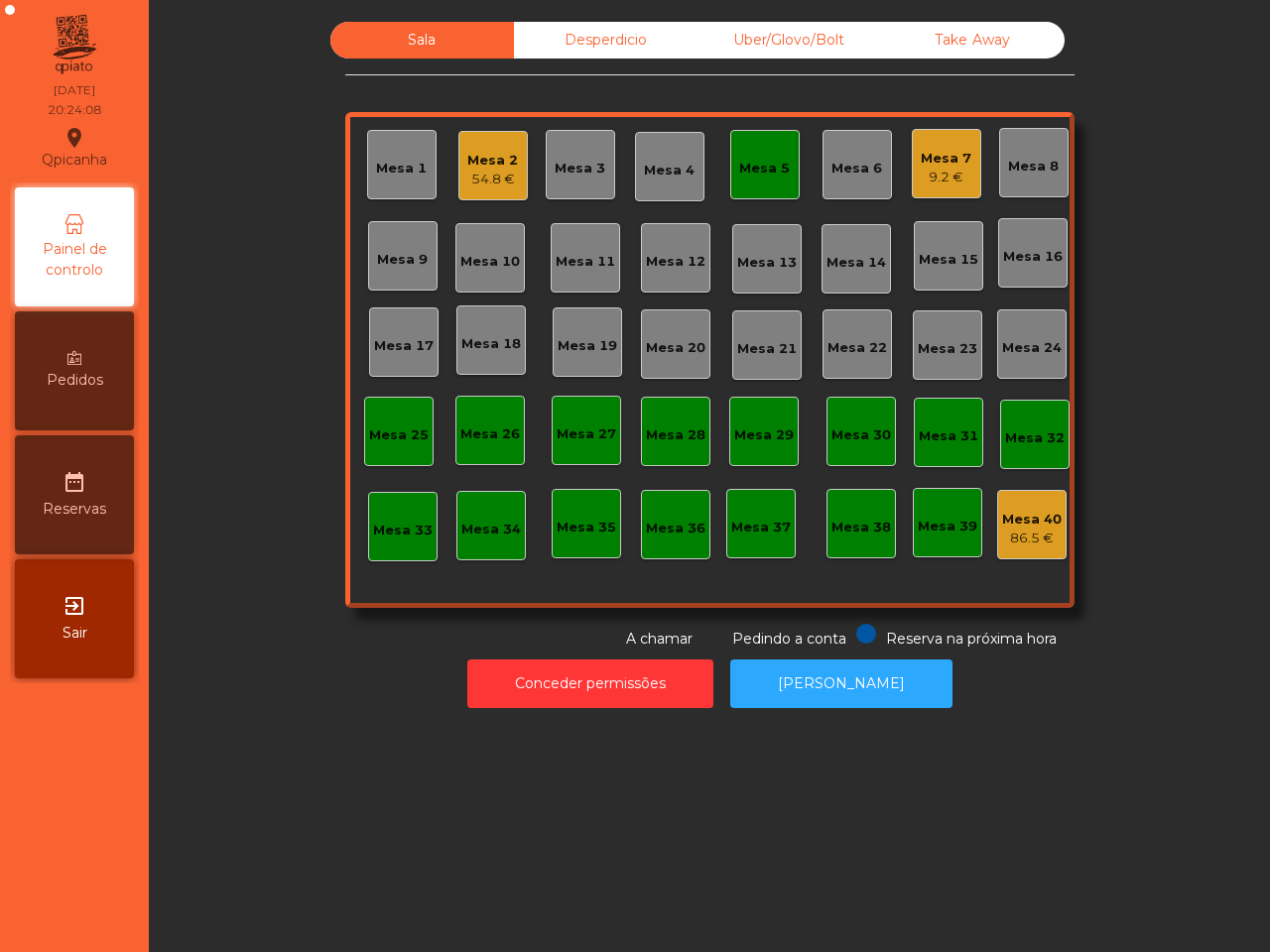 click on "Mesa 2   54.8 €" 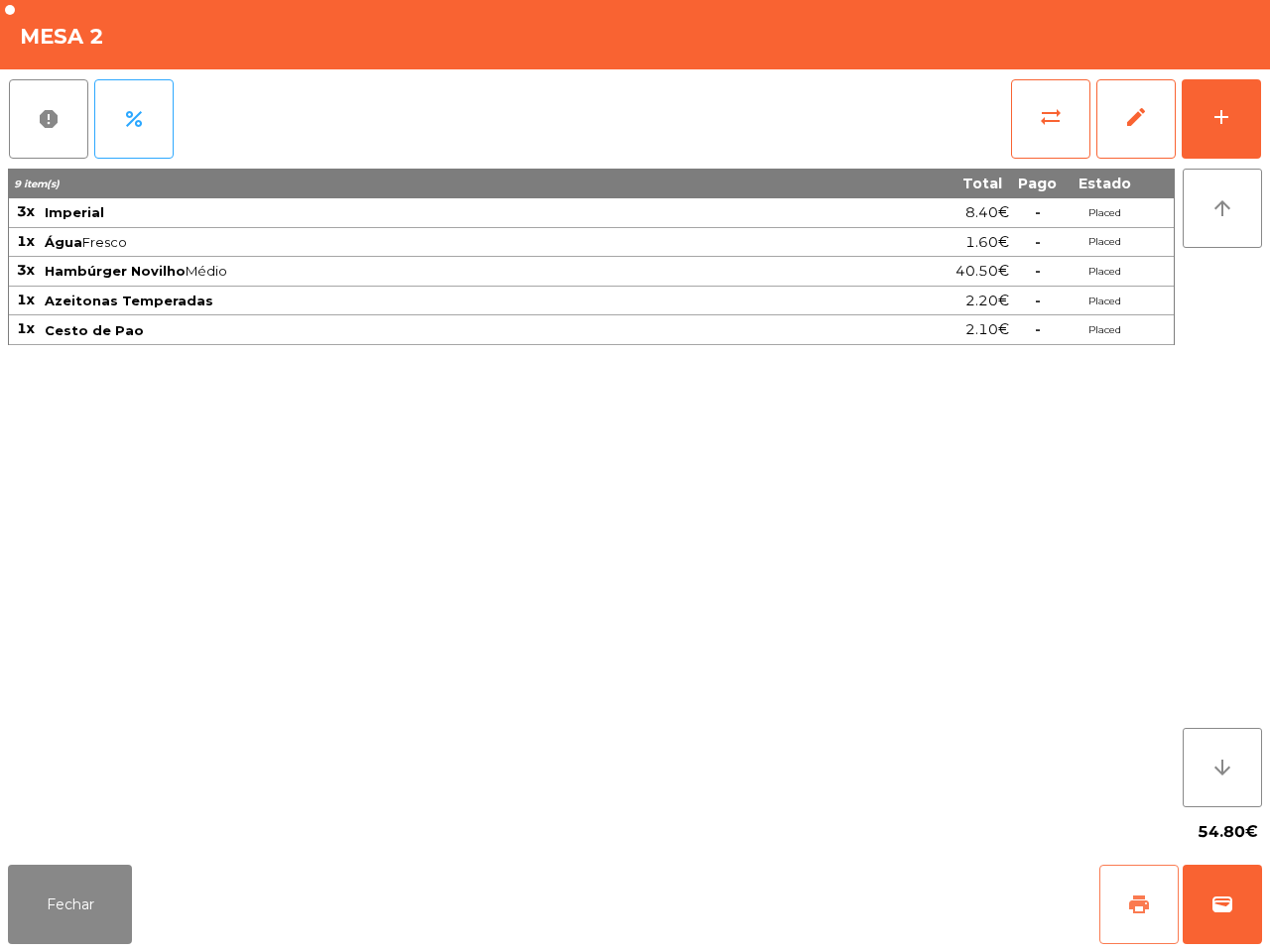 click on "print" 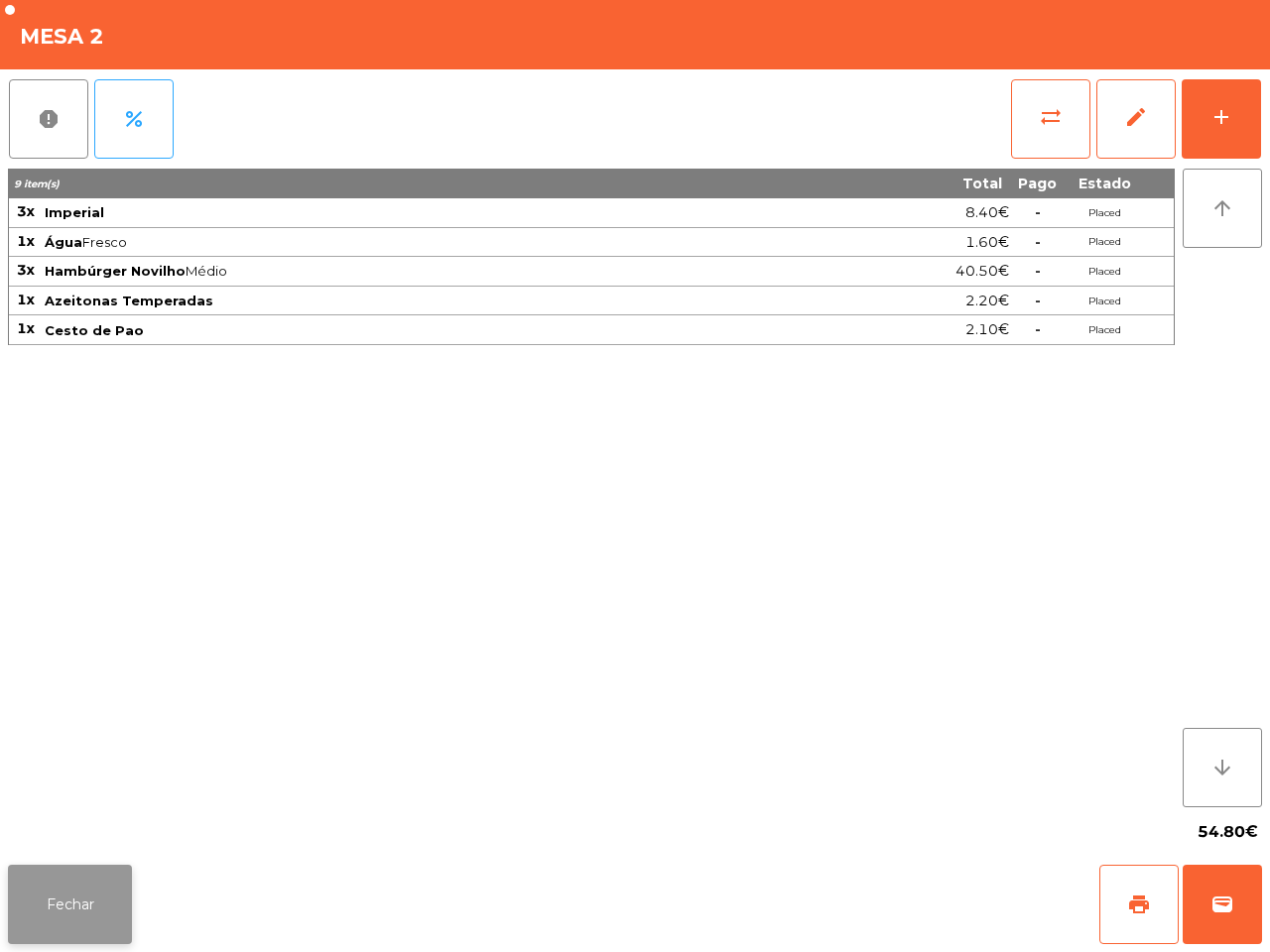 click on "Fechar" 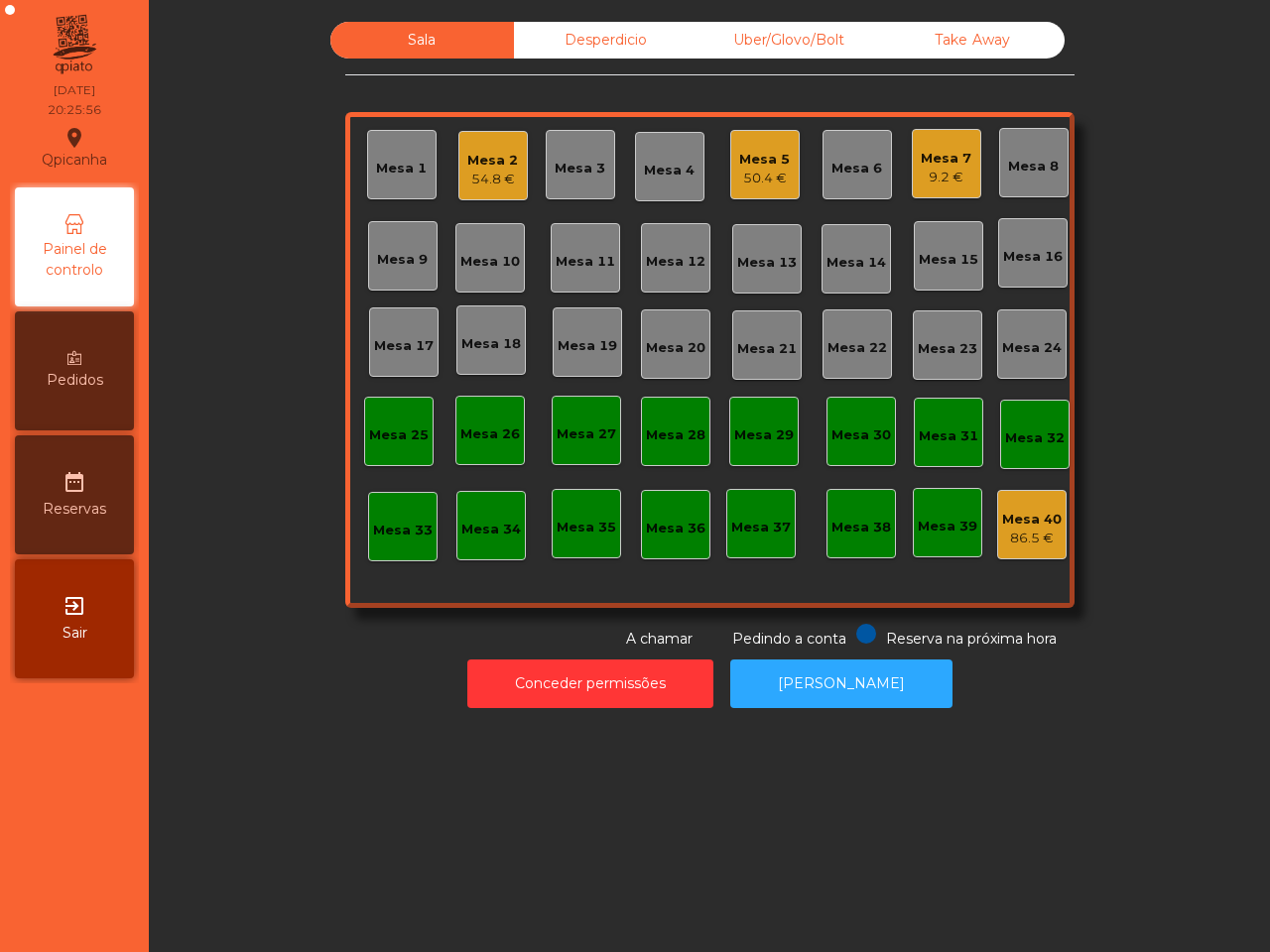 click on "Sala   Desperdicio   Uber/Glovo/Bolt   Take Away   Mesa 1   Mesa 2   54.8 €   Mesa 3   Mesa 4   Mesa 5   50.4 €   Mesa 6   Mesa 7   9.2 €   Mesa 8   Mesa 9   [GEOGRAPHIC_DATA] 10   [GEOGRAPHIC_DATA] 11   [GEOGRAPHIC_DATA] 12   [GEOGRAPHIC_DATA] 13   [GEOGRAPHIC_DATA] 14   [GEOGRAPHIC_DATA] 15   [GEOGRAPHIC_DATA] 17   [GEOGRAPHIC_DATA] 18   [GEOGRAPHIC_DATA] 19   [GEOGRAPHIC_DATA] 20   [GEOGRAPHIC_DATA] 21   [GEOGRAPHIC_DATA] 22   [GEOGRAPHIC_DATA] 24   [GEOGRAPHIC_DATA] 25   [GEOGRAPHIC_DATA] 26   [GEOGRAPHIC_DATA] 27   [GEOGRAPHIC_DATA] 28   [GEOGRAPHIC_DATA] 29   [GEOGRAPHIC_DATA] 30   [GEOGRAPHIC_DATA] 31   [GEOGRAPHIC_DATA] 33   [GEOGRAPHIC_DATA] 35   [GEOGRAPHIC_DATA] [GEOGRAPHIC_DATA] 38   Mesa 39   Mesa 40   86.5 €  Reserva na próxima hora Pedindo a conta A chamar" 